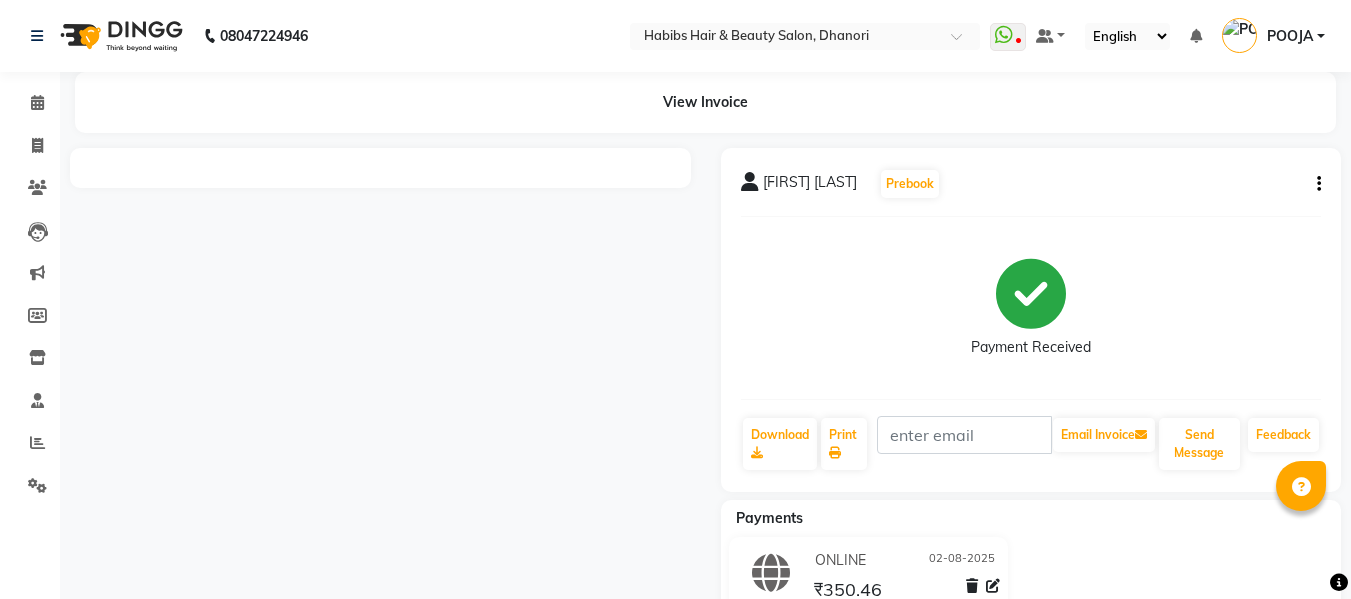 scroll, scrollTop: 0, scrollLeft: 0, axis: both 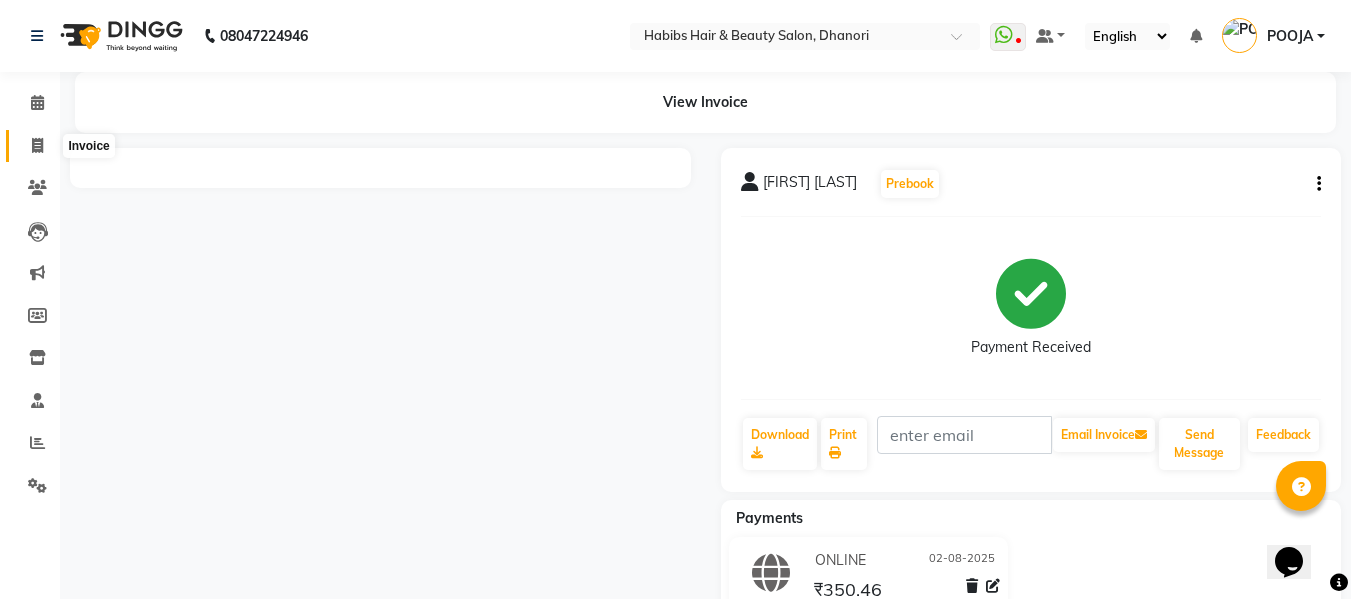 click 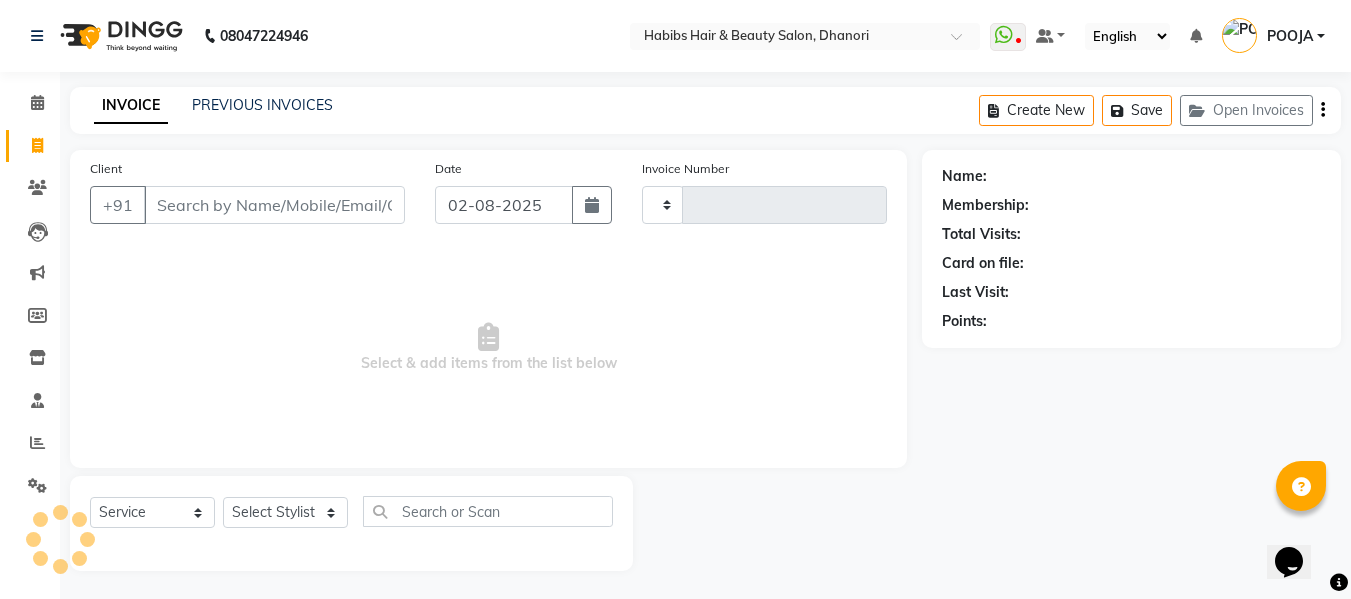 scroll, scrollTop: 2, scrollLeft: 0, axis: vertical 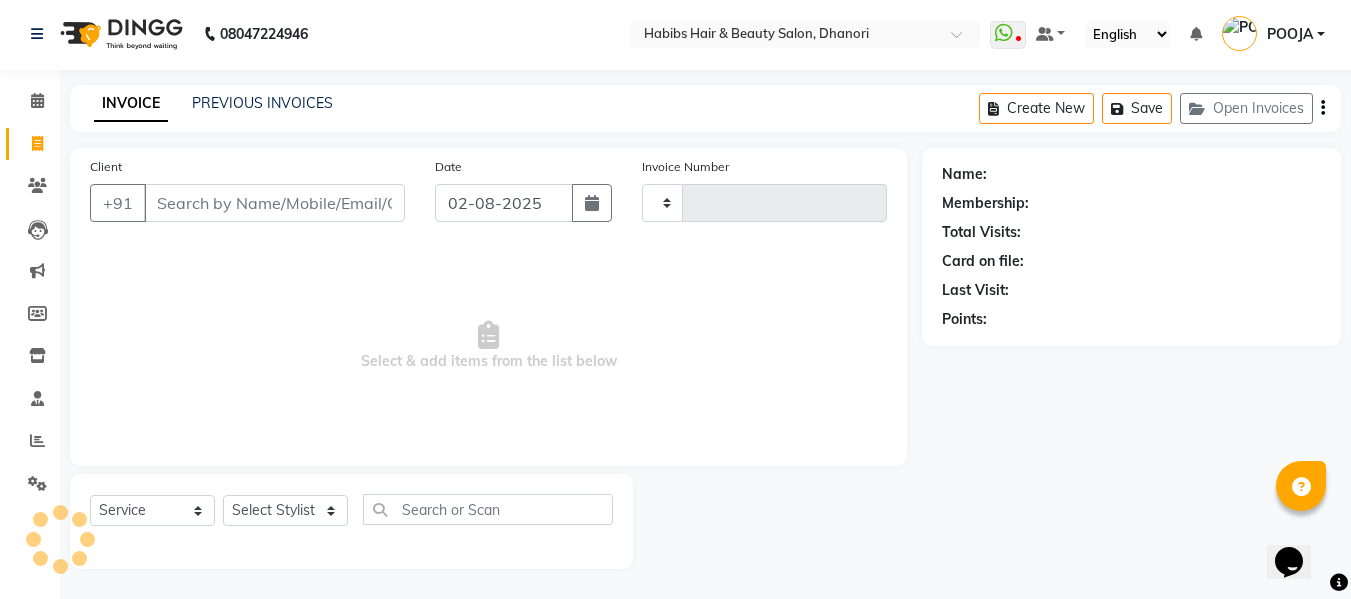 type on "2924" 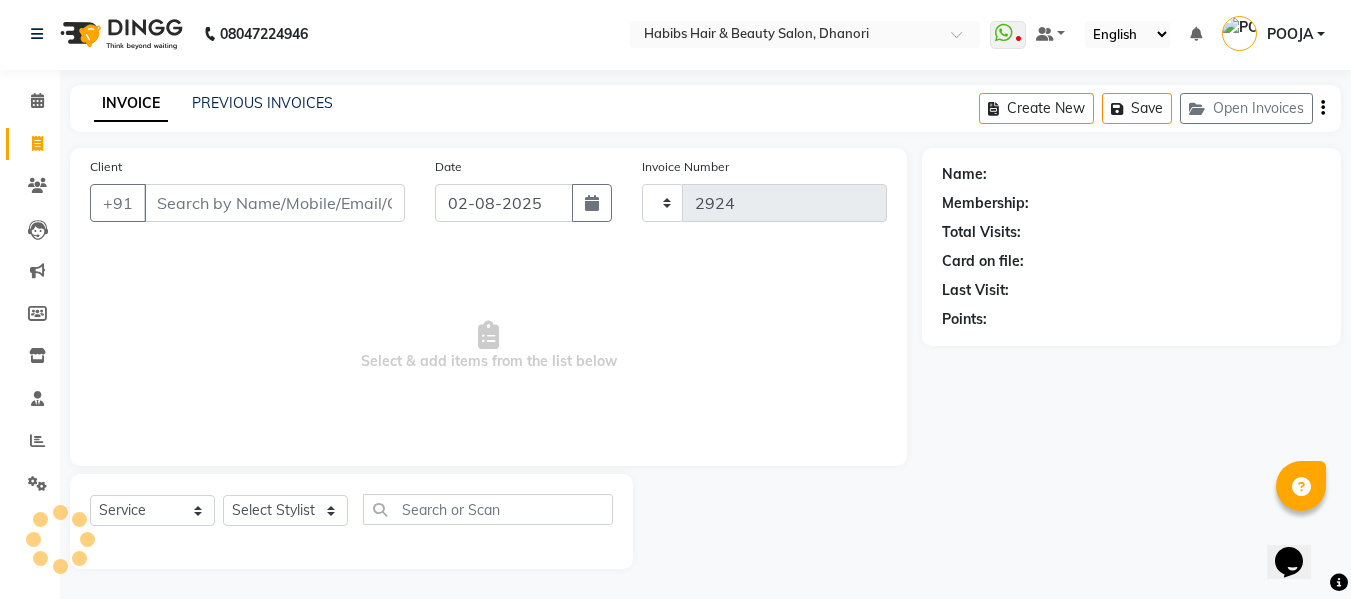 select on "4967" 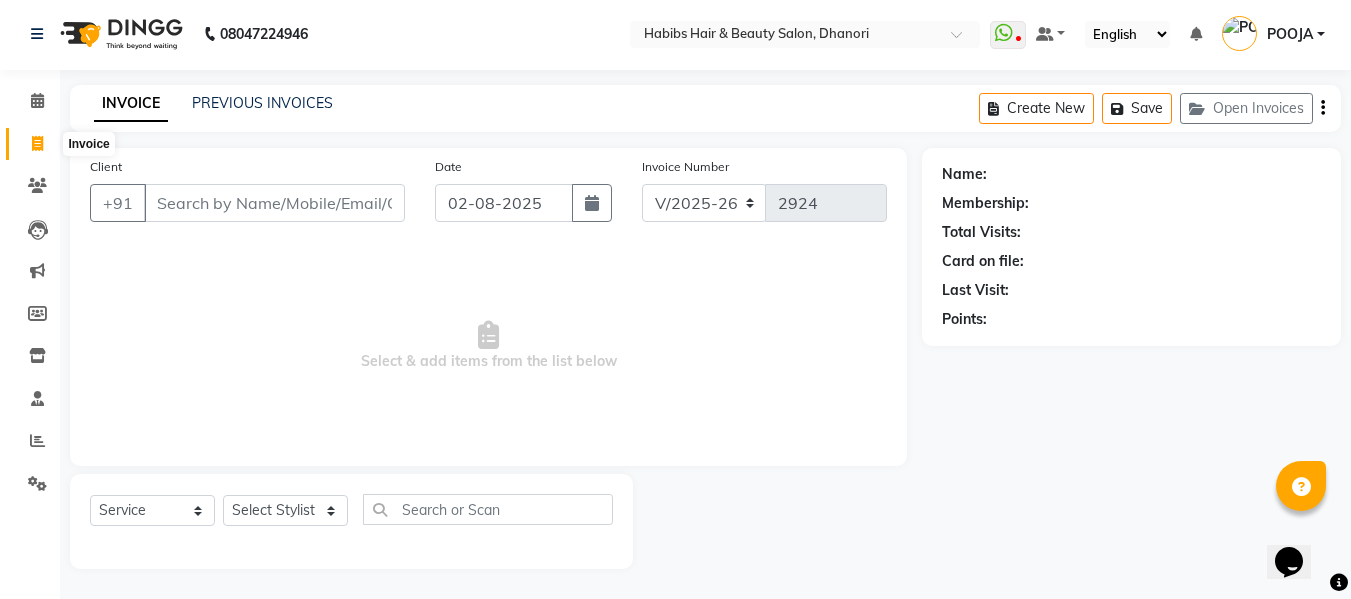 click 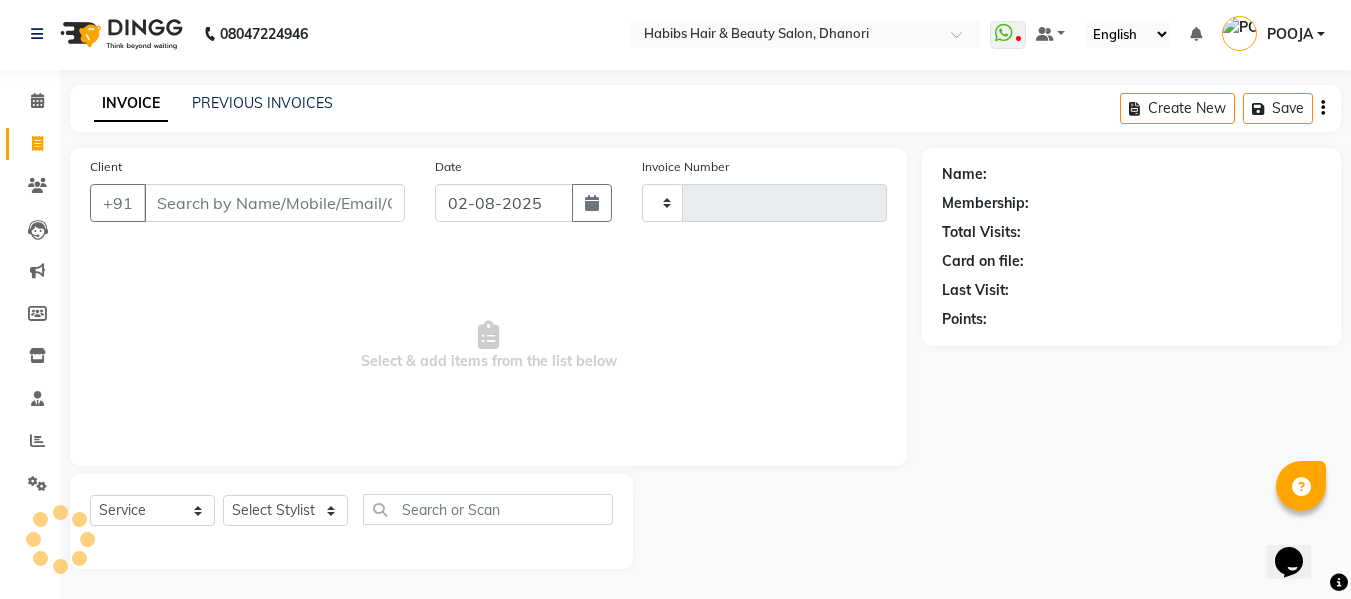 type on "2924" 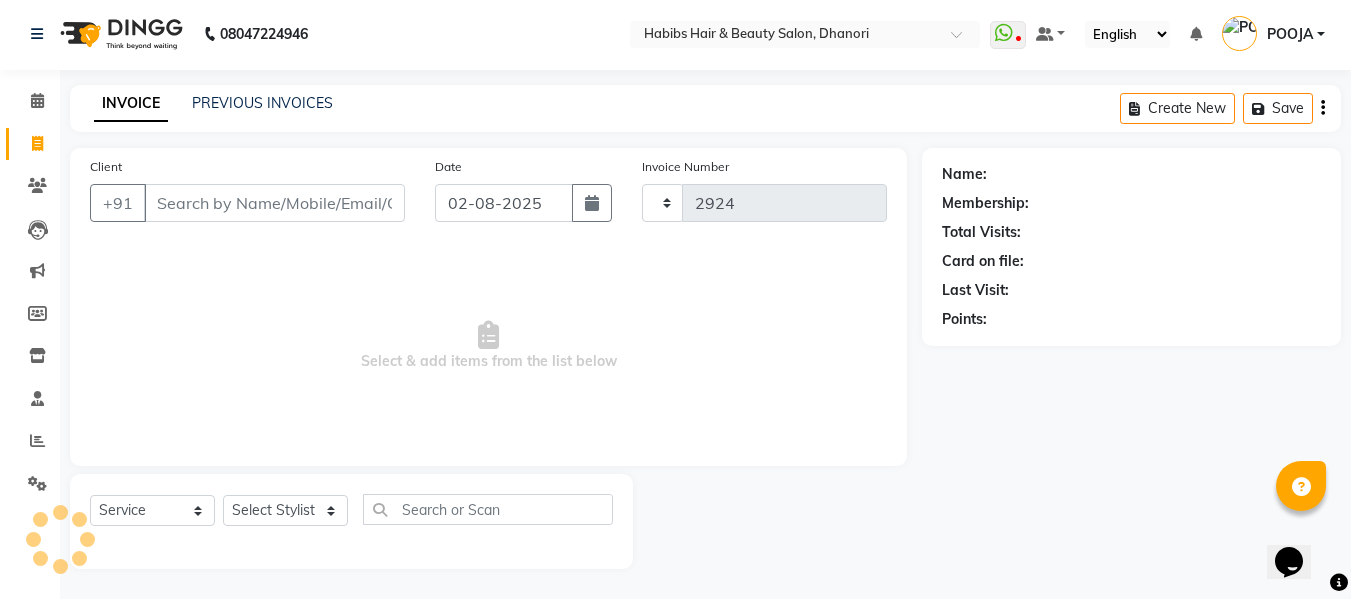 select on "4967" 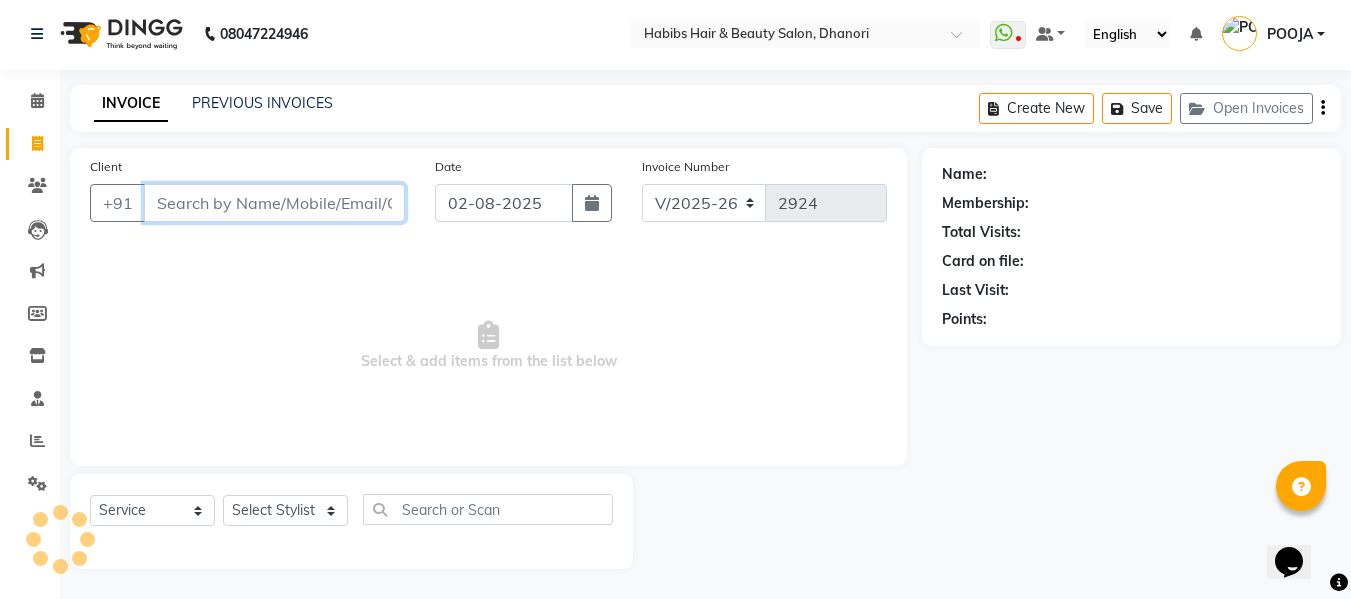 click on "Client" at bounding box center (274, 203) 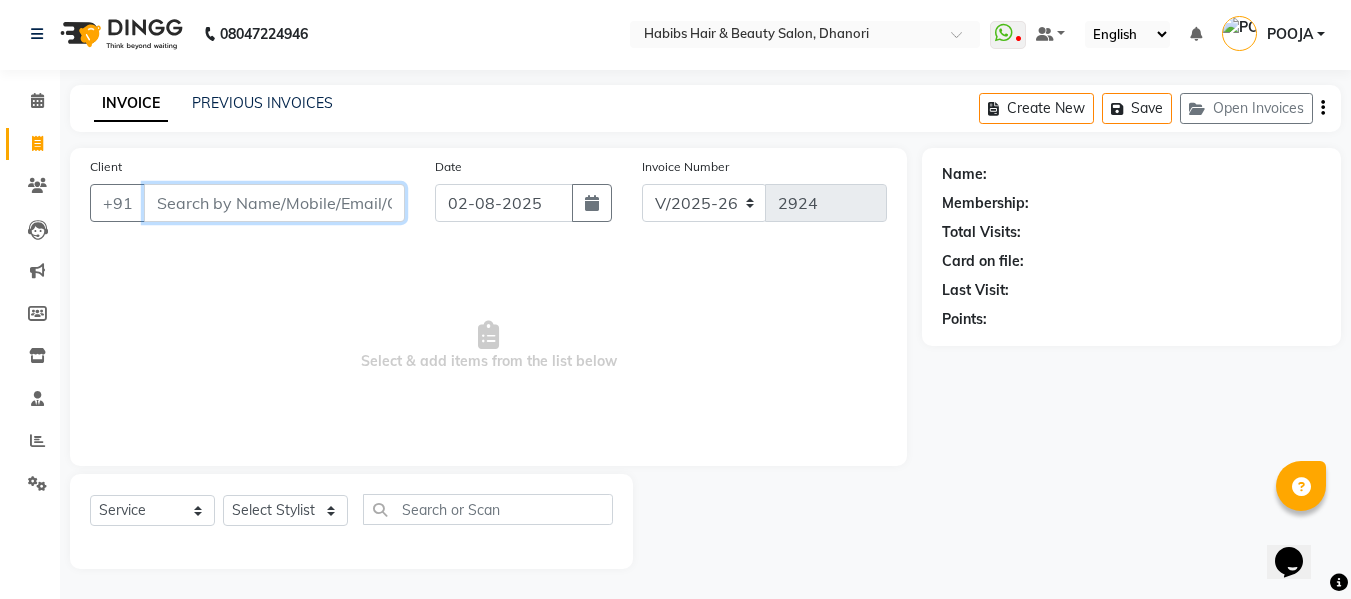 click on "Client" at bounding box center [274, 203] 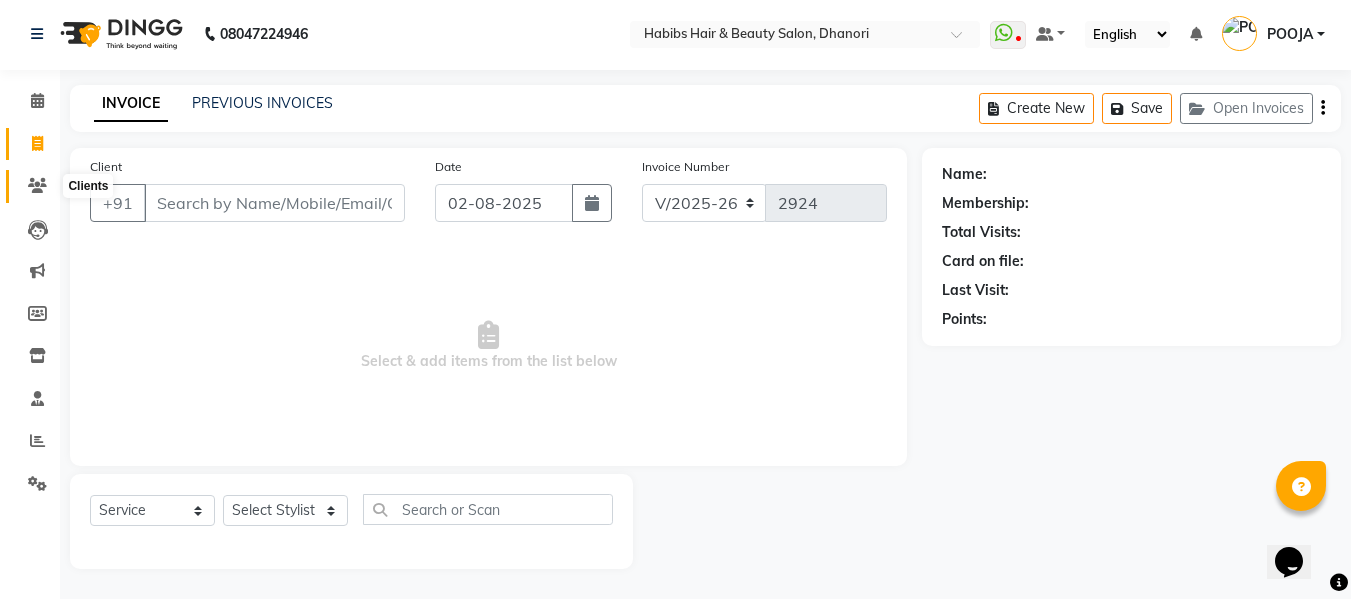 click 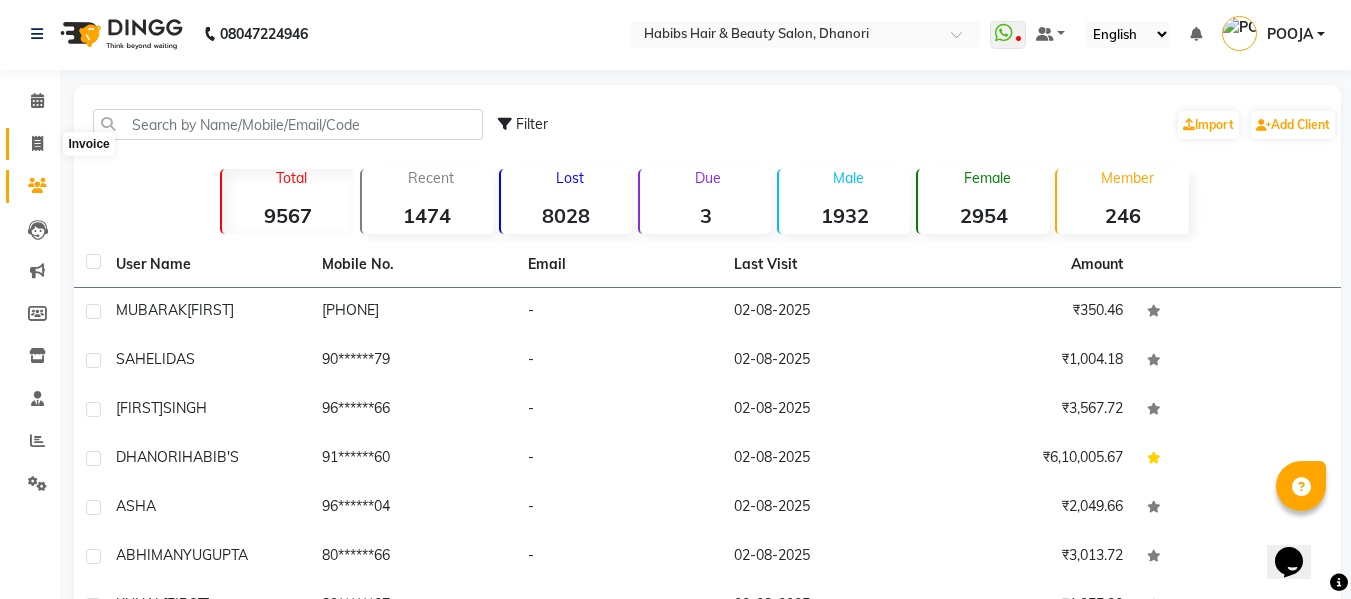 click 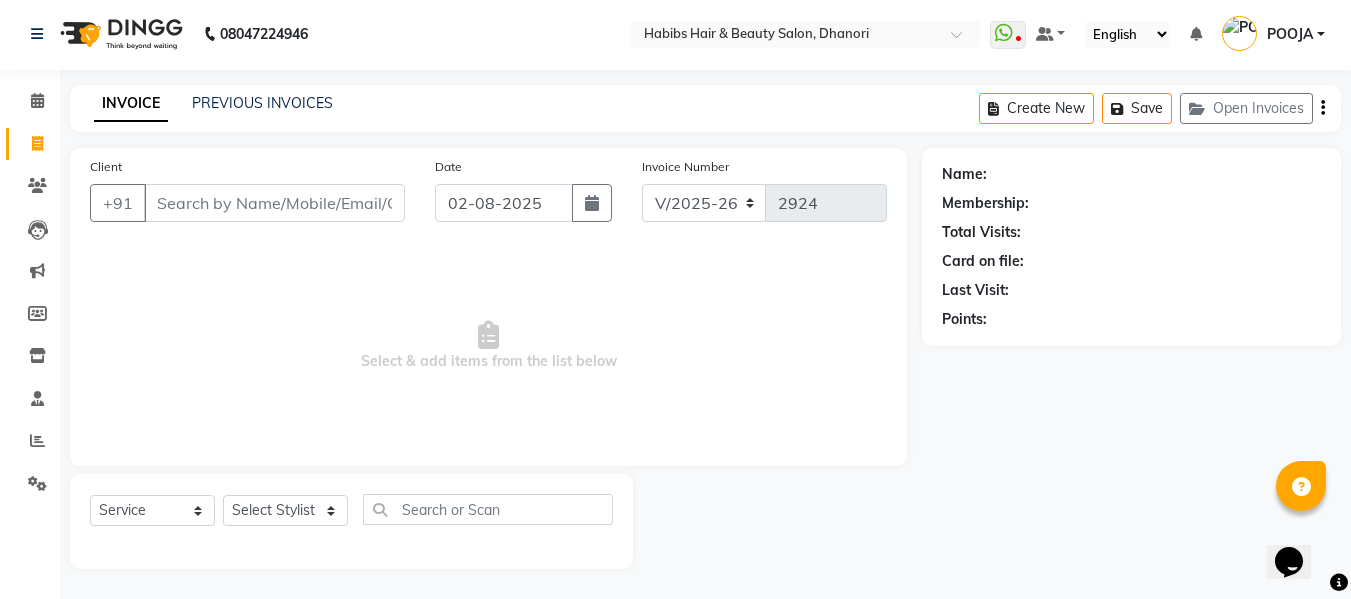 click on "Client" at bounding box center [274, 203] 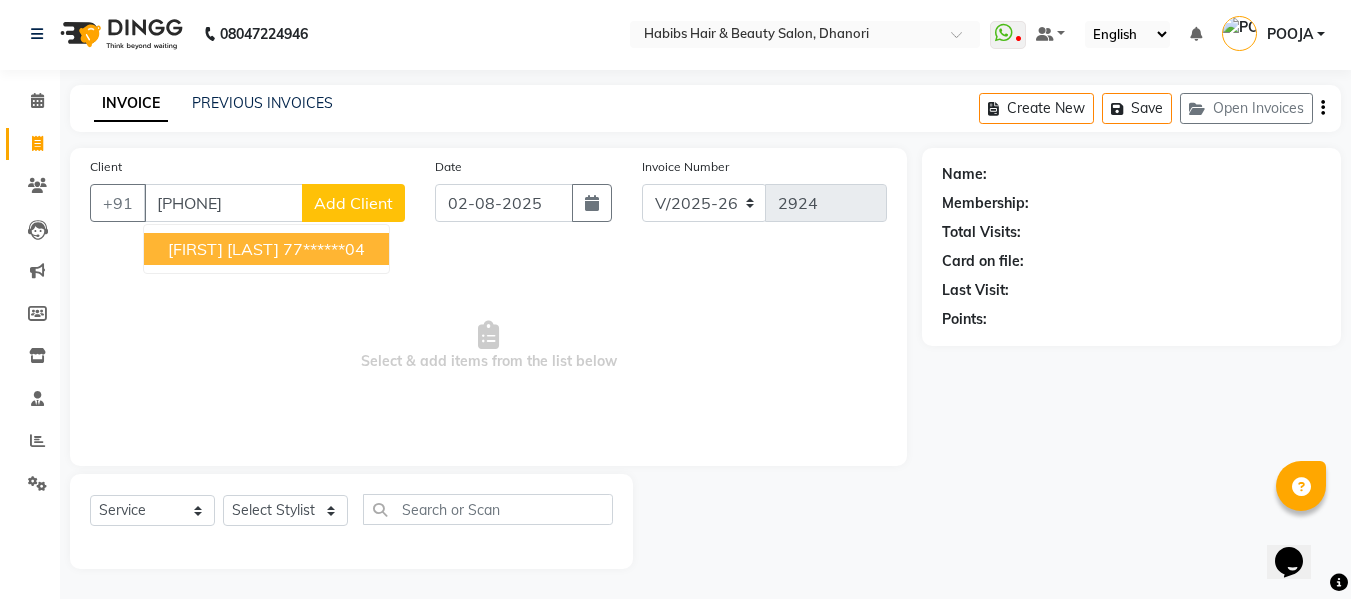 click on "[FIRST] [LAST] [PHONE]" at bounding box center (266, 249) 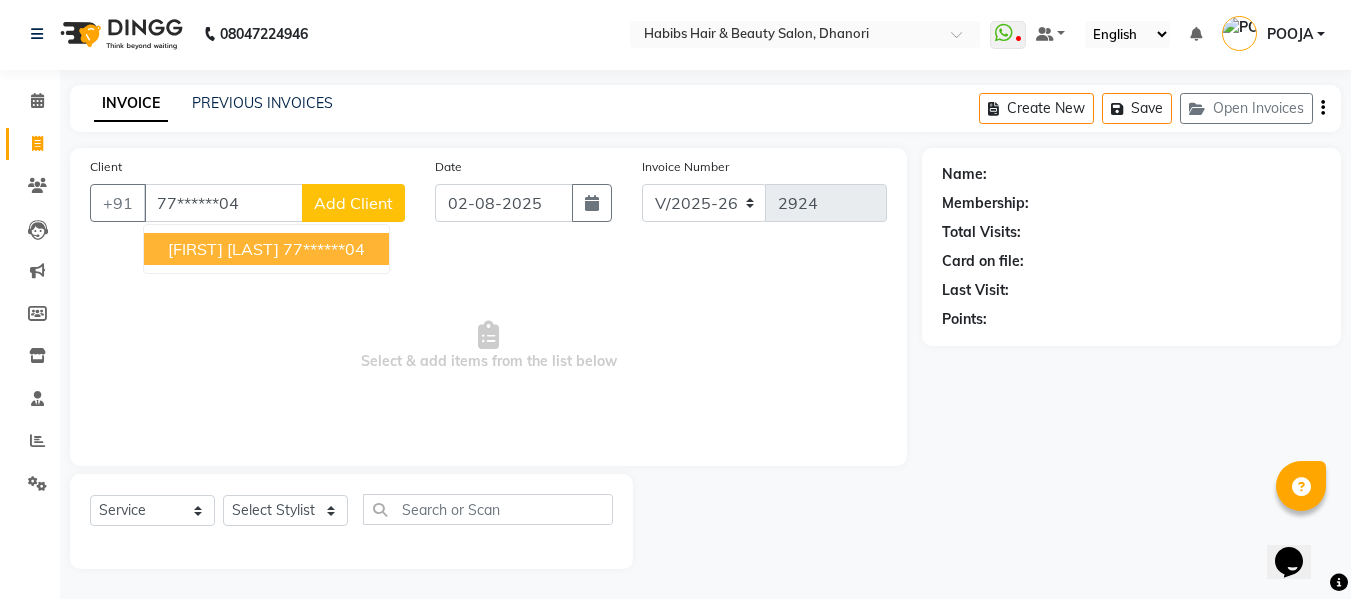 type on "77******04" 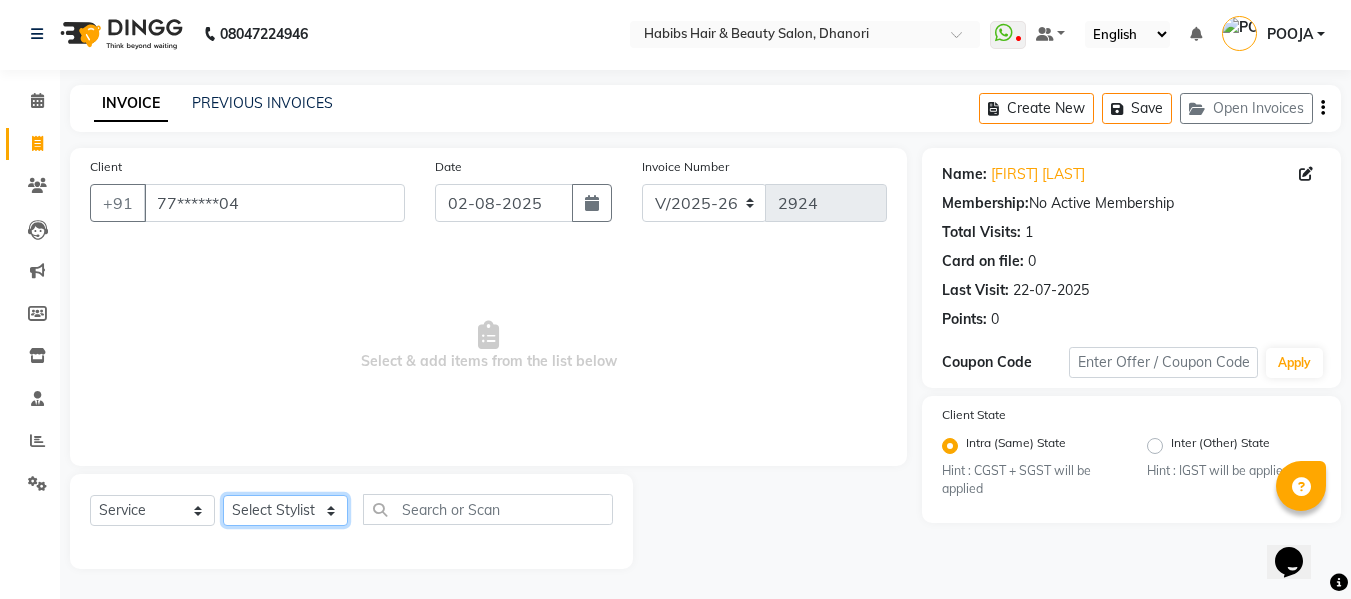 click on "Select Stylist Admin  Alishan  ARMAN DIVYA FAIZAN IRFAN MUZAMMIL POOJA POOJA J RAKESH SAHIL SHAKEEL SONAL" 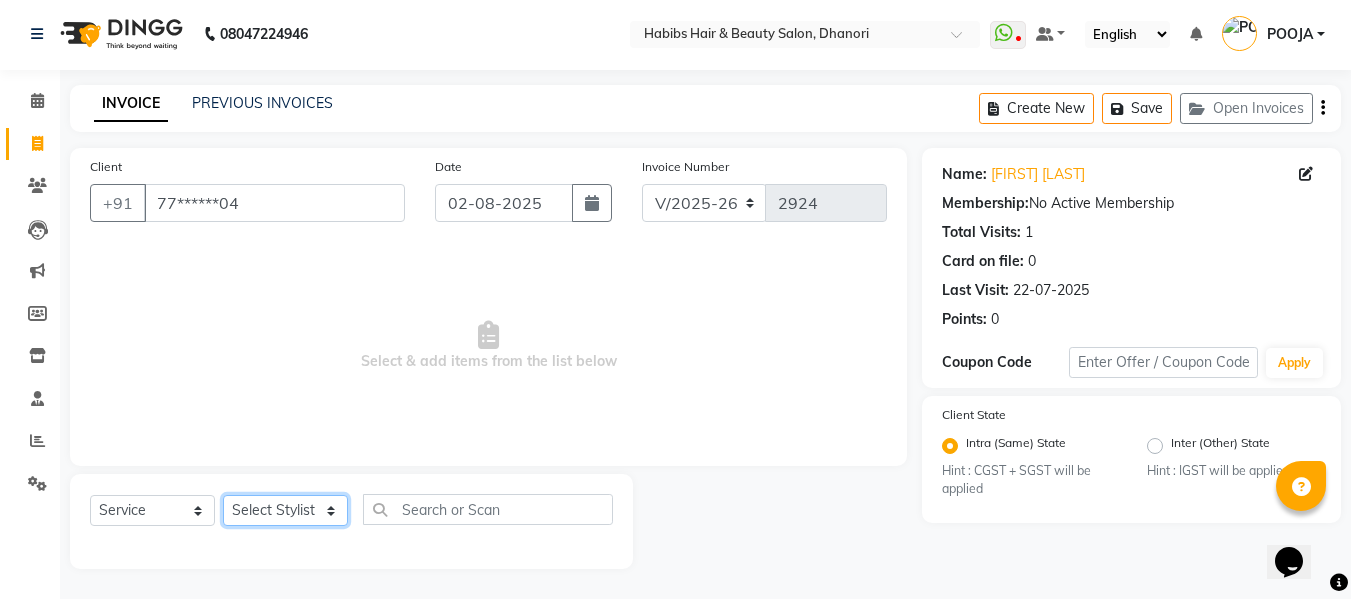 select on "41588" 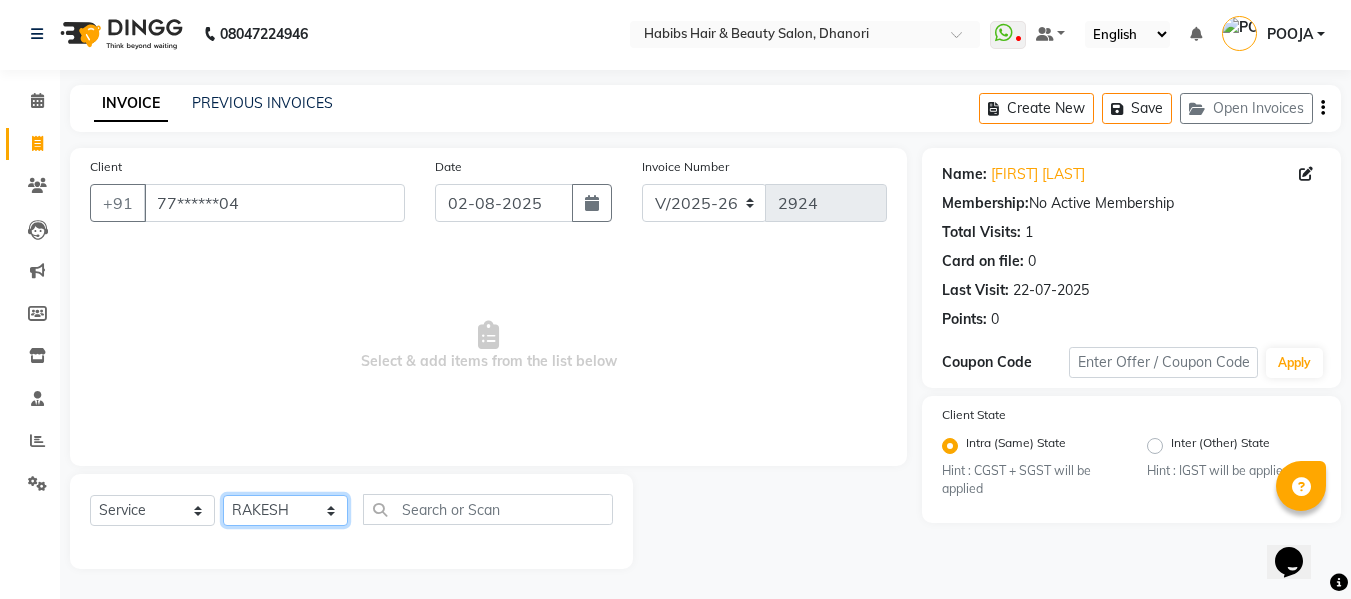 click on "Select Stylist Admin  Alishan  ARMAN DIVYA FAIZAN IRFAN MUZAMMIL POOJA POOJA J RAKESH SAHIL SHAKEEL SONAL" 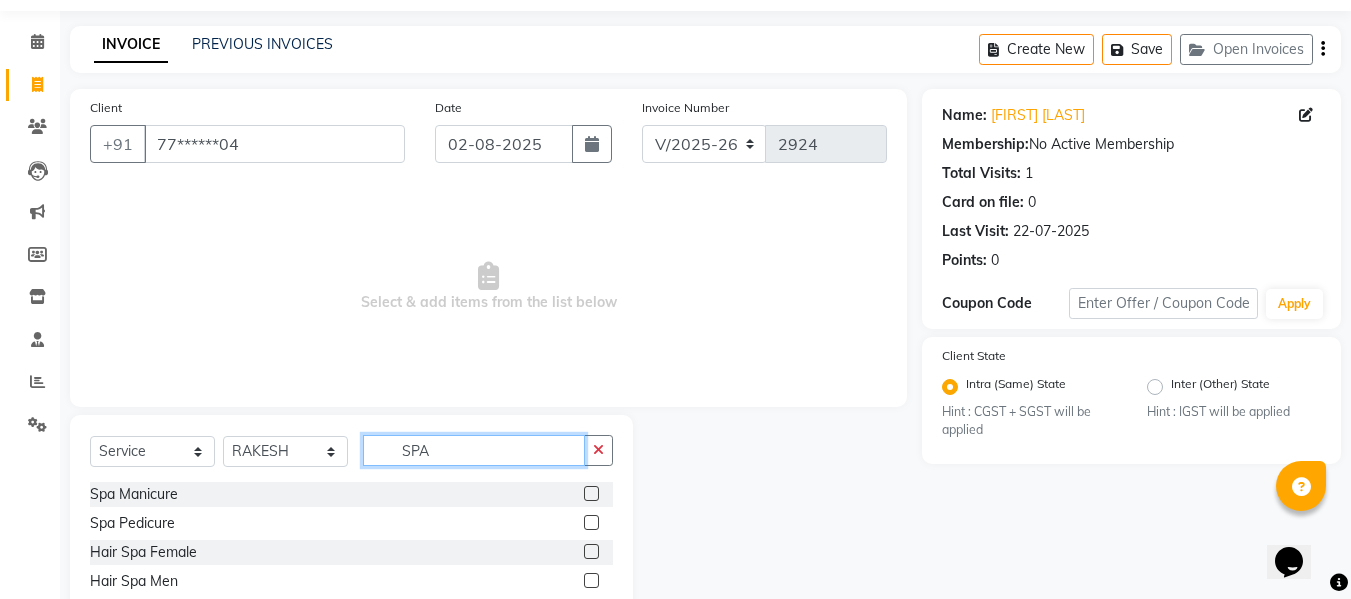 scroll, scrollTop: 118, scrollLeft: 0, axis: vertical 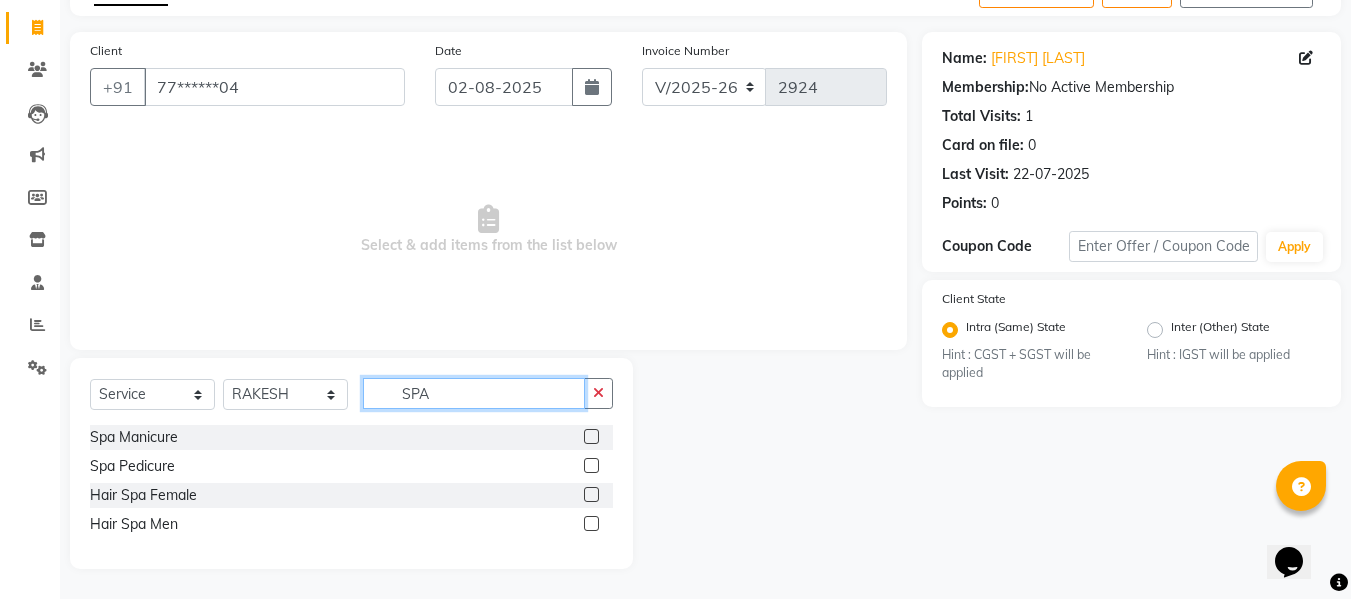 type on "SPA" 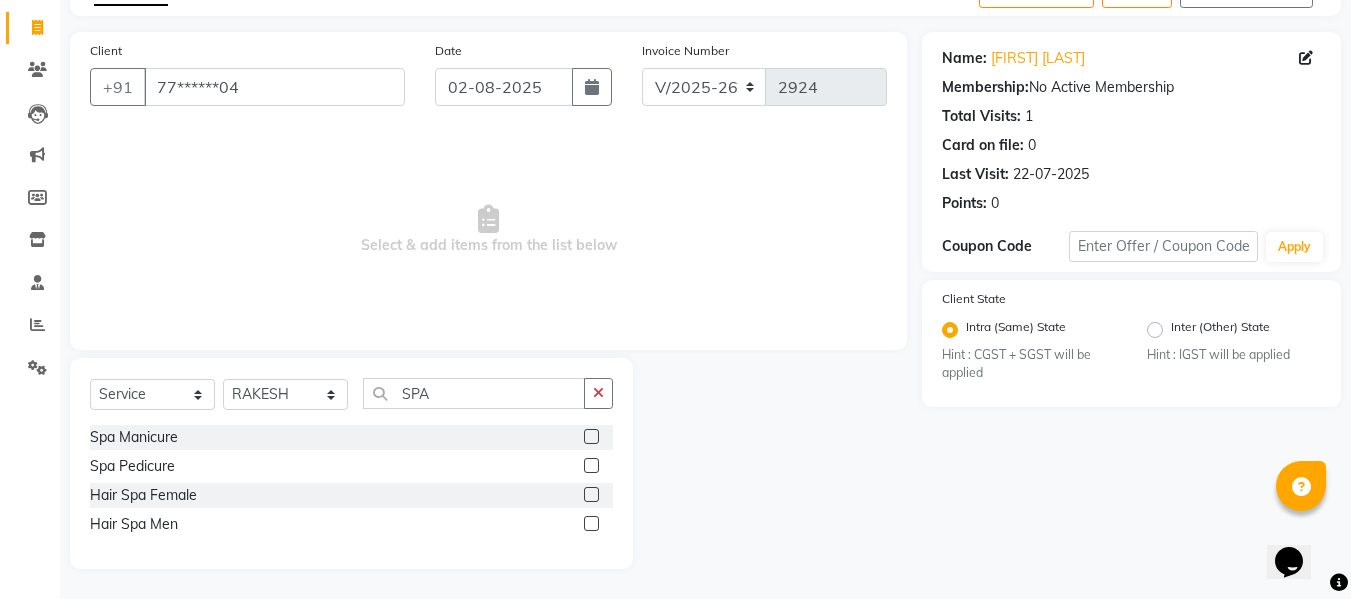 click 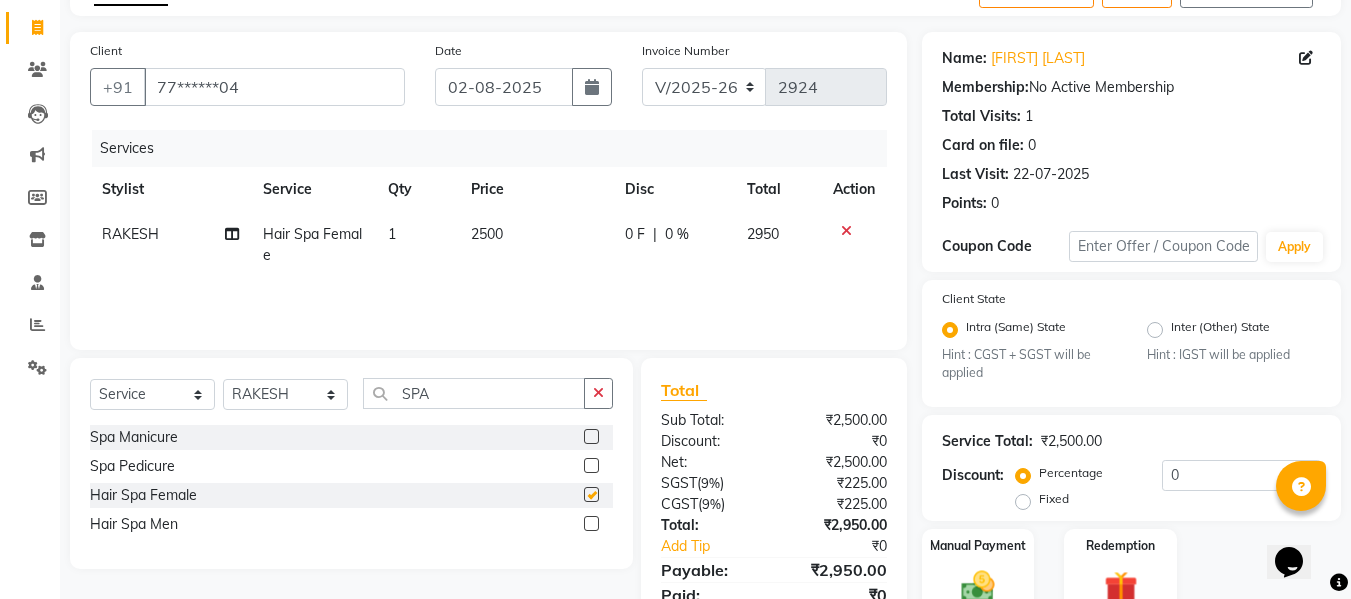 checkbox on "false" 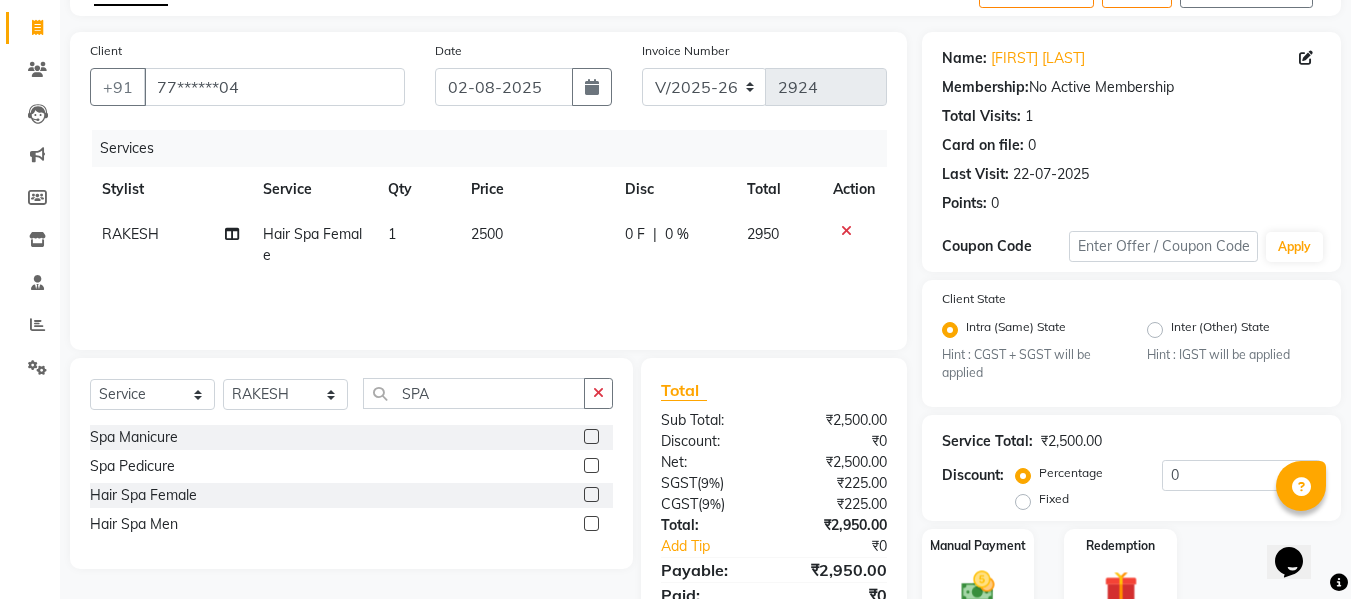 click on "2500" 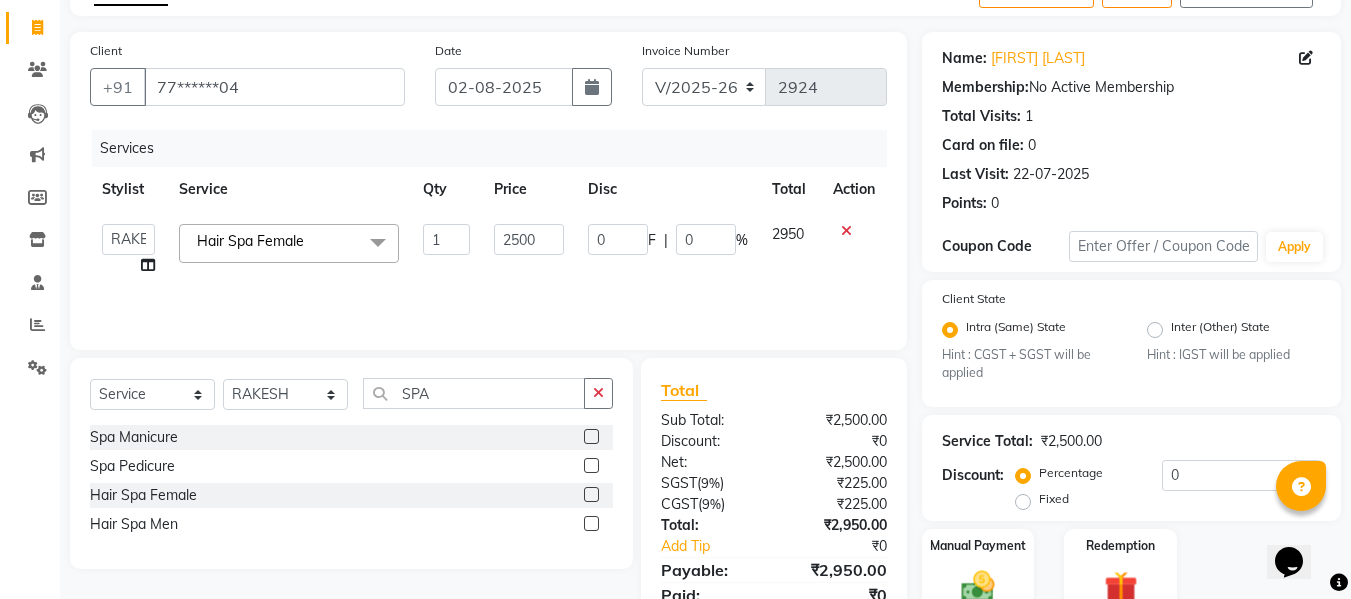 click on "2500" 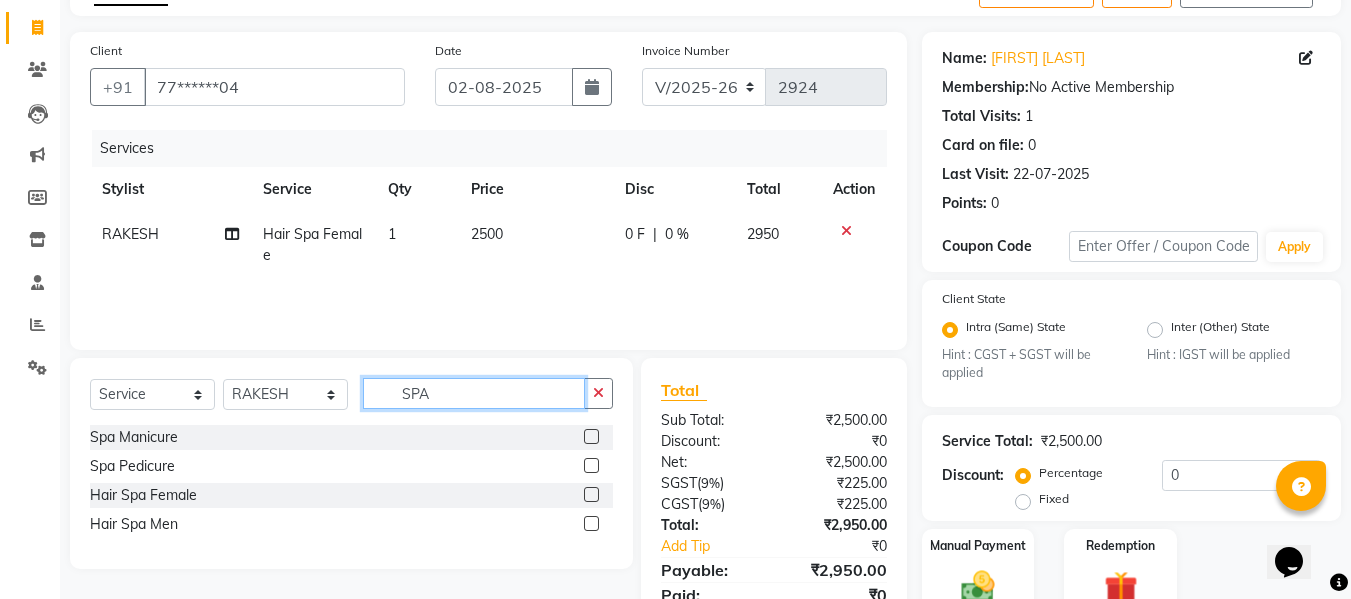 click on "SPA" 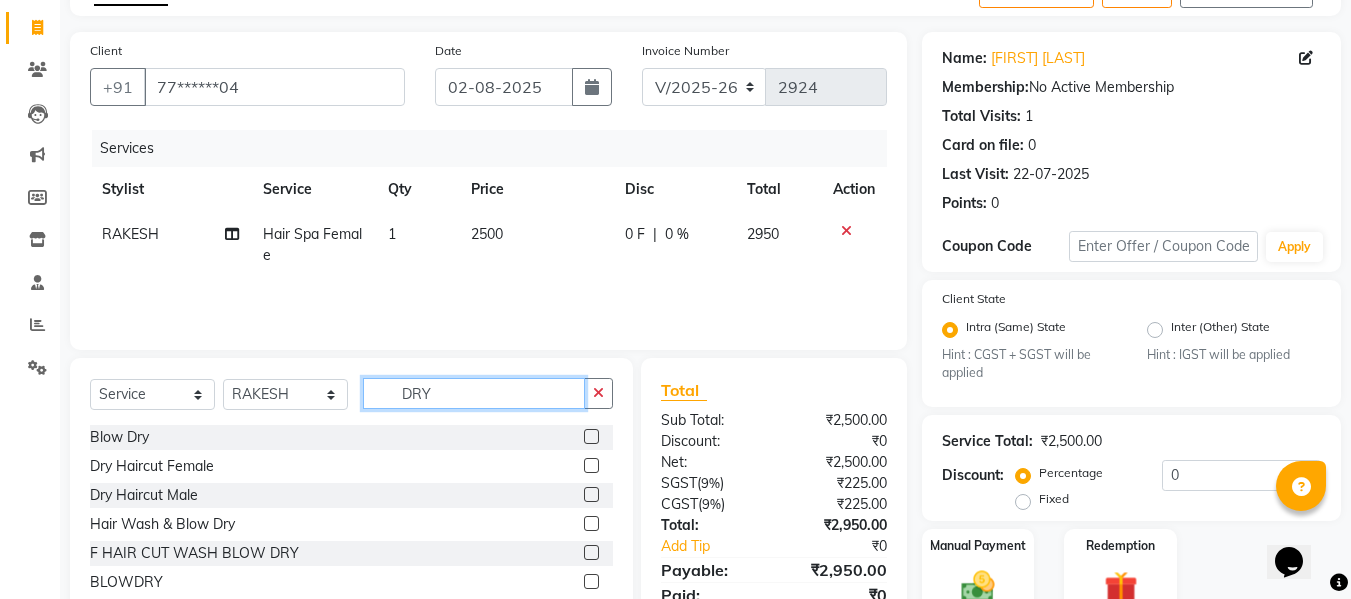 type on "DRY" 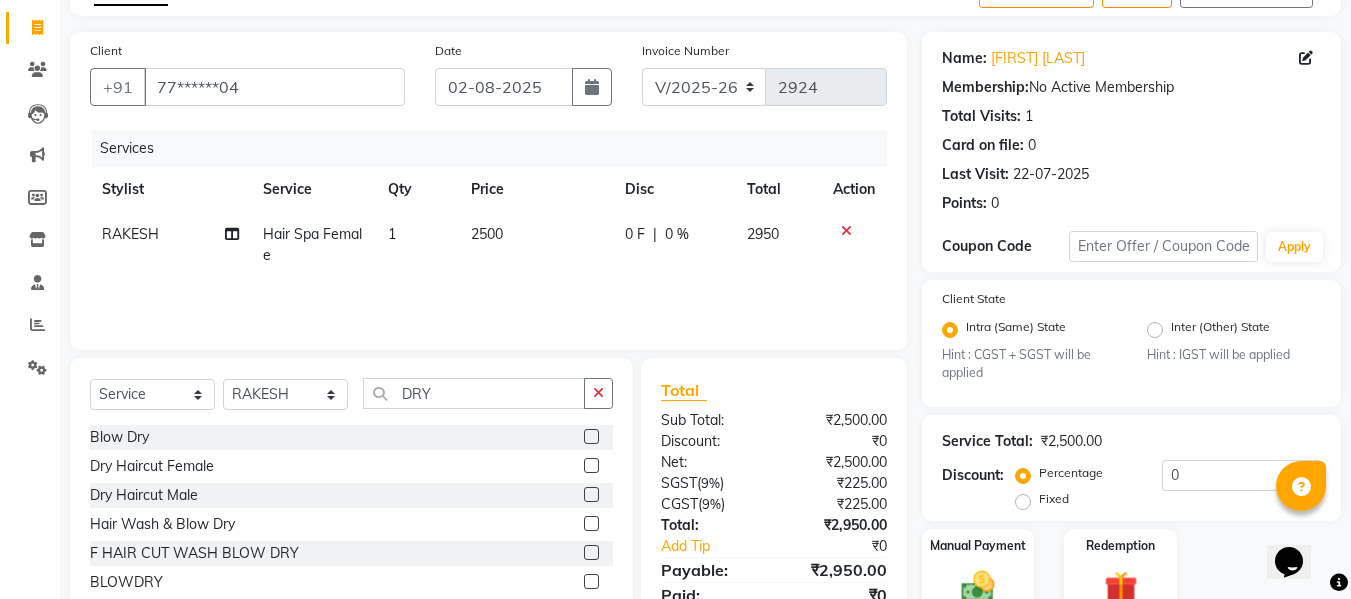 click 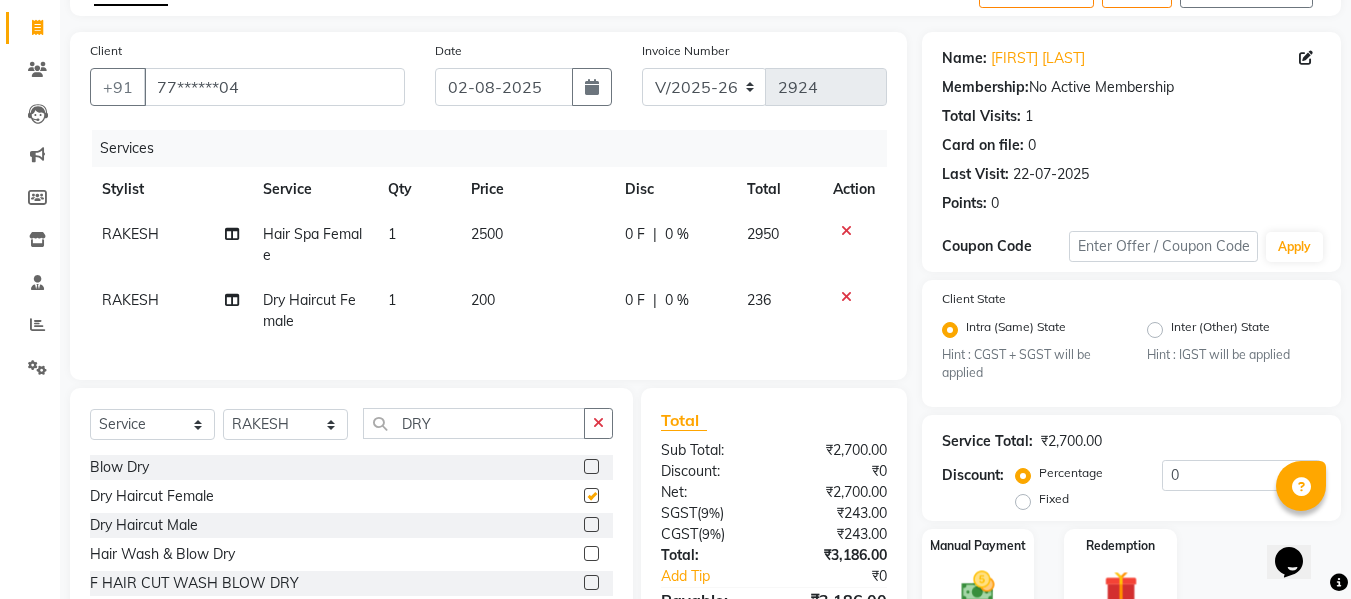 checkbox on "false" 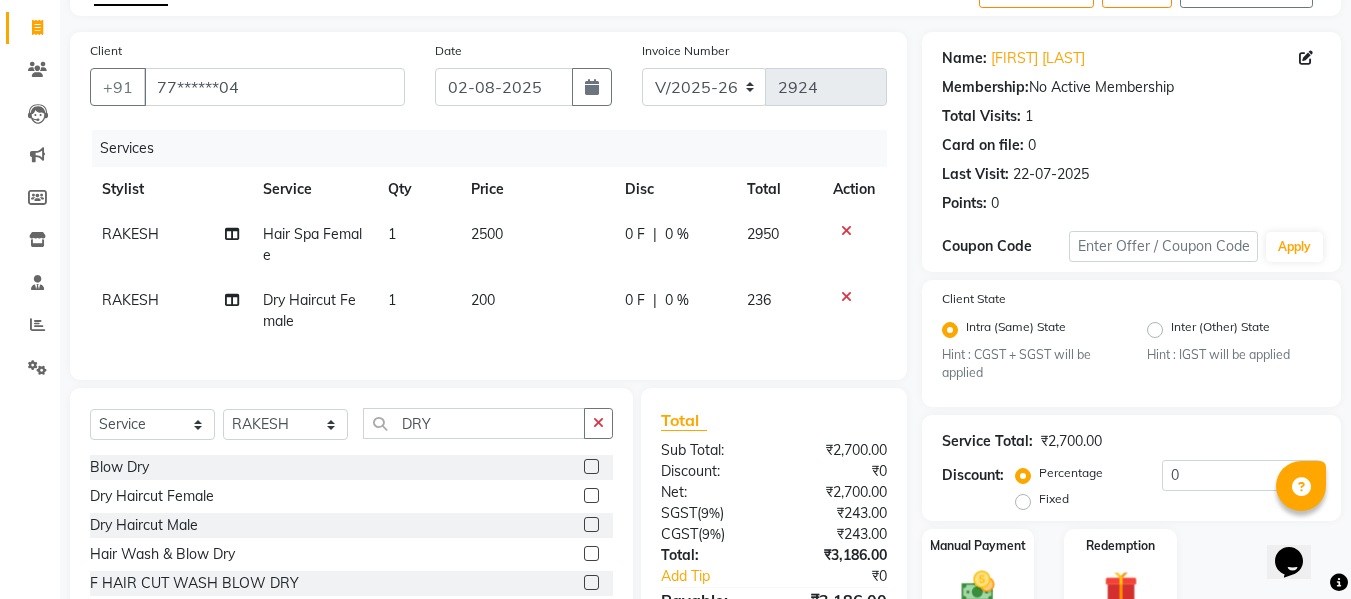 click on "200" 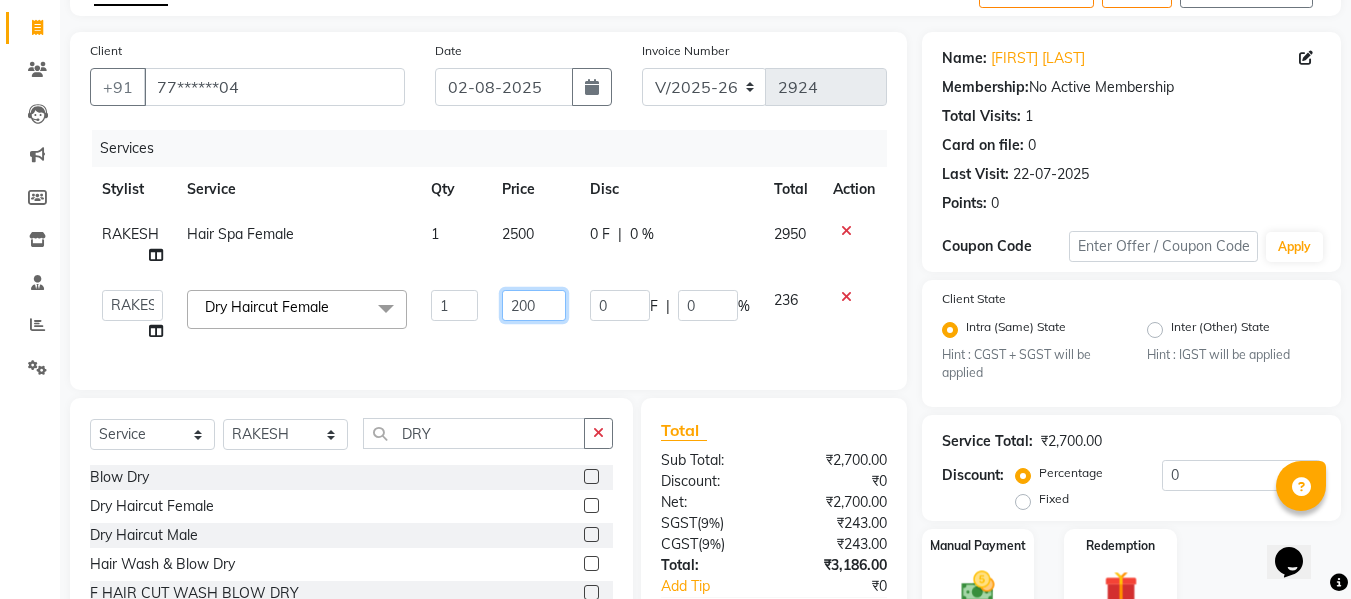 click on "200" 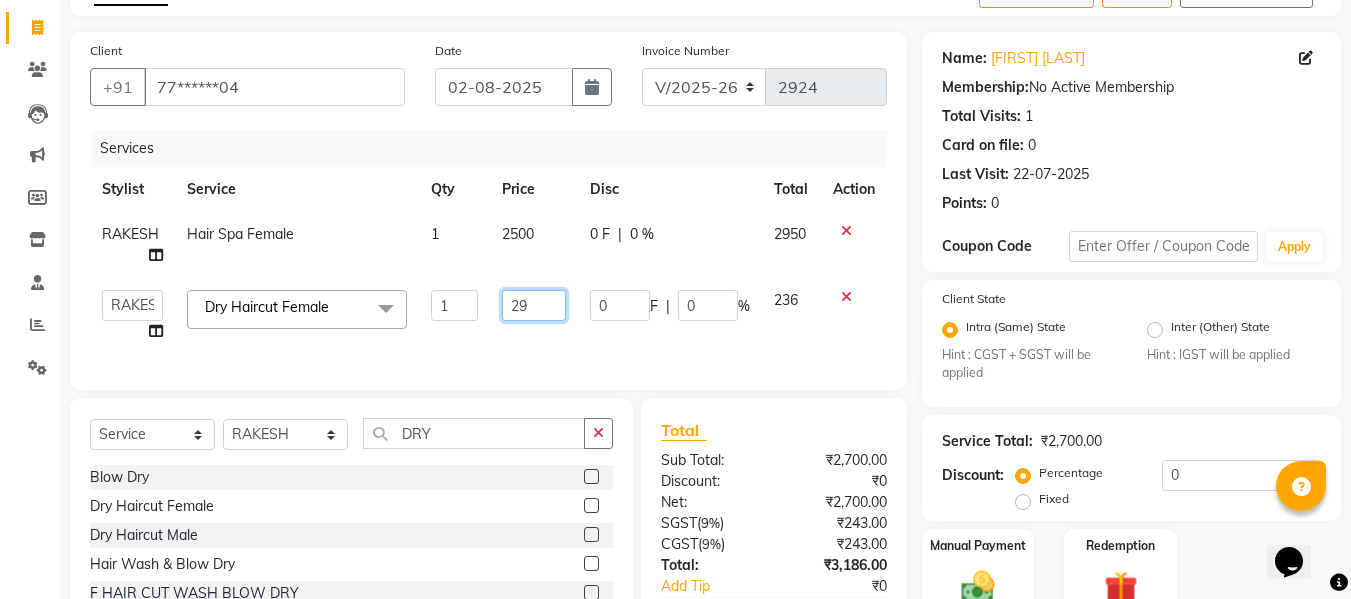 type on "297" 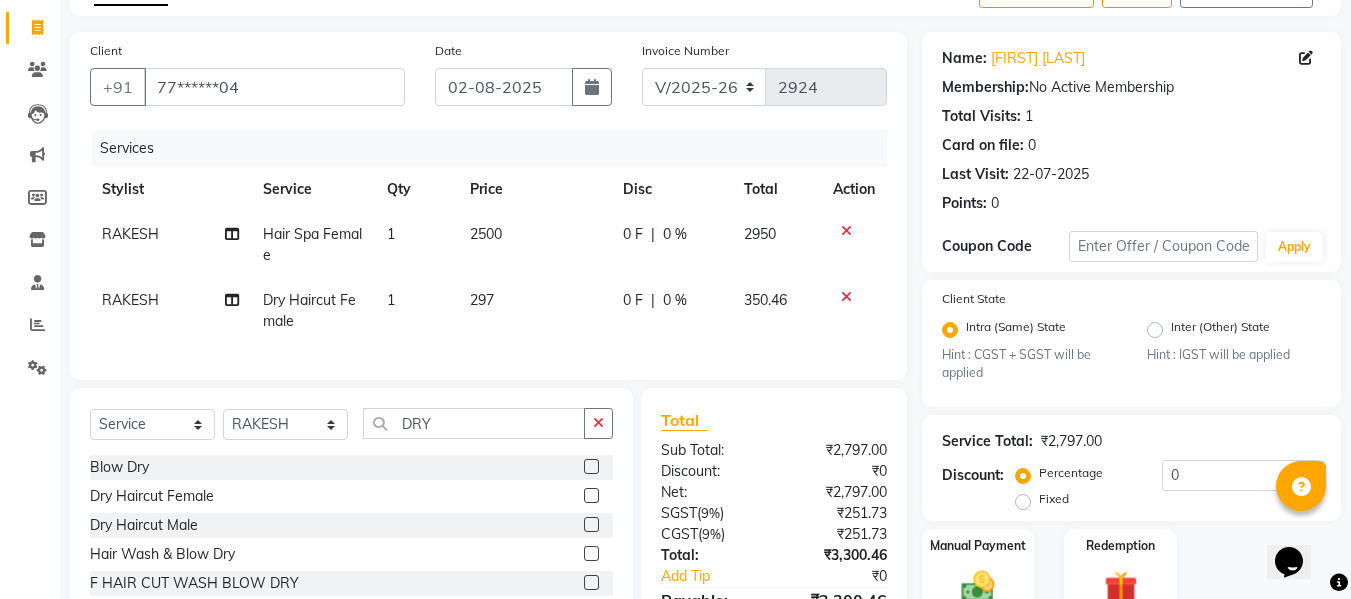 click on "297" 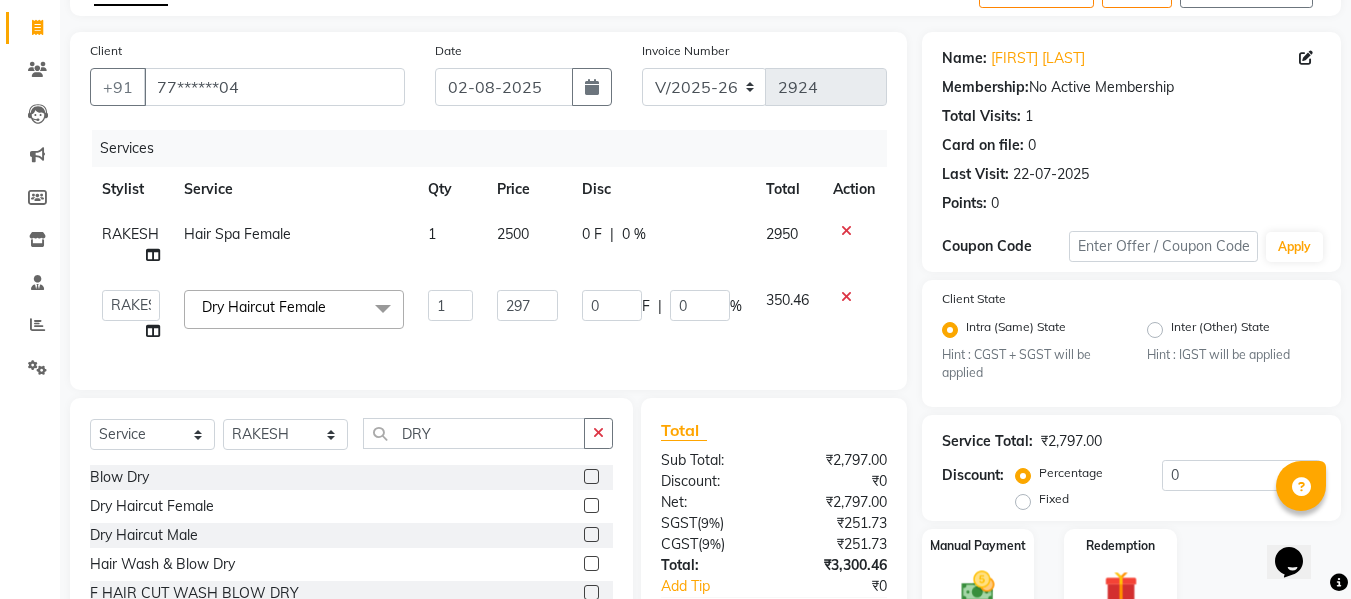 scroll, scrollTop: 257, scrollLeft: 0, axis: vertical 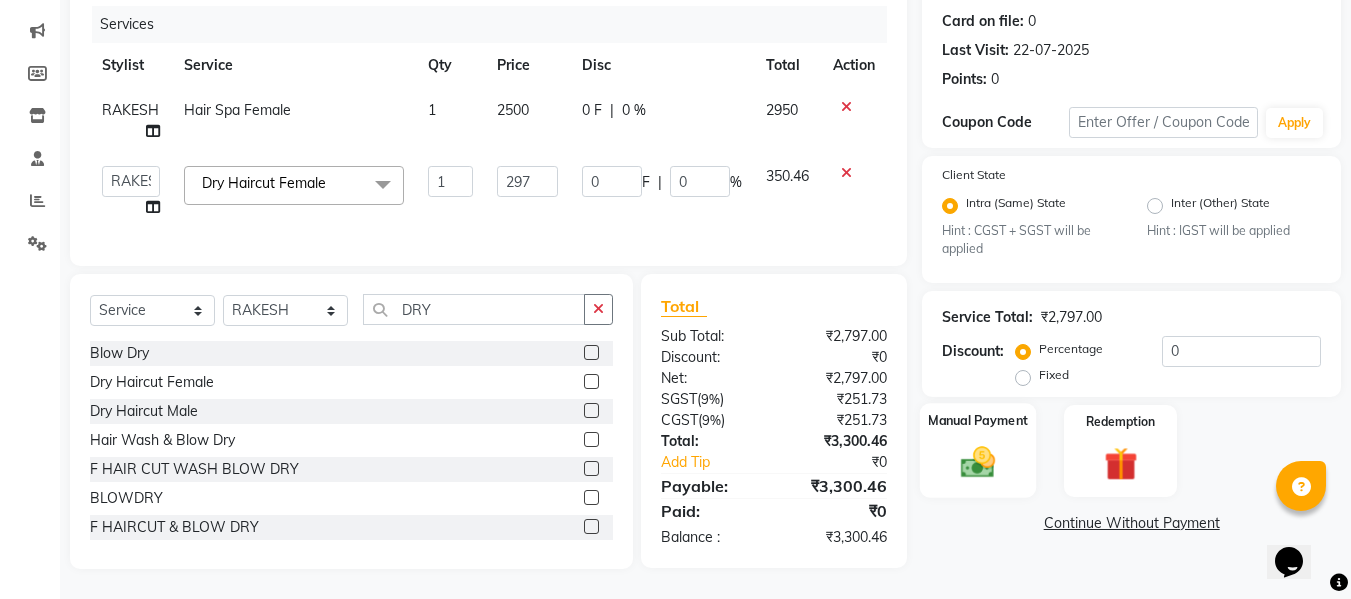 click 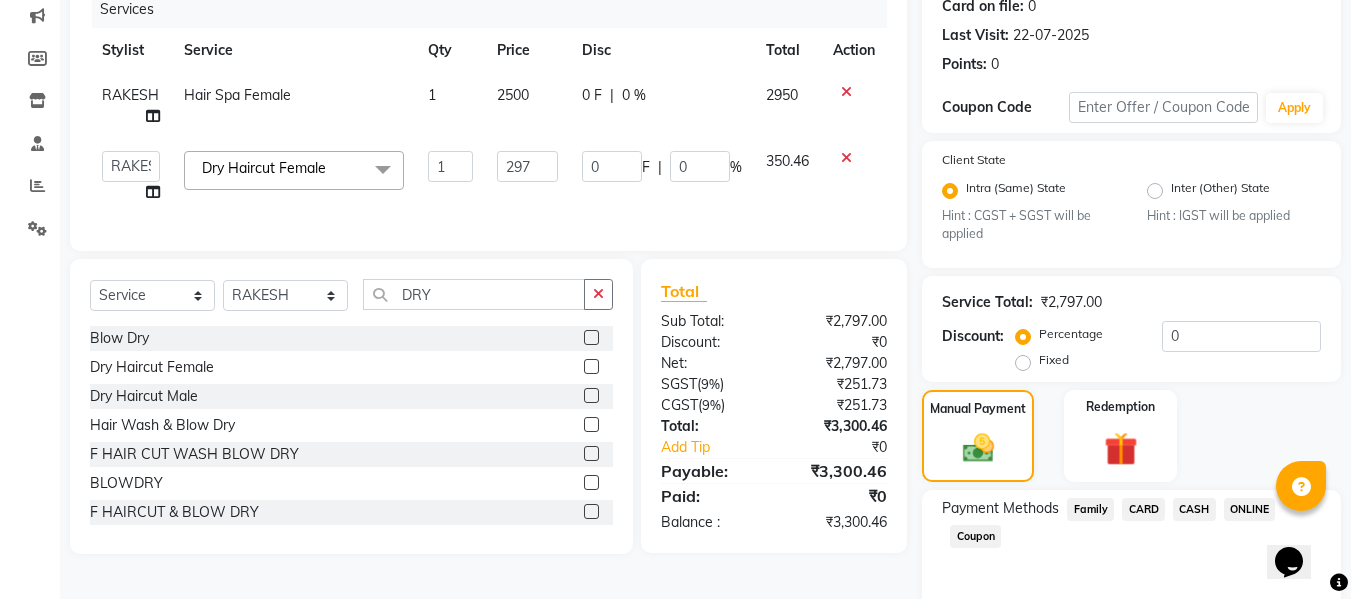 click on "CASH" 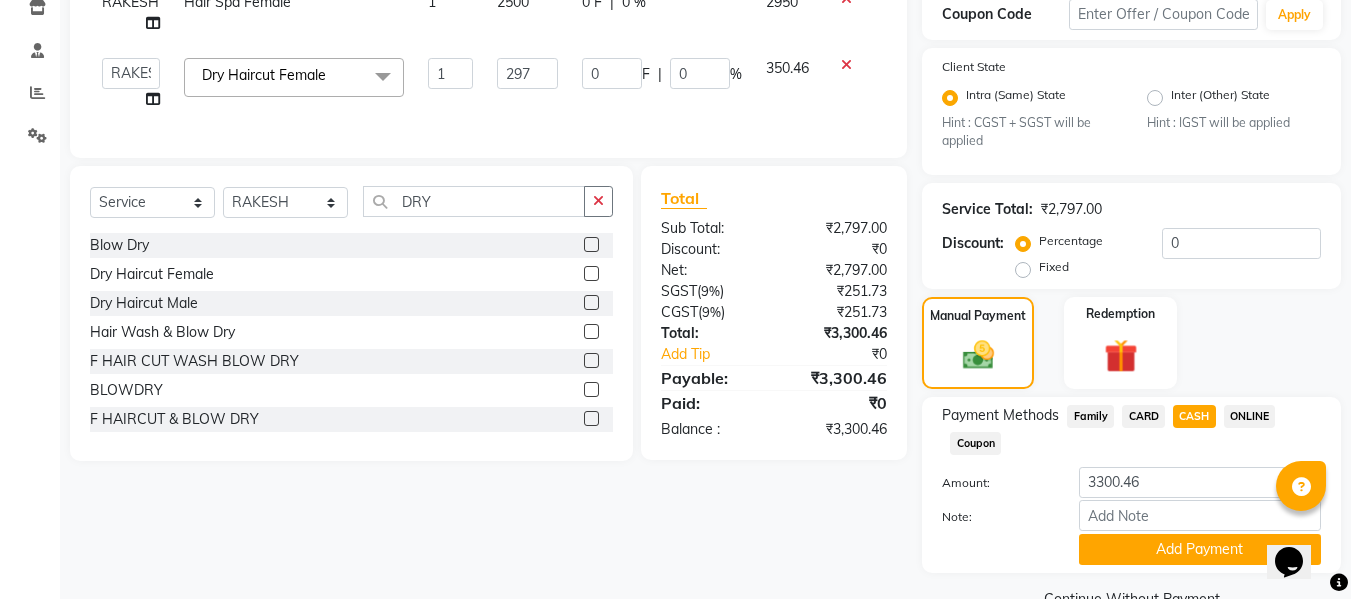 scroll, scrollTop: 395, scrollLeft: 0, axis: vertical 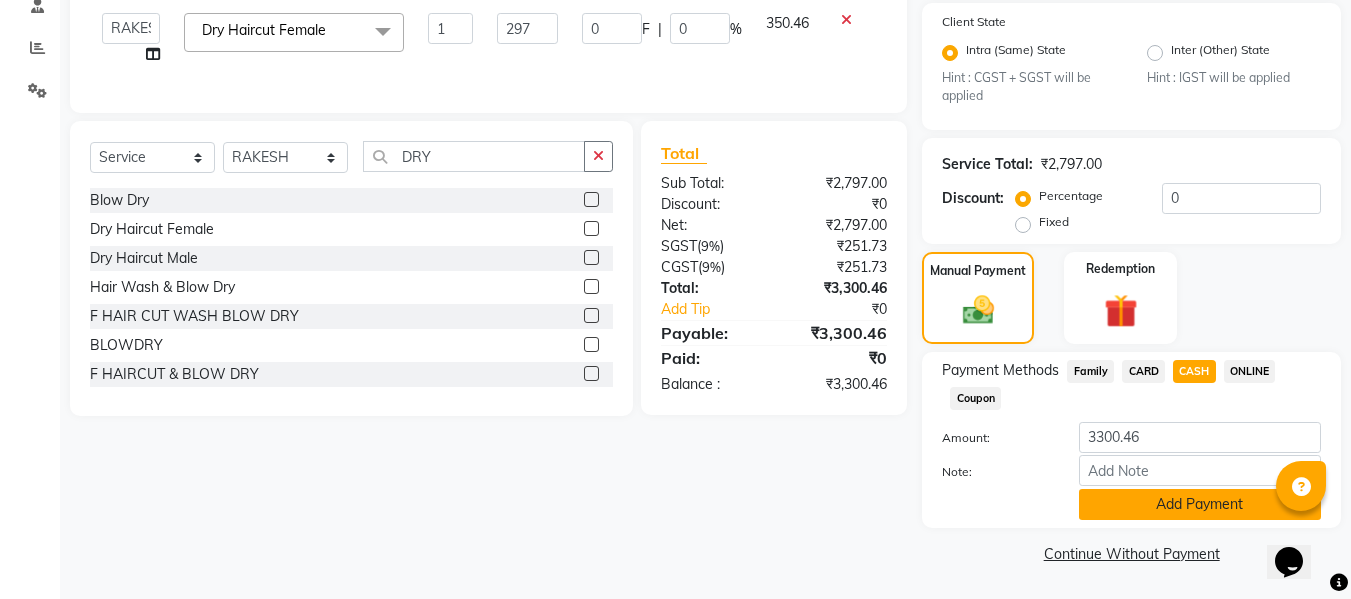 click on "Add Payment" 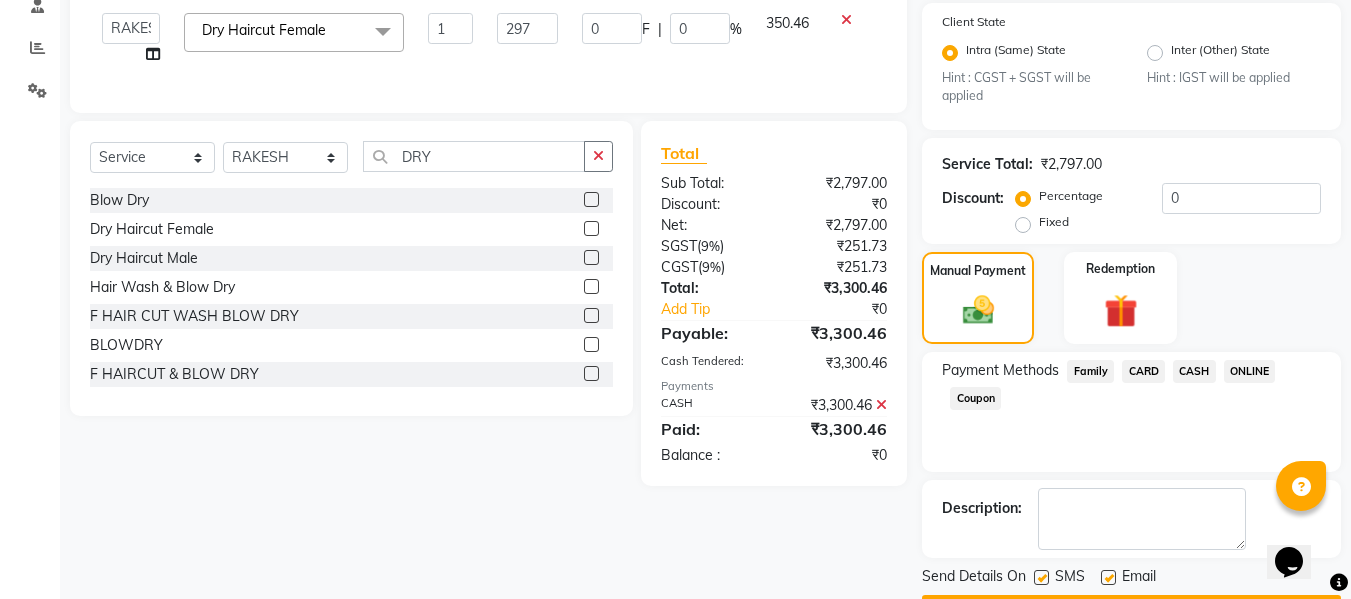 scroll, scrollTop: 452, scrollLeft: 0, axis: vertical 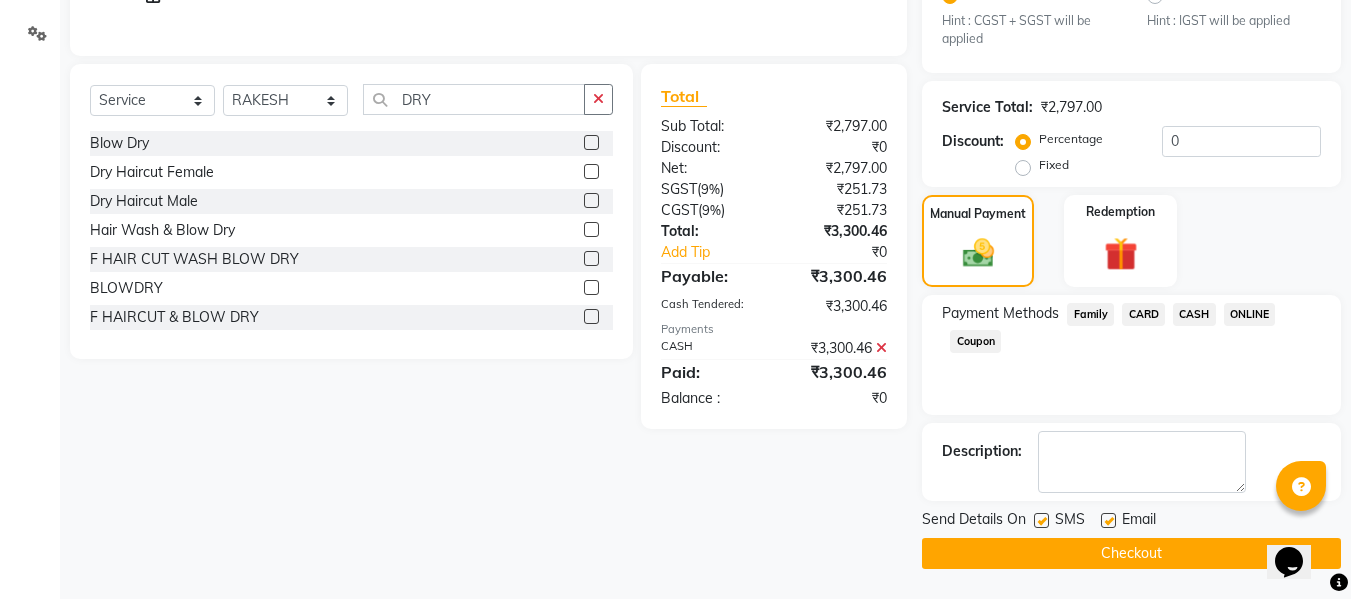 click on "Checkout" 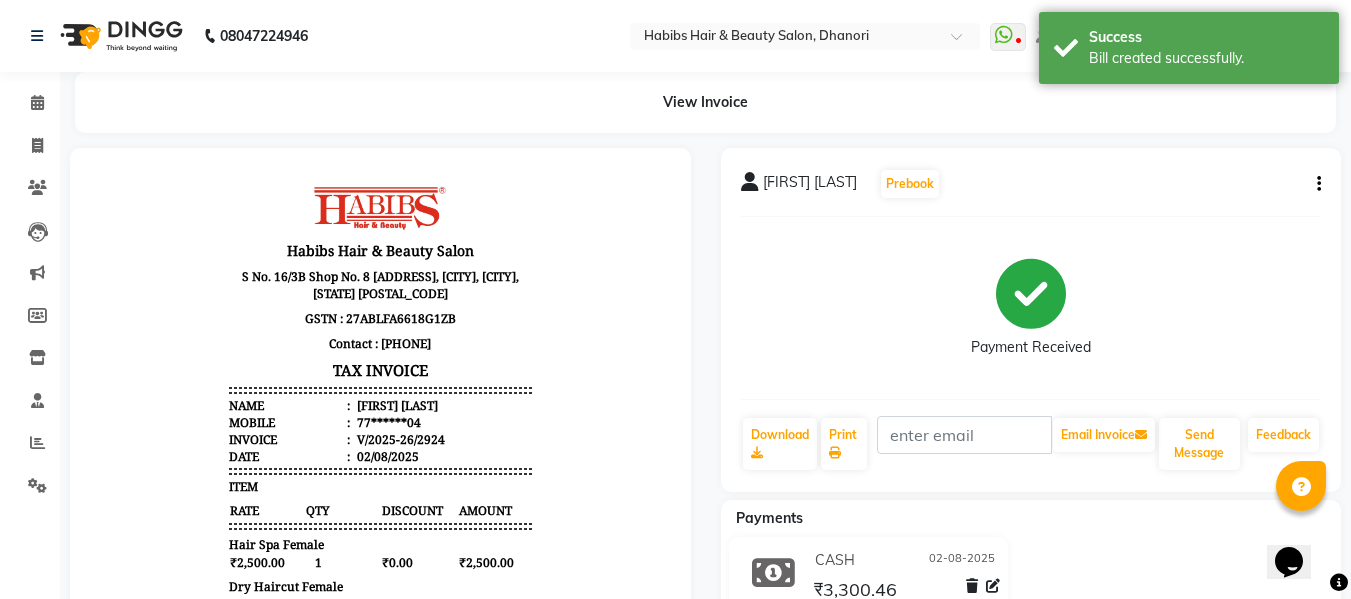 scroll, scrollTop: 0, scrollLeft: 0, axis: both 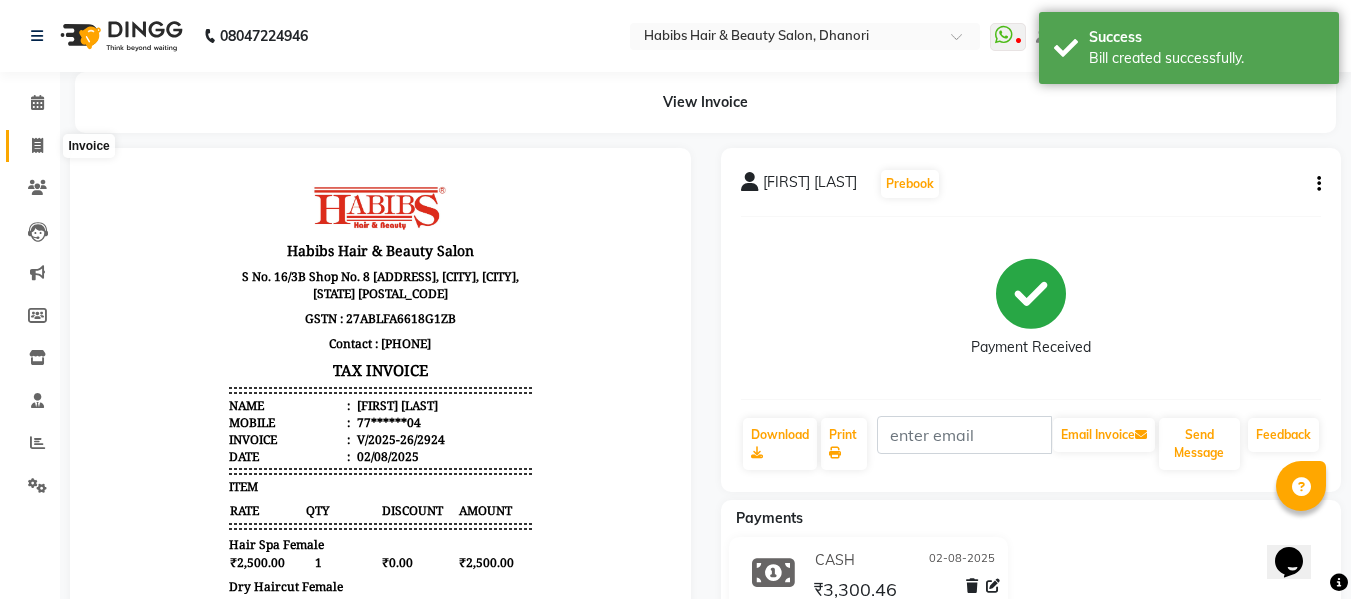 click 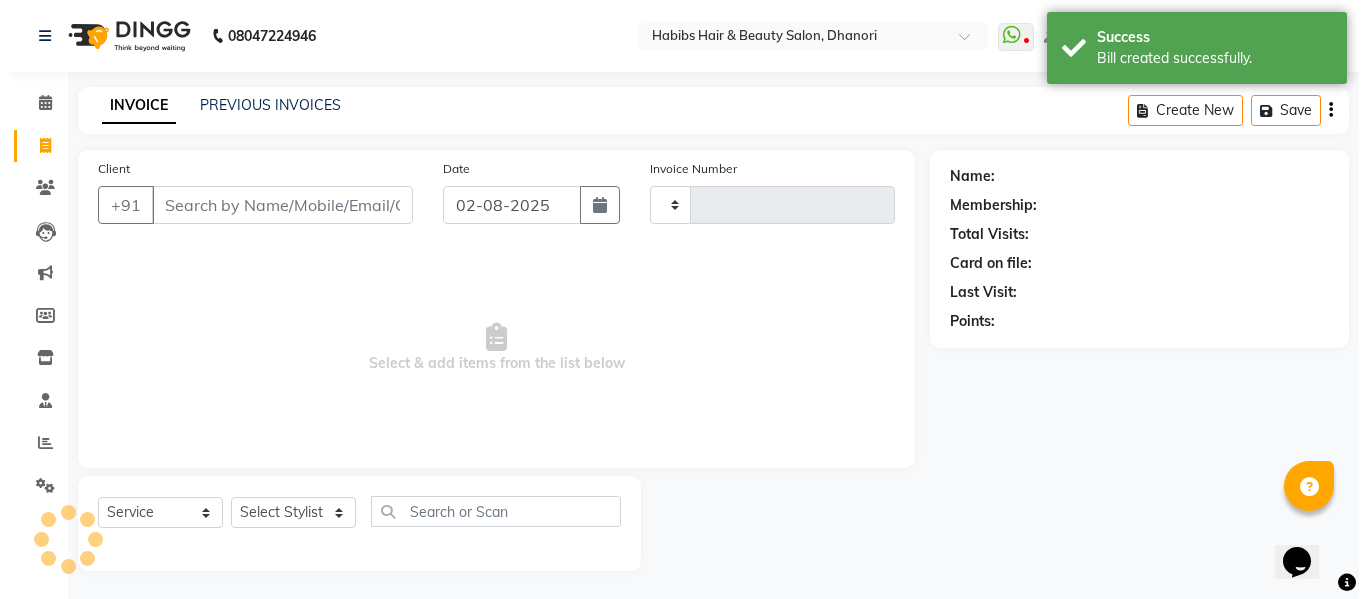 scroll, scrollTop: 2, scrollLeft: 0, axis: vertical 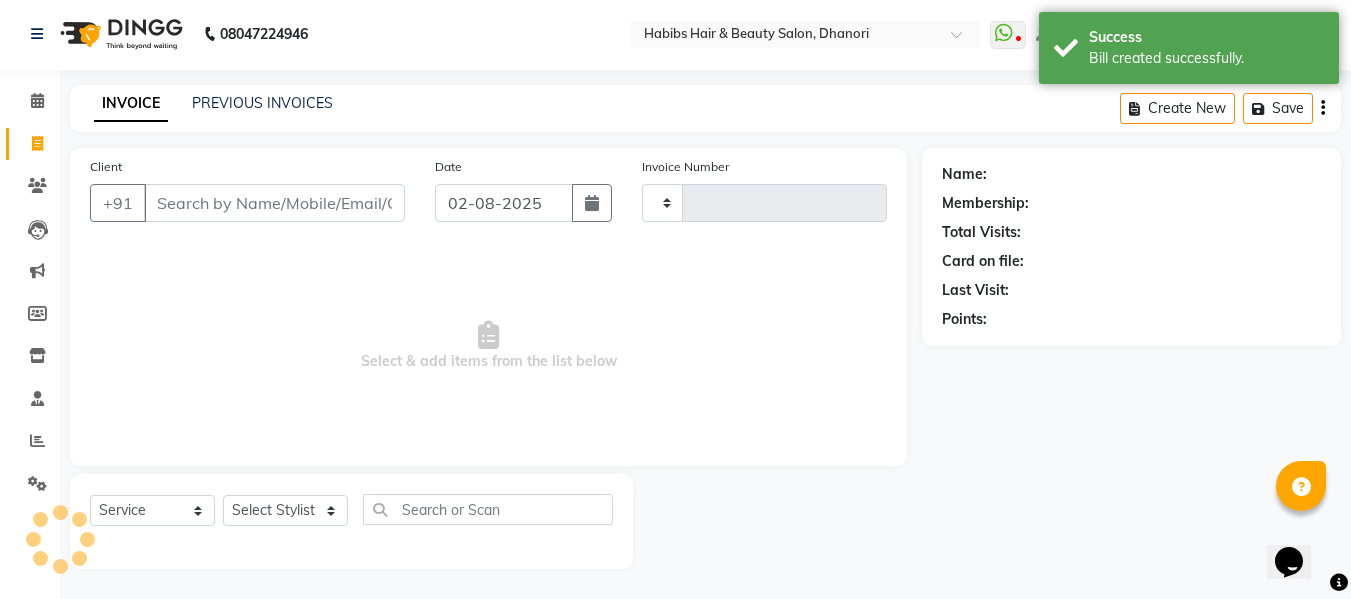 type on "2925" 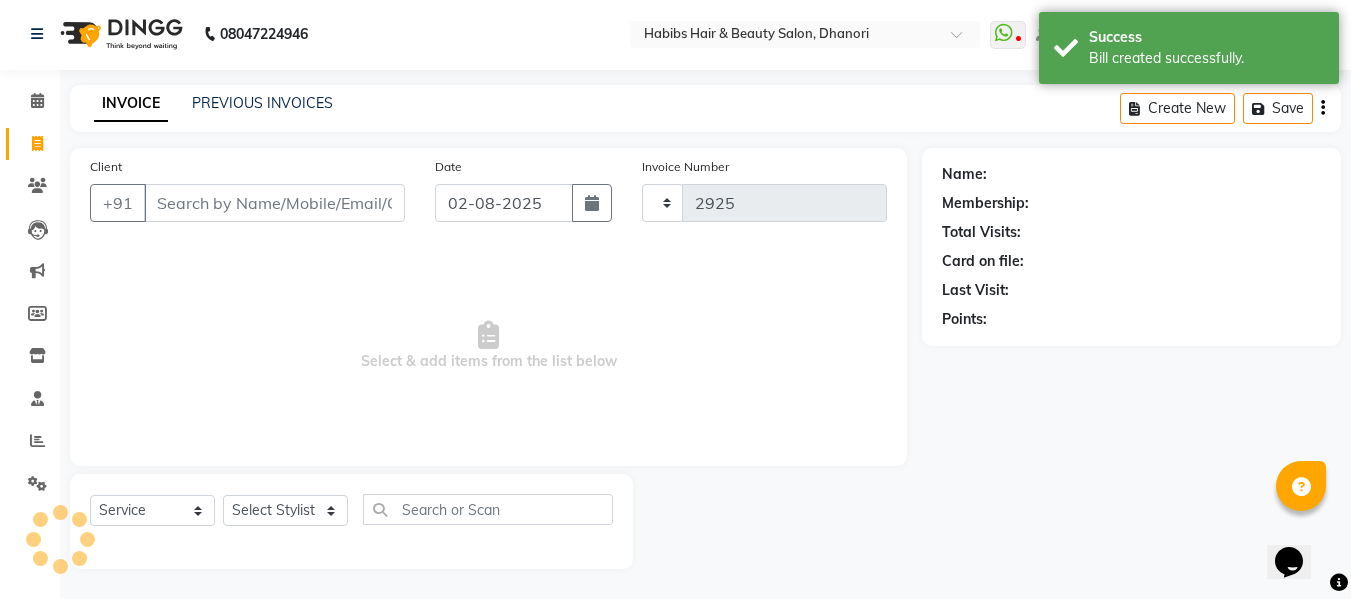 select on "4967" 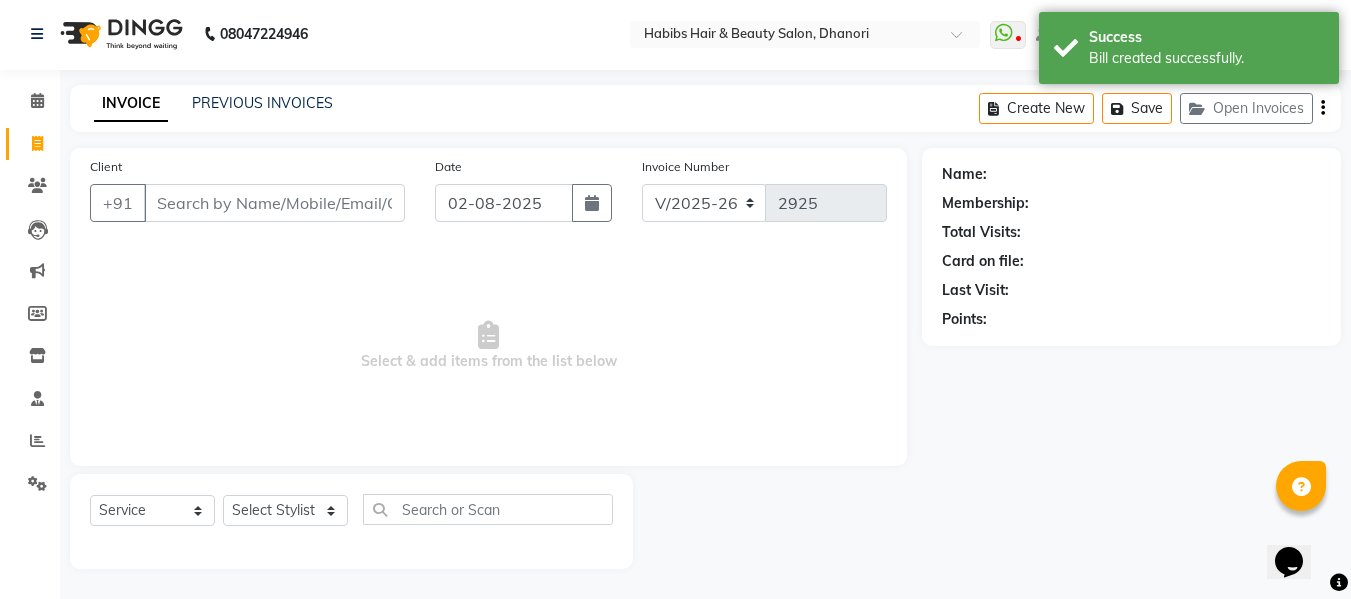 click on "Client" at bounding box center (274, 203) 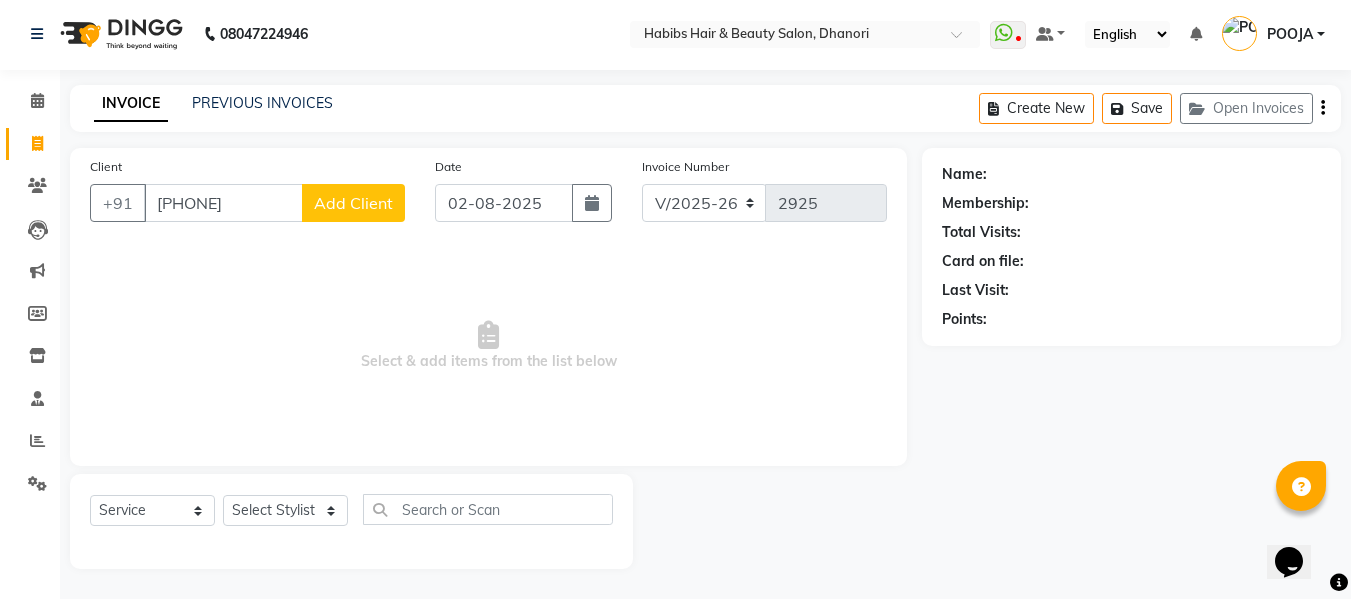 type on "[PHONE]" 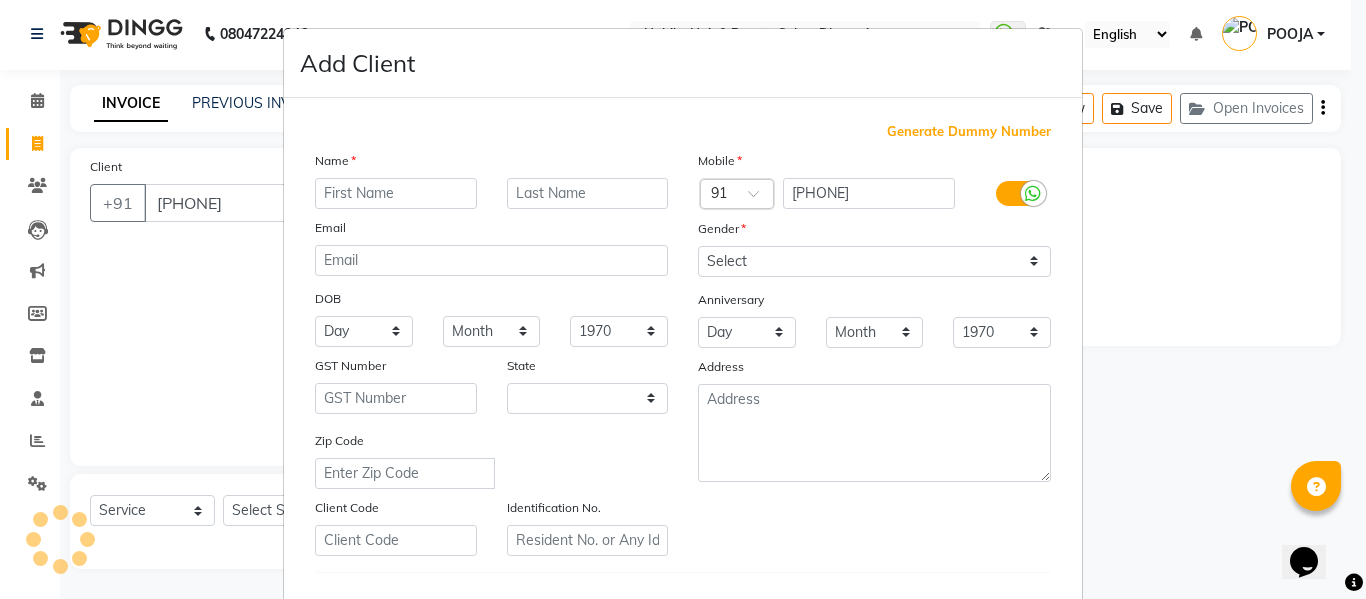 select on "22" 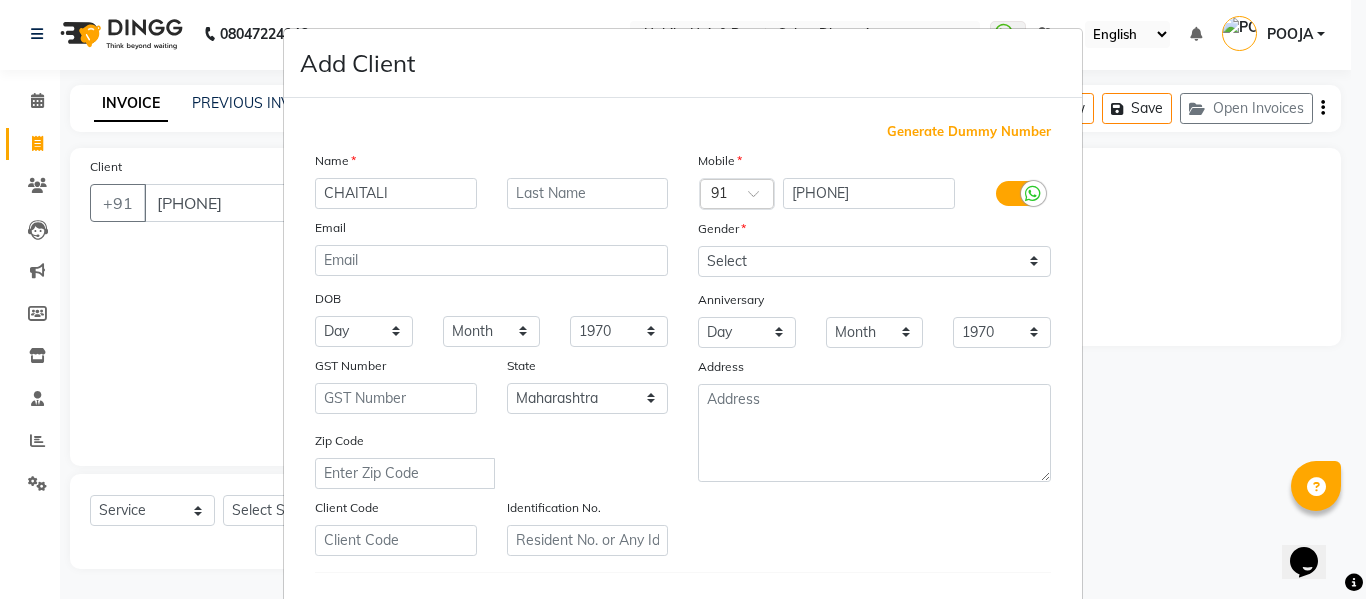 type on "CHAITALI" 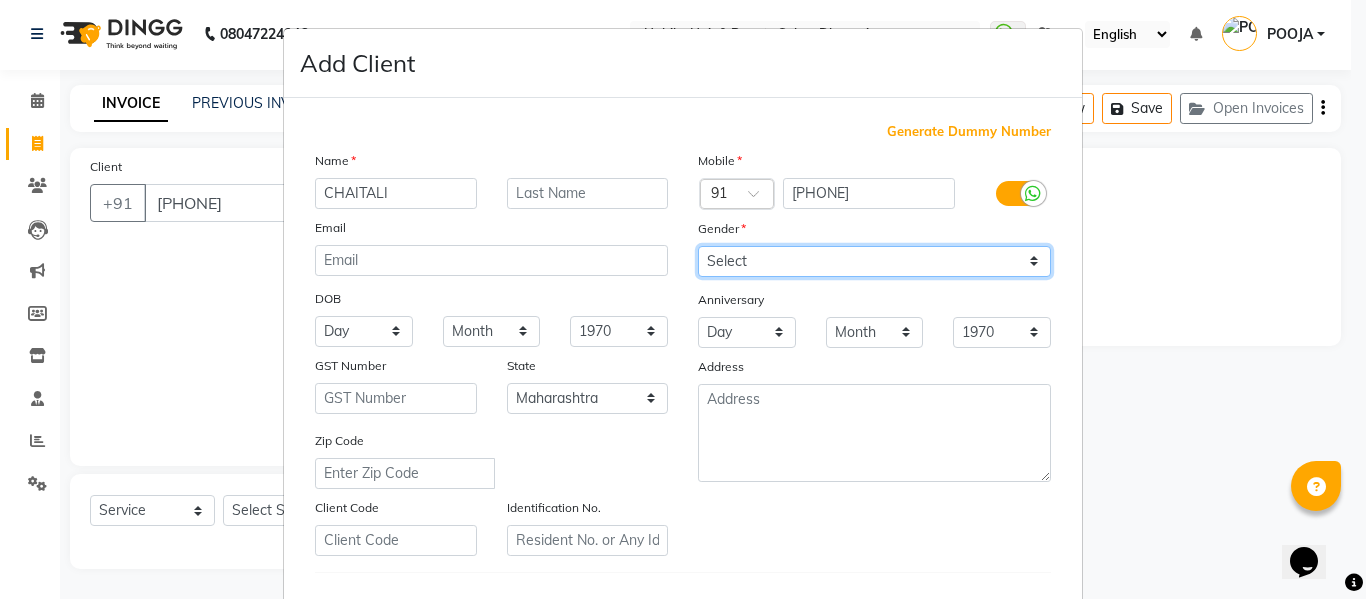 click on "Select Male Female Other Prefer Not To Say" at bounding box center [874, 261] 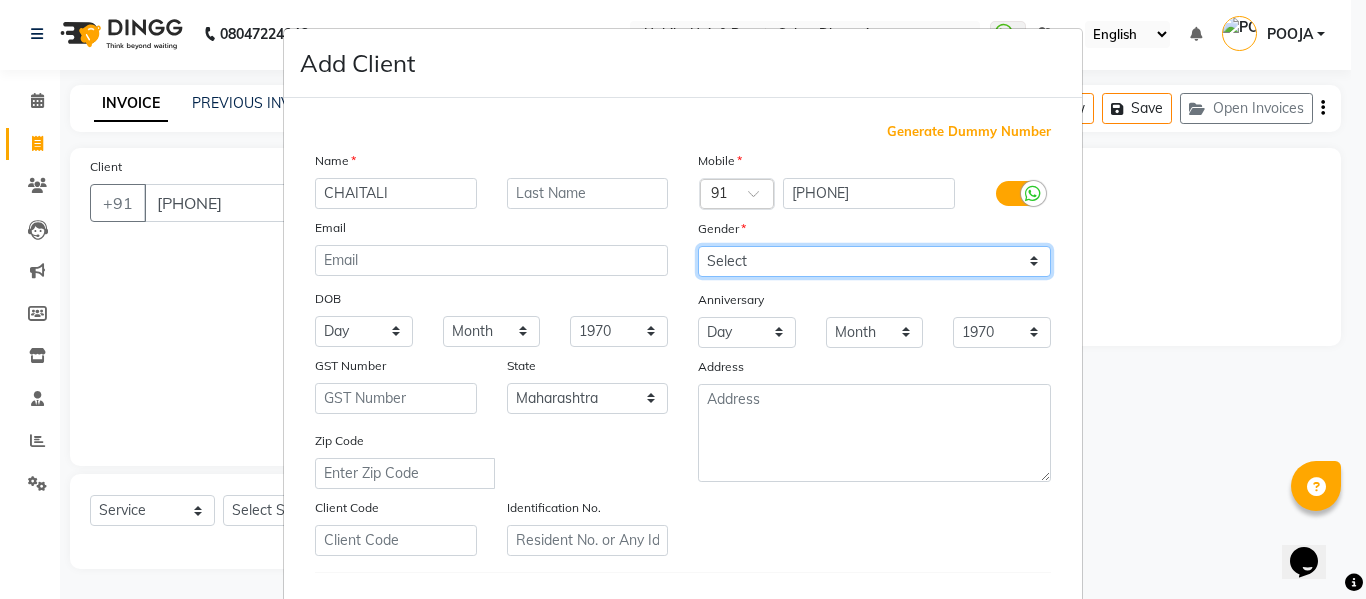 select on "female" 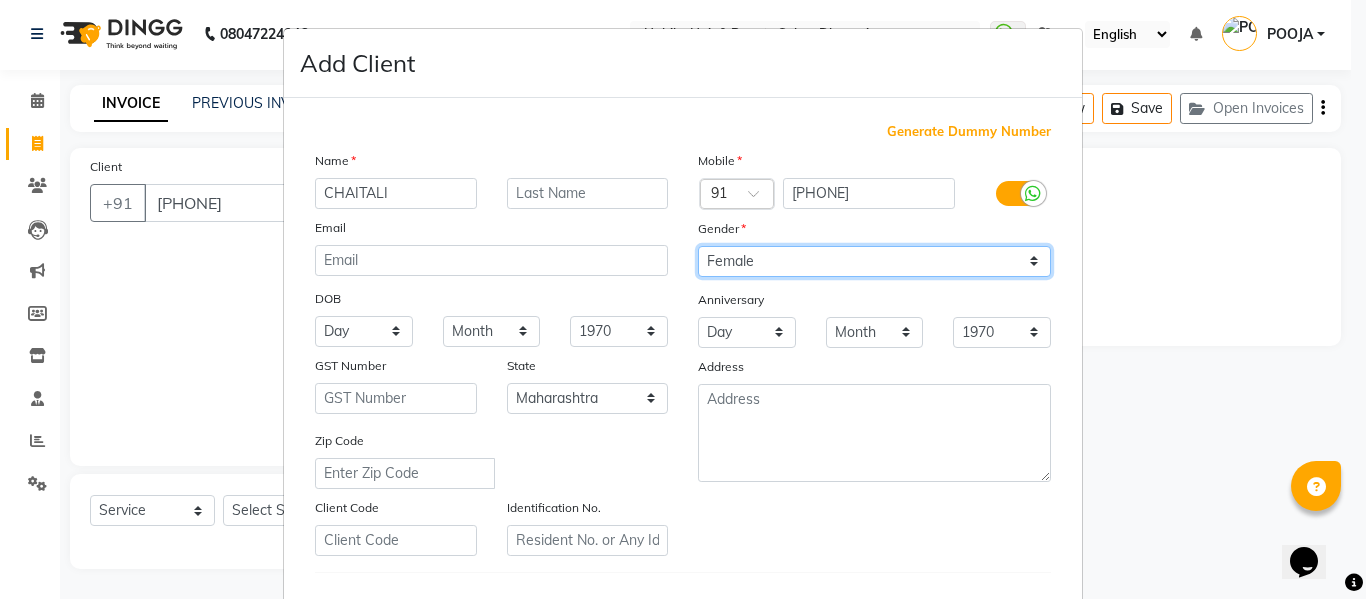 click on "Select Male Female Other Prefer Not To Say" at bounding box center [874, 261] 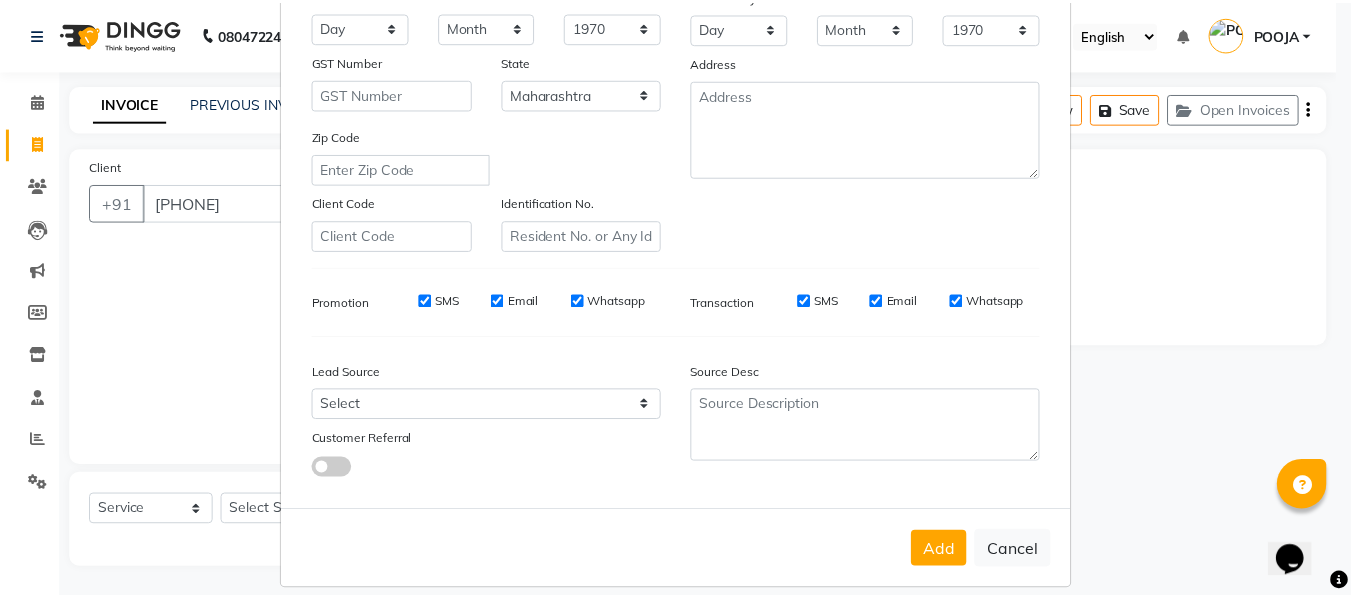 scroll, scrollTop: 324, scrollLeft: 0, axis: vertical 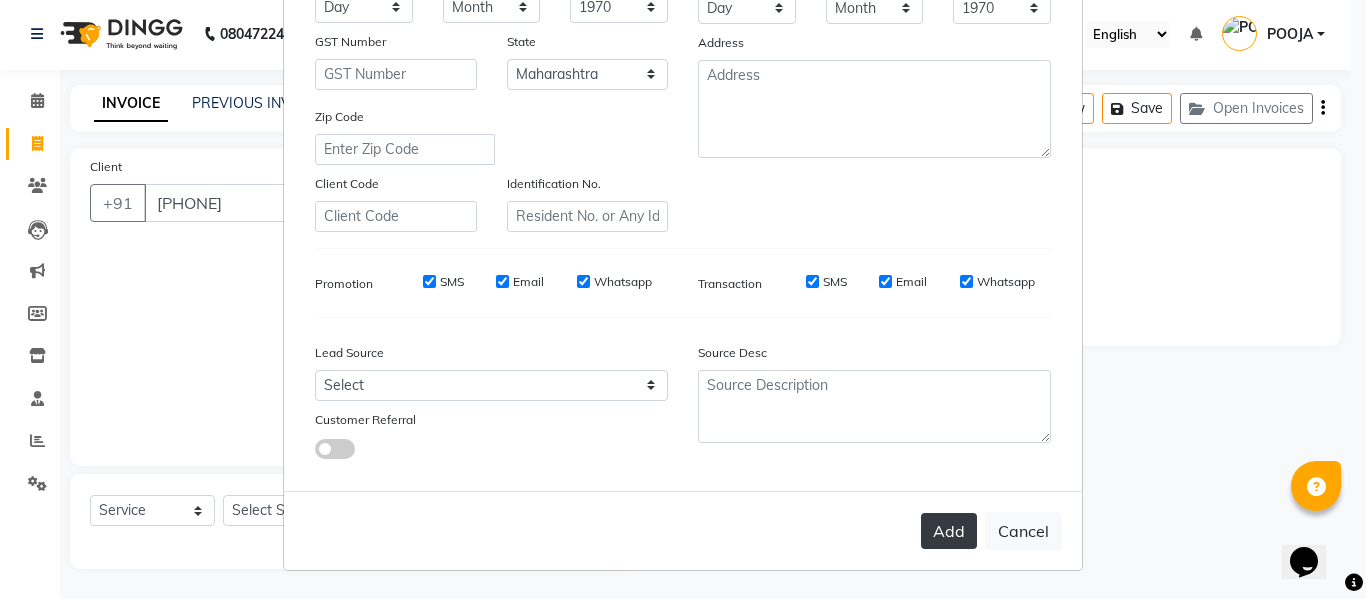 click on "Add" at bounding box center [949, 531] 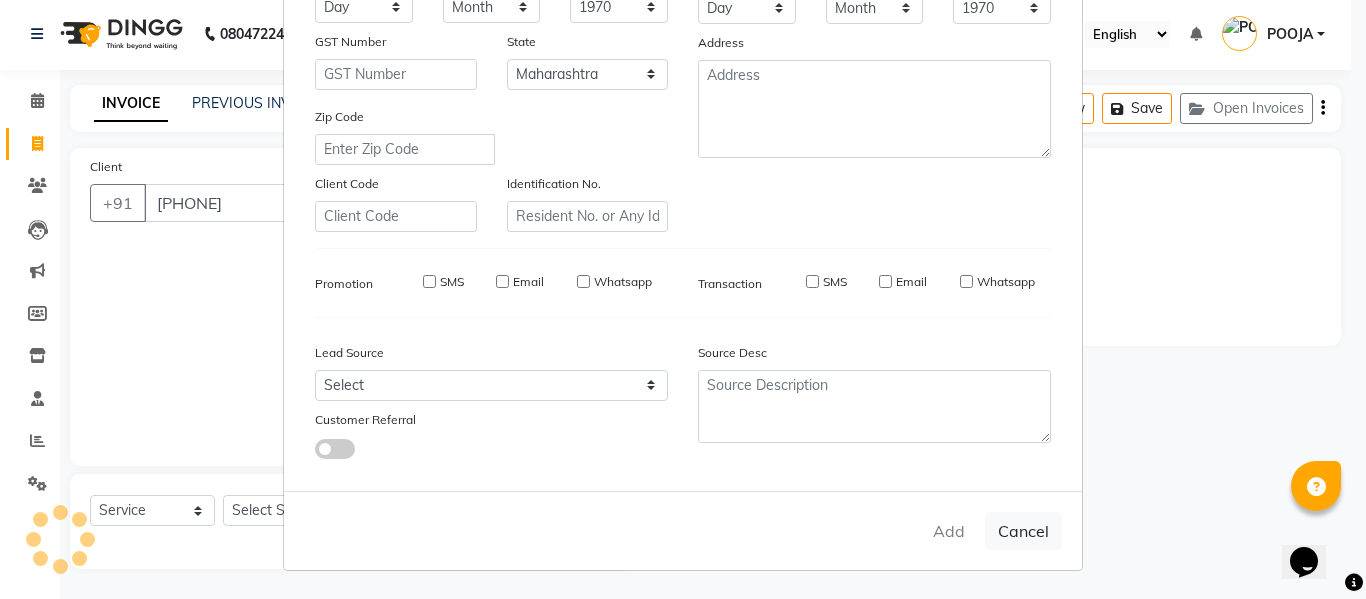 type on "81******77" 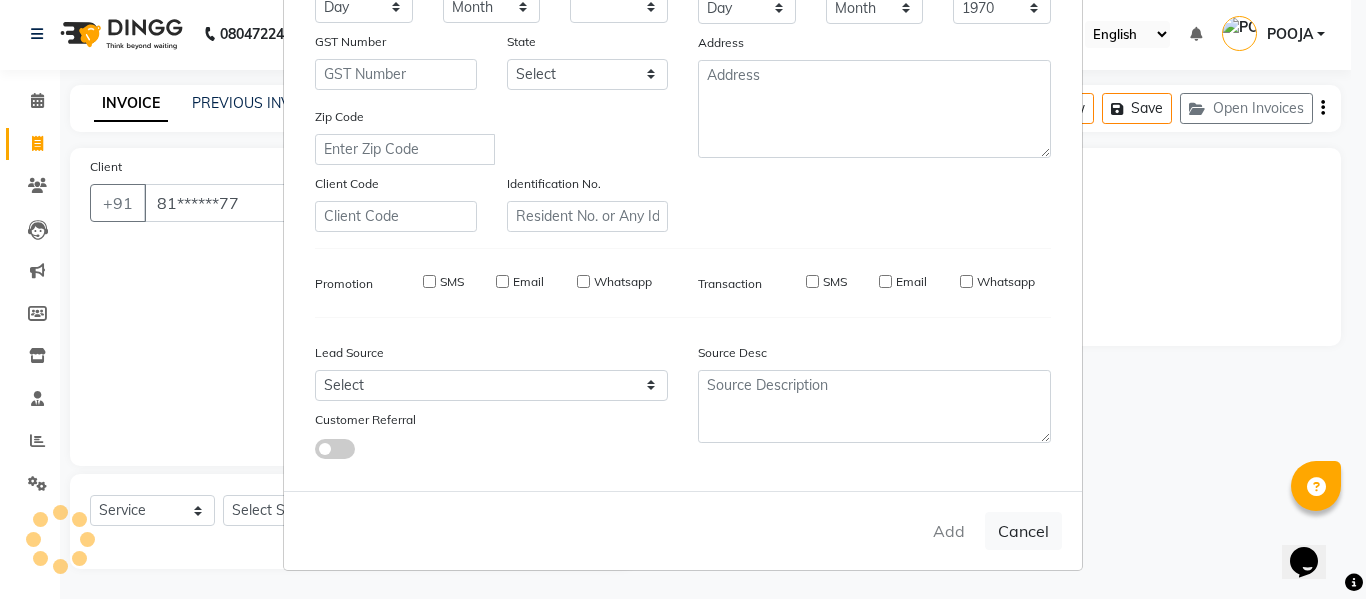 type 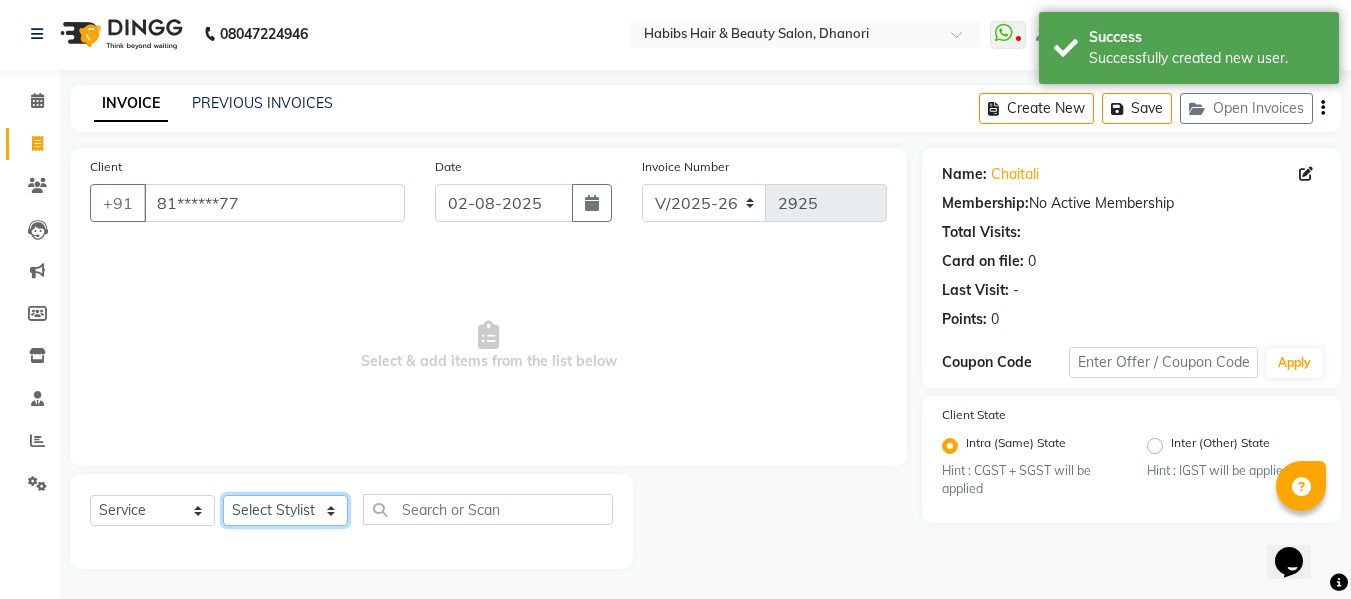 click on "Select Stylist Admin  Alishan  ARMAN DIVYA FAIZAN IRFAN MUZAMMIL POOJA POOJA J RAKESH SAHIL SHAKEEL SONAL" 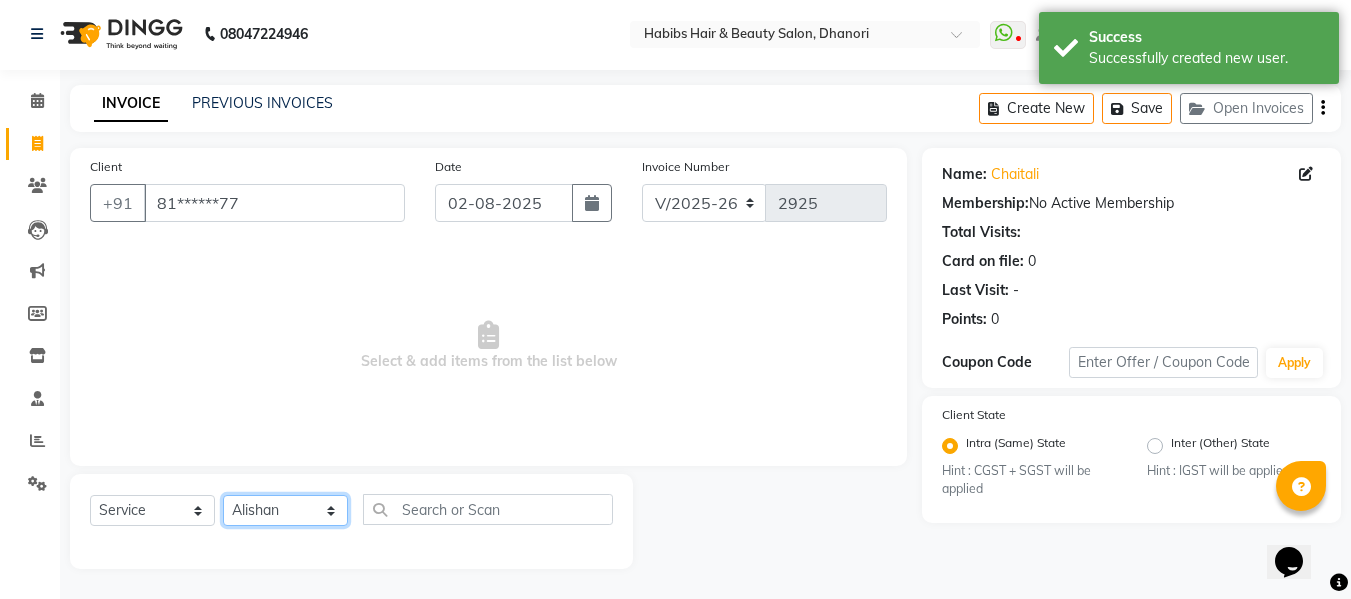 click on "Select Stylist Admin  Alishan  ARMAN DIVYA FAIZAN IRFAN MUZAMMIL POOJA POOJA J RAKESH SAHIL SHAKEEL SONAL" 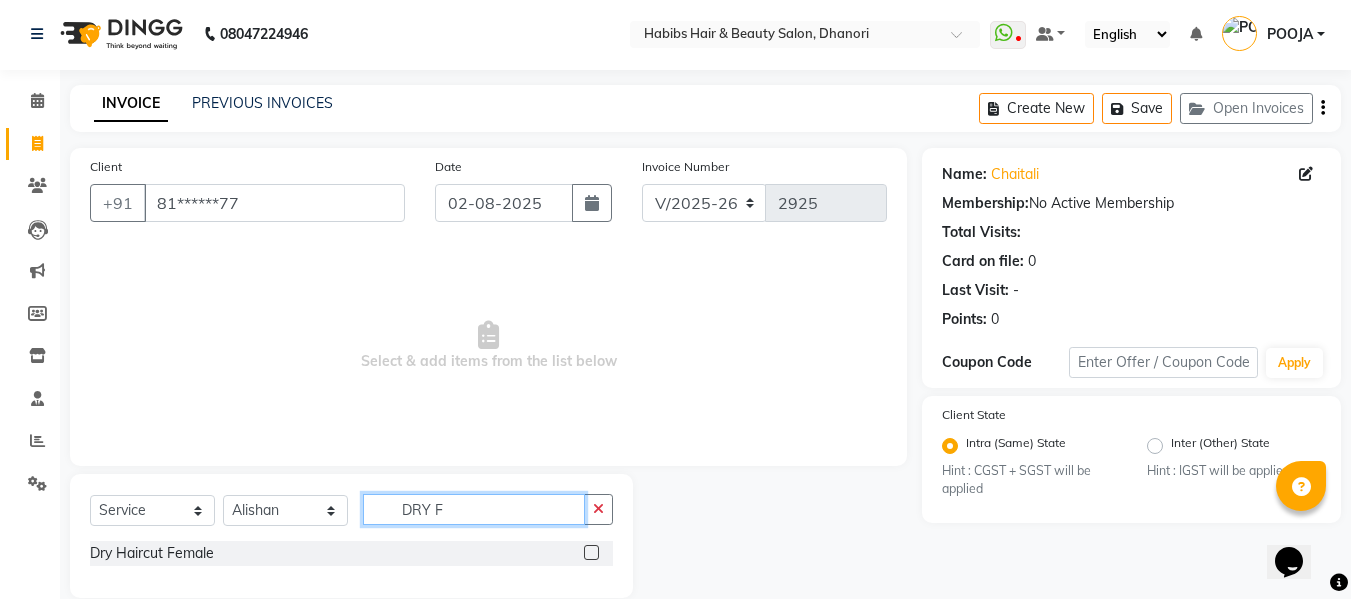 type on "DRY F" 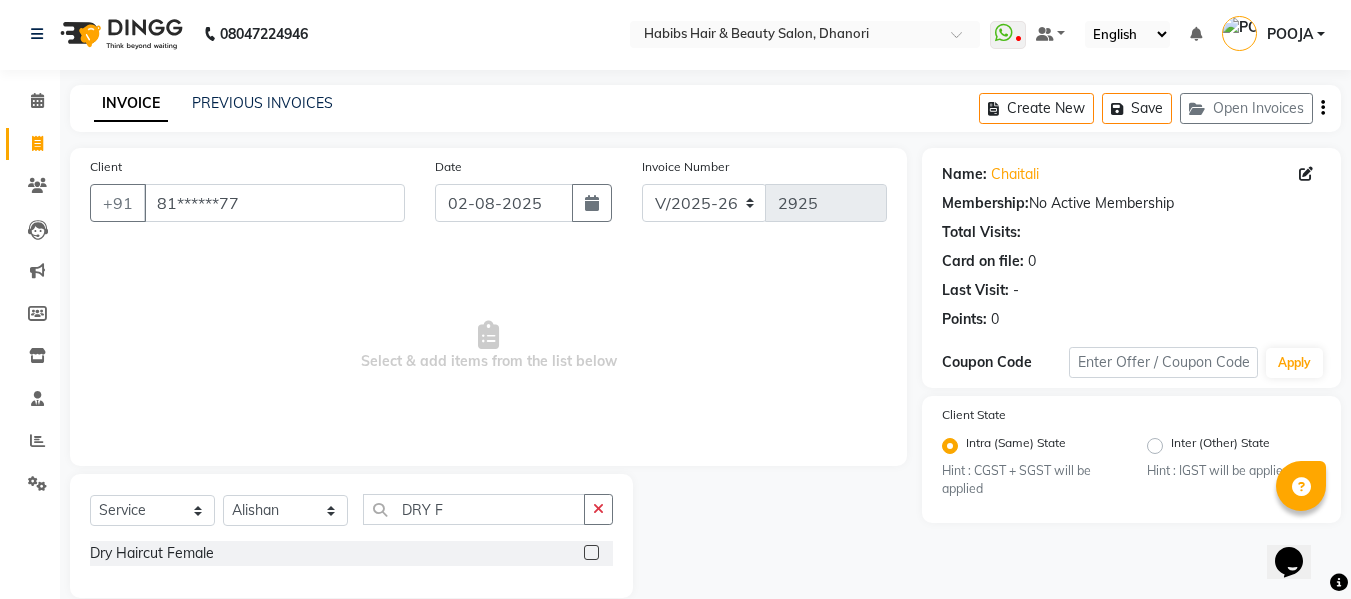click 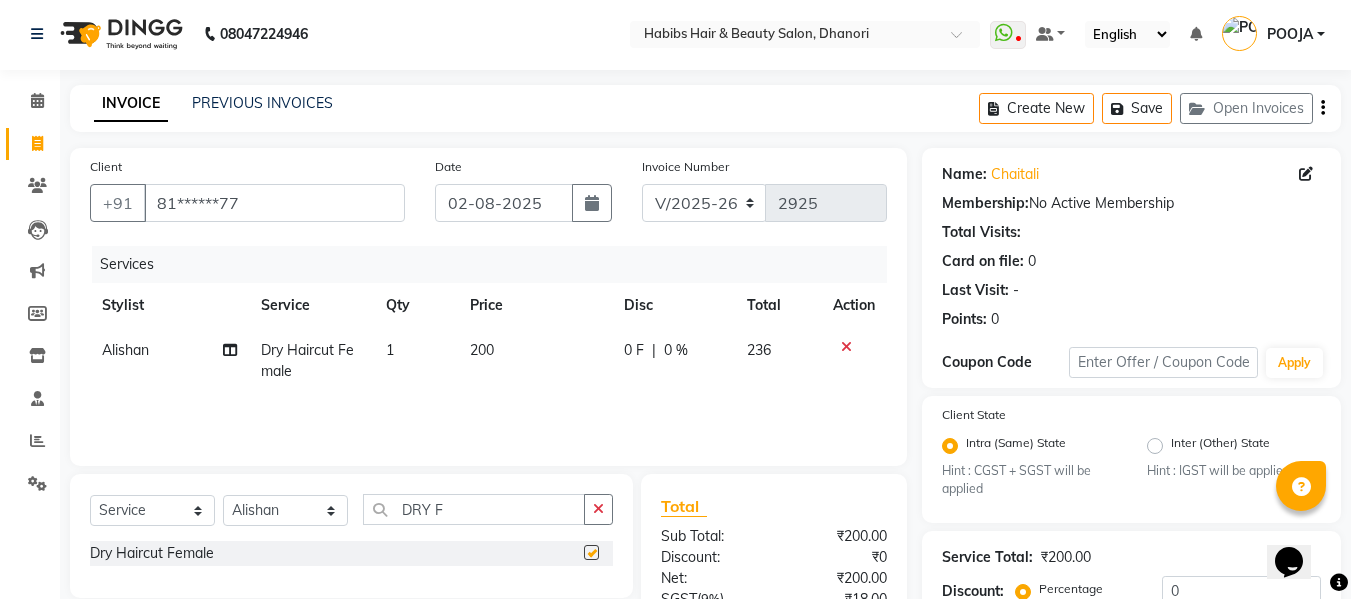 checkbox on "false" 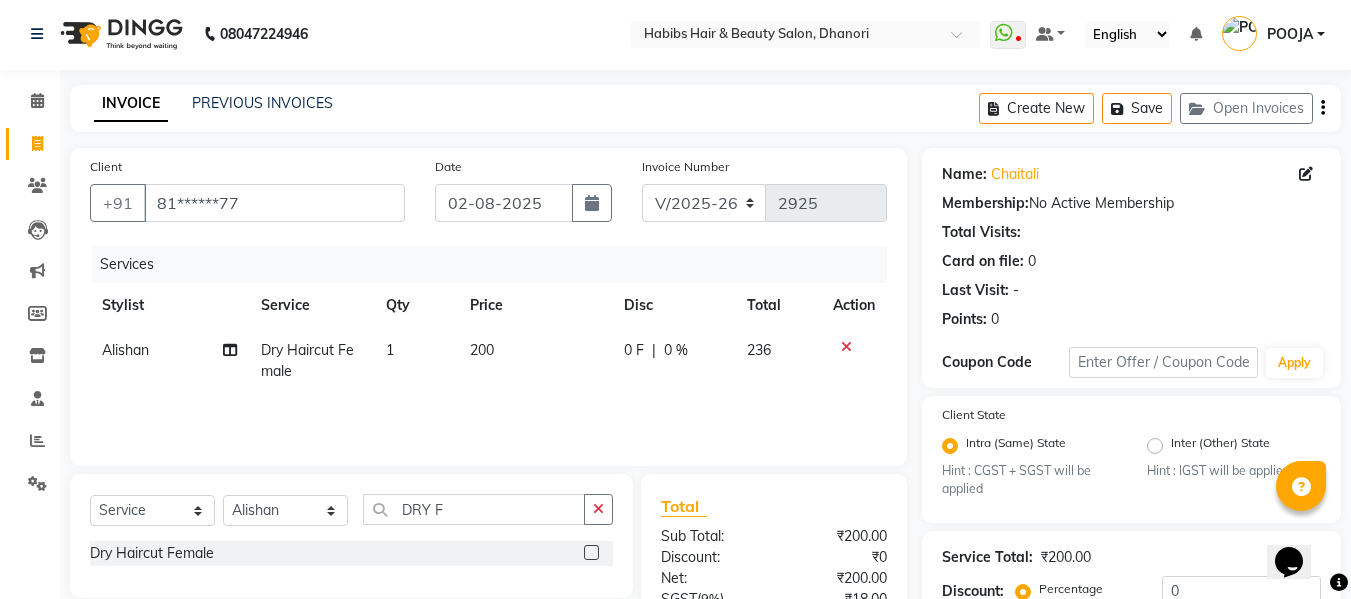 click on "200" 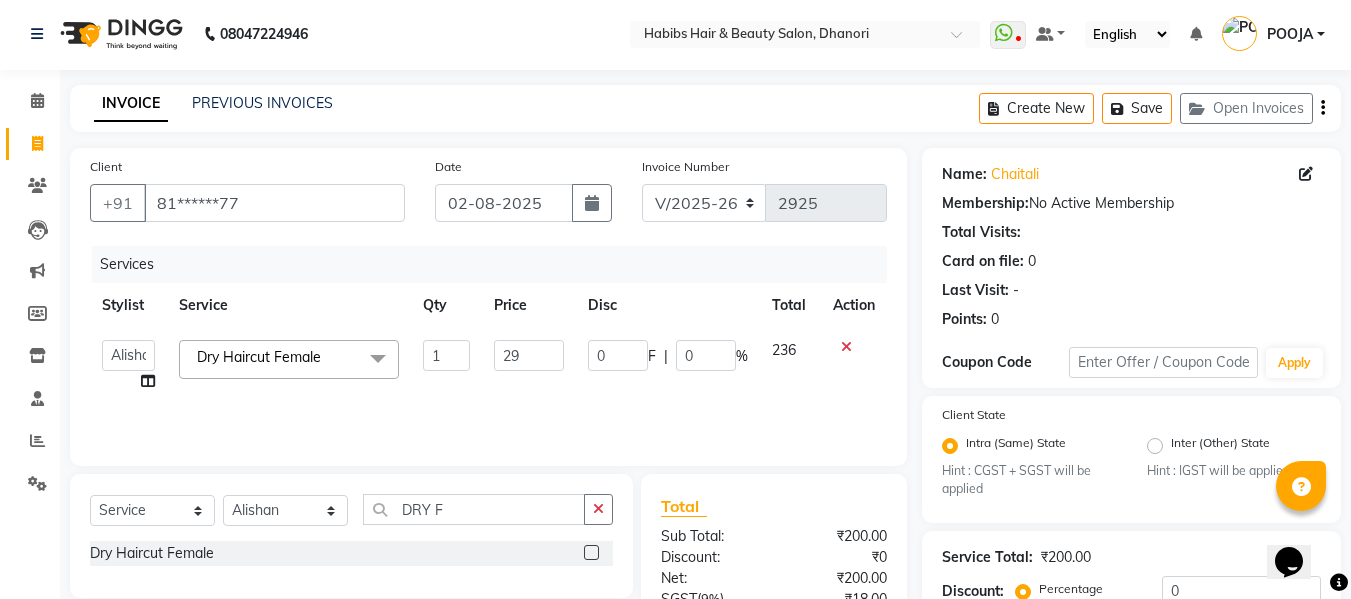 type on "297" 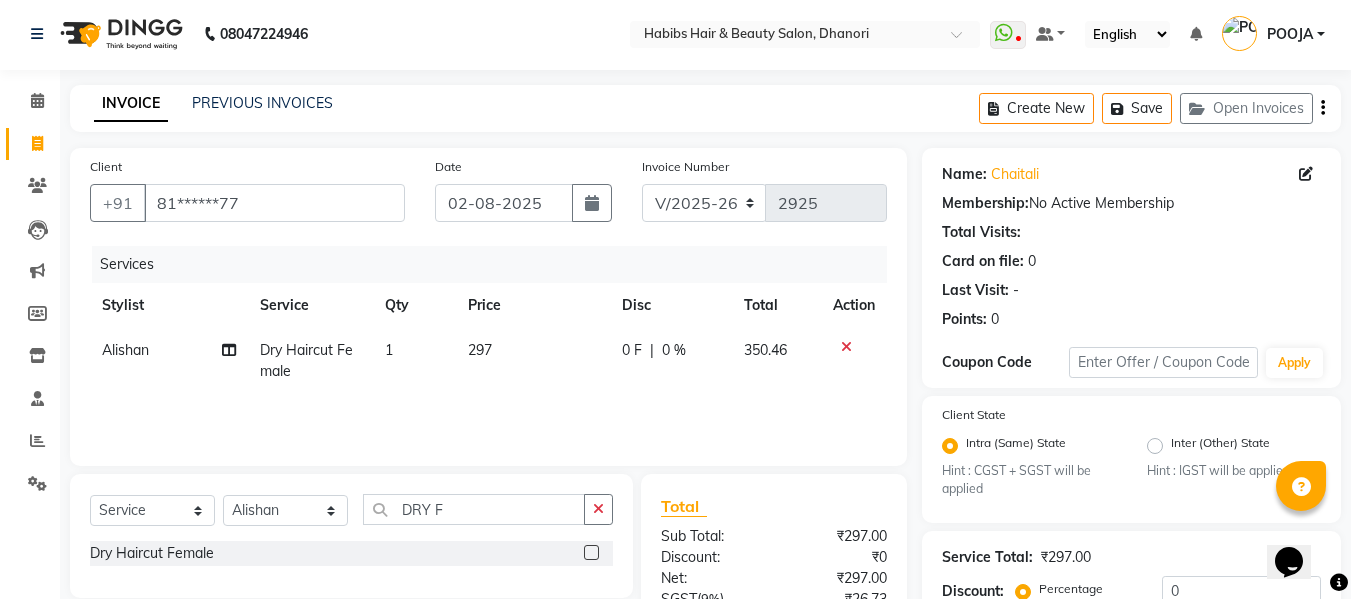 click on "Services Stylist Service Qty Price Disc Total Action [FIRST] Dry Haircut Female 1 297 0 F | 0 % 350.46" 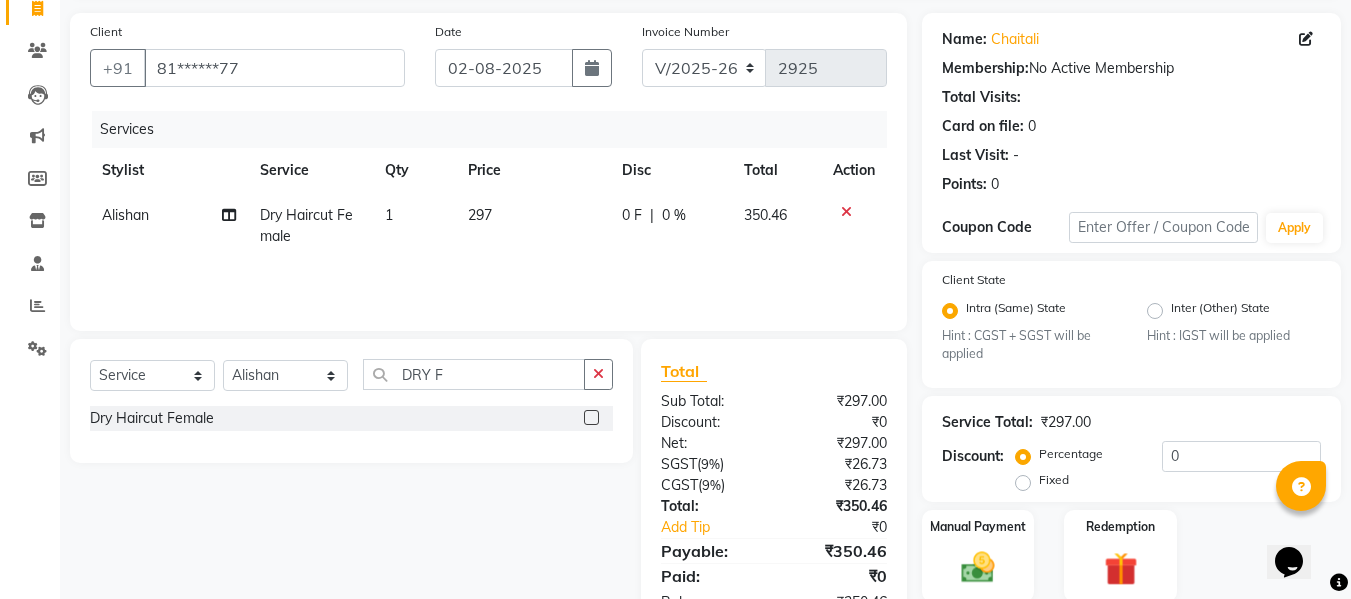 scroll, scrollTop: 211, scrollLeft: 0, axis: vertical 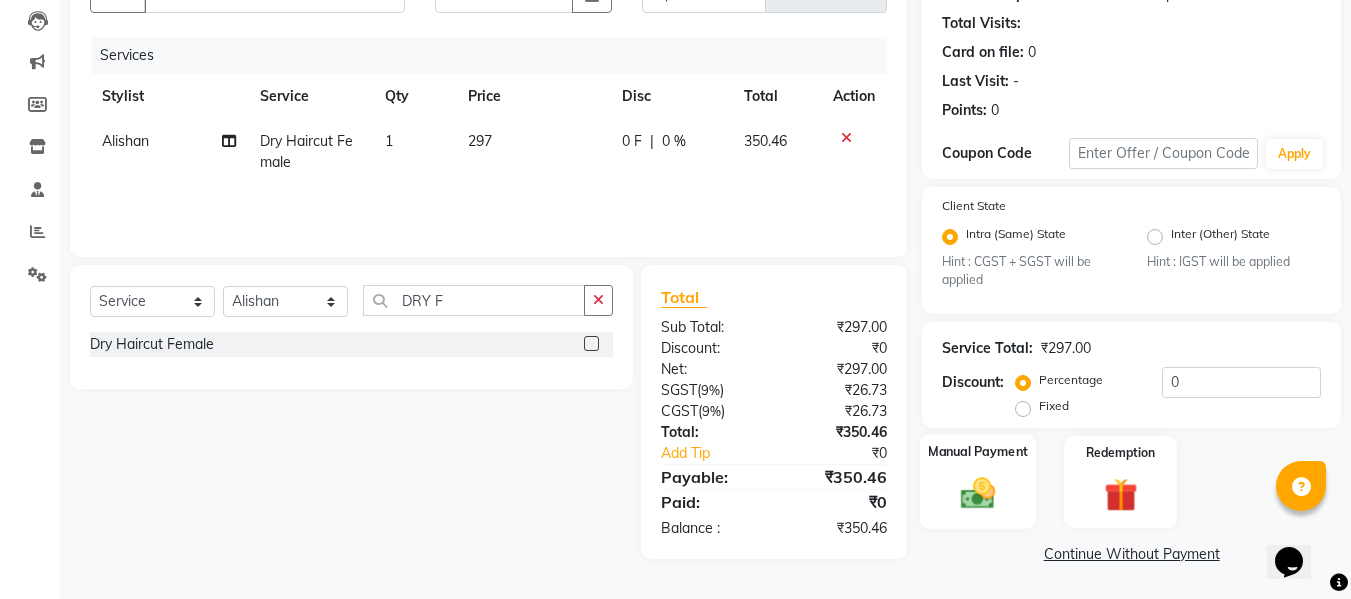 click on "Manual Payment" 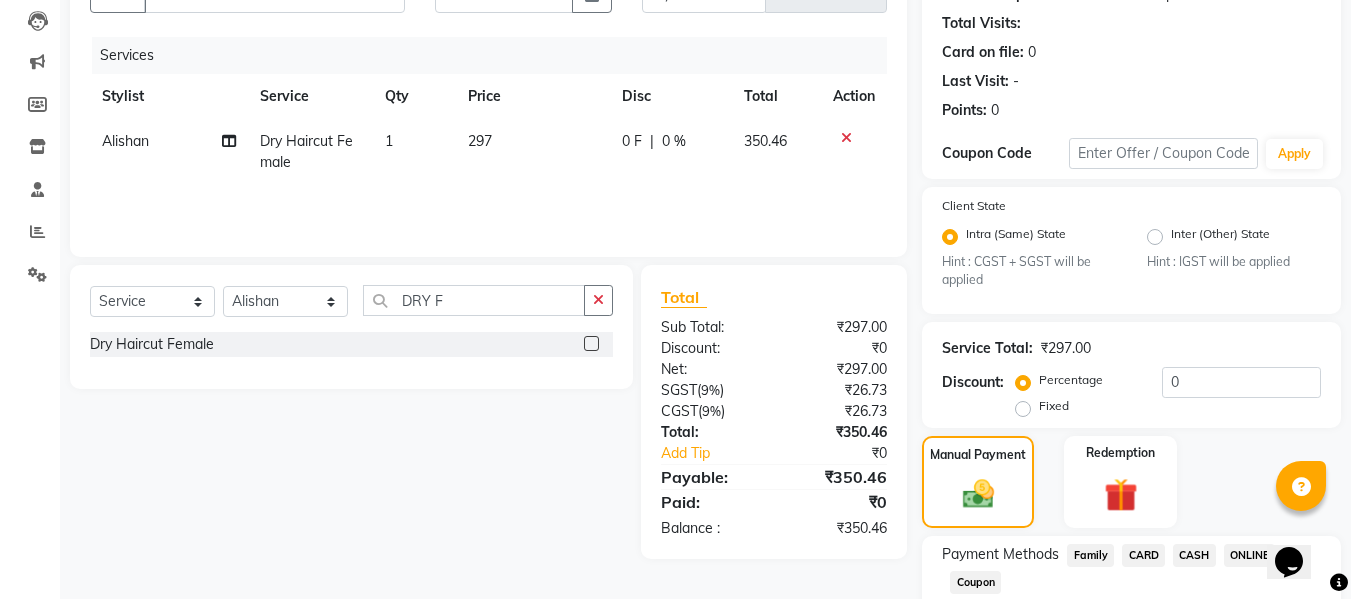 scroll, scrollTop: 339, scrollLeft: 0, axis: vertical 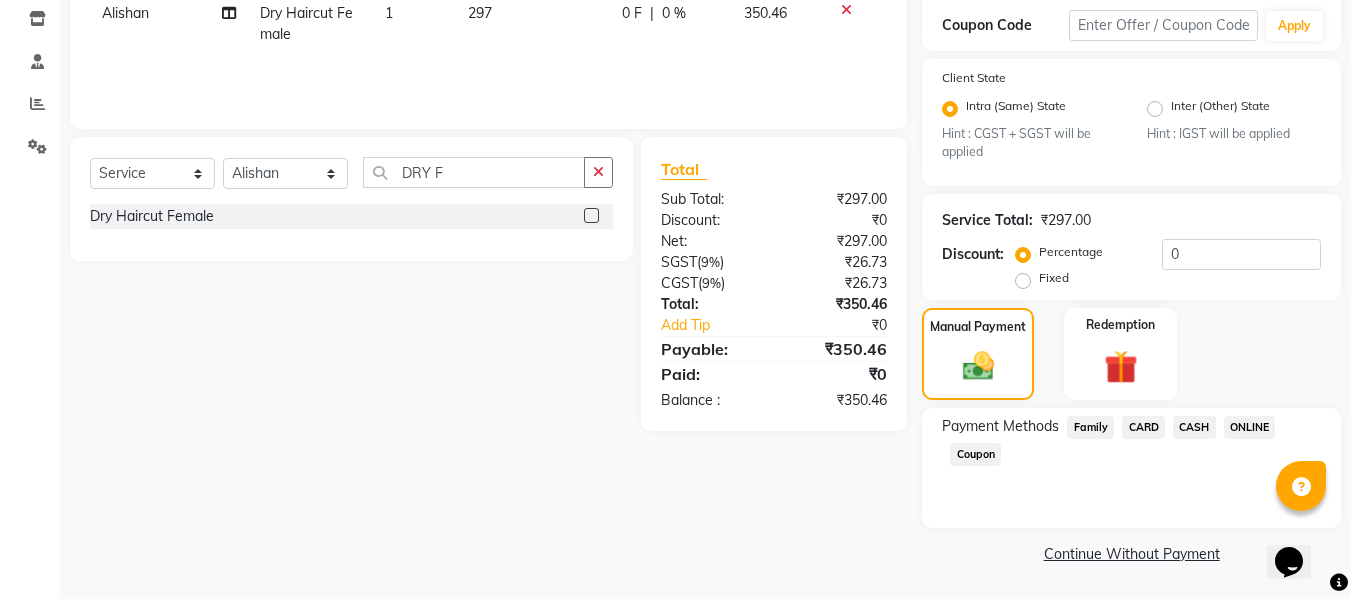 click on "ONLINE" 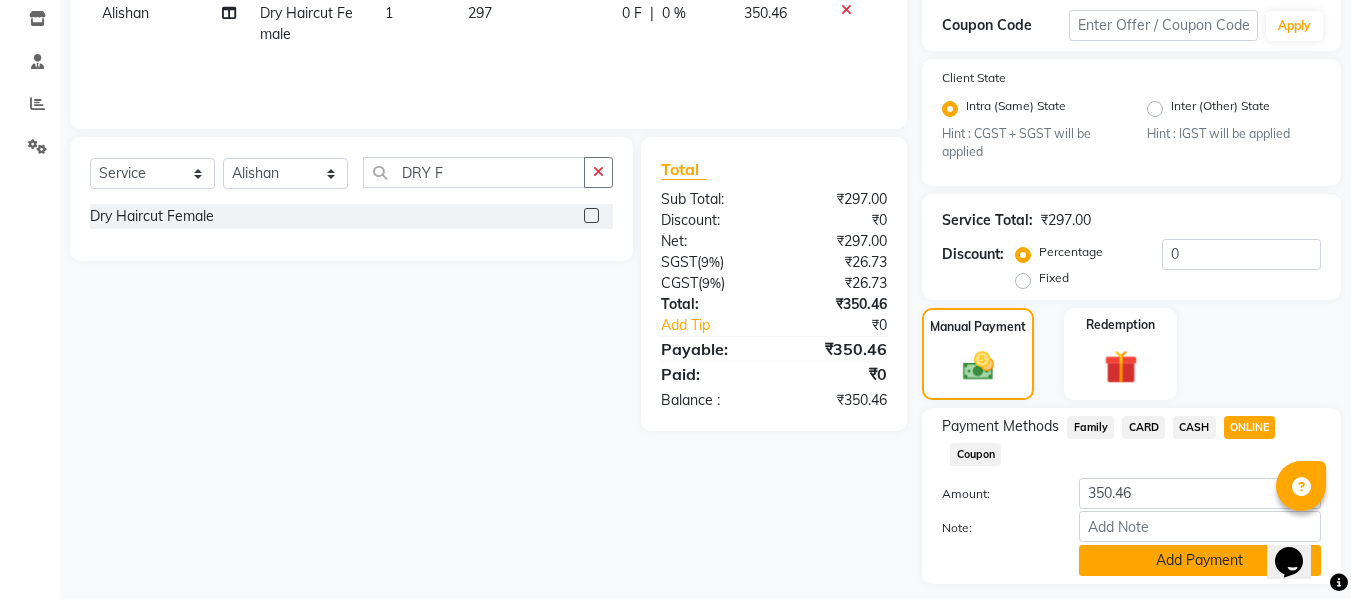 click on "Add Payment" 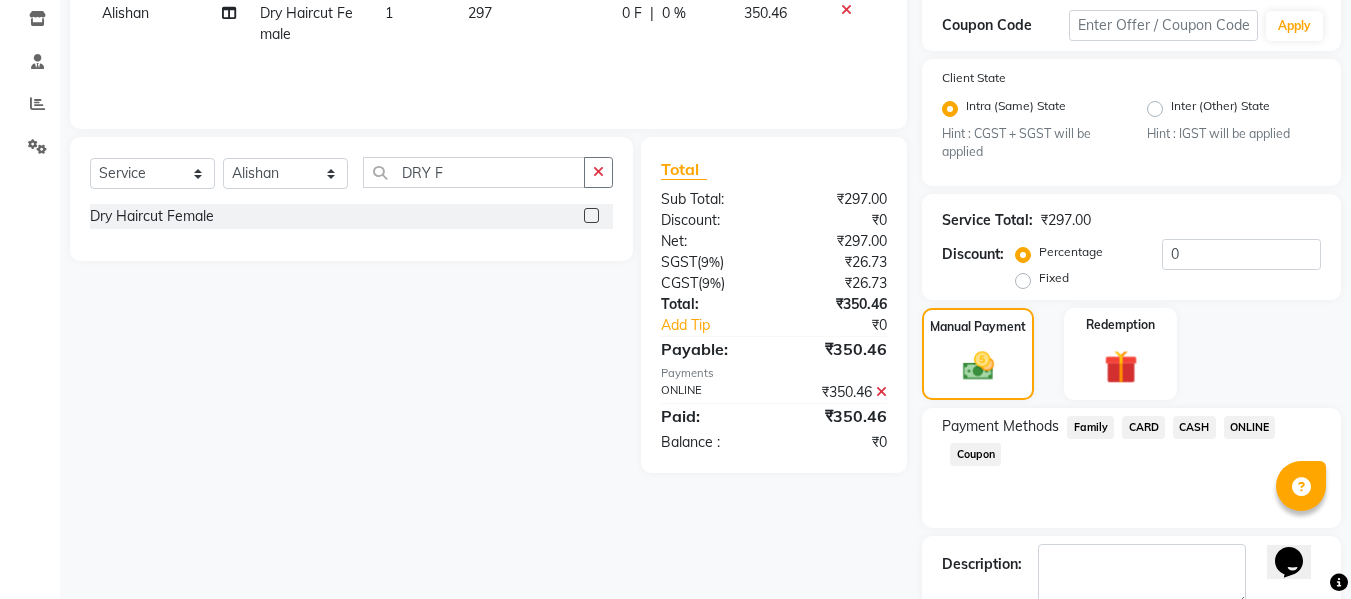 scroll, scrollTop: 452, scrollLeft: 0, axis: vertical 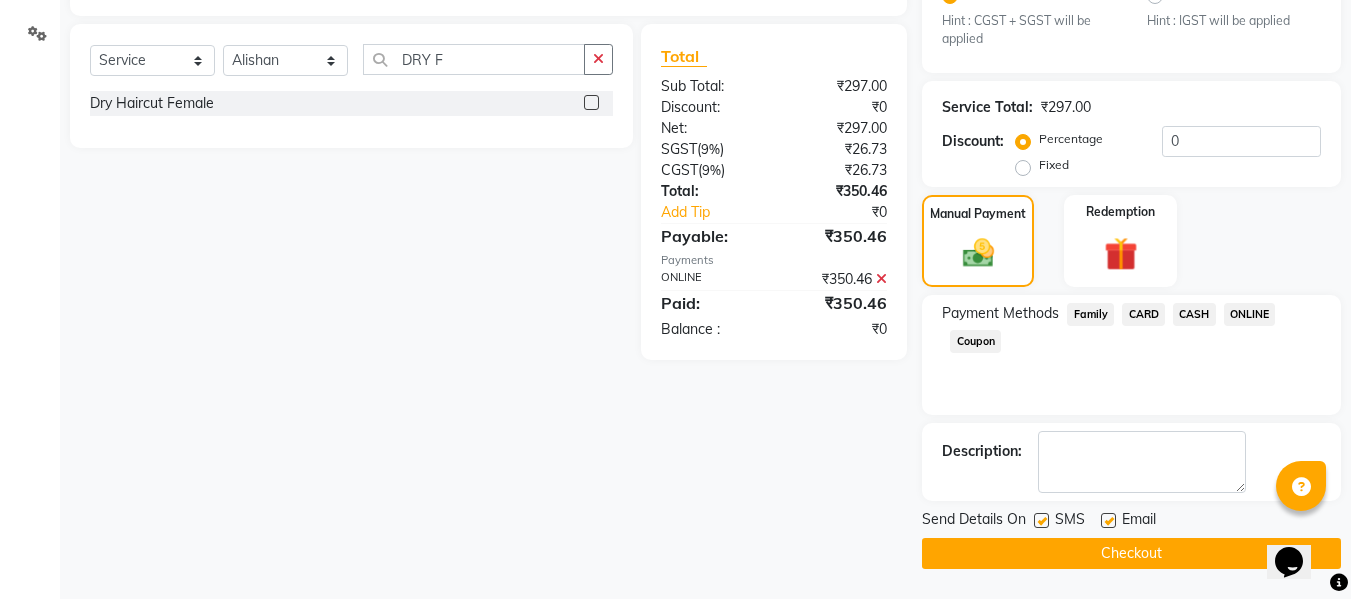 click on "Checkout" 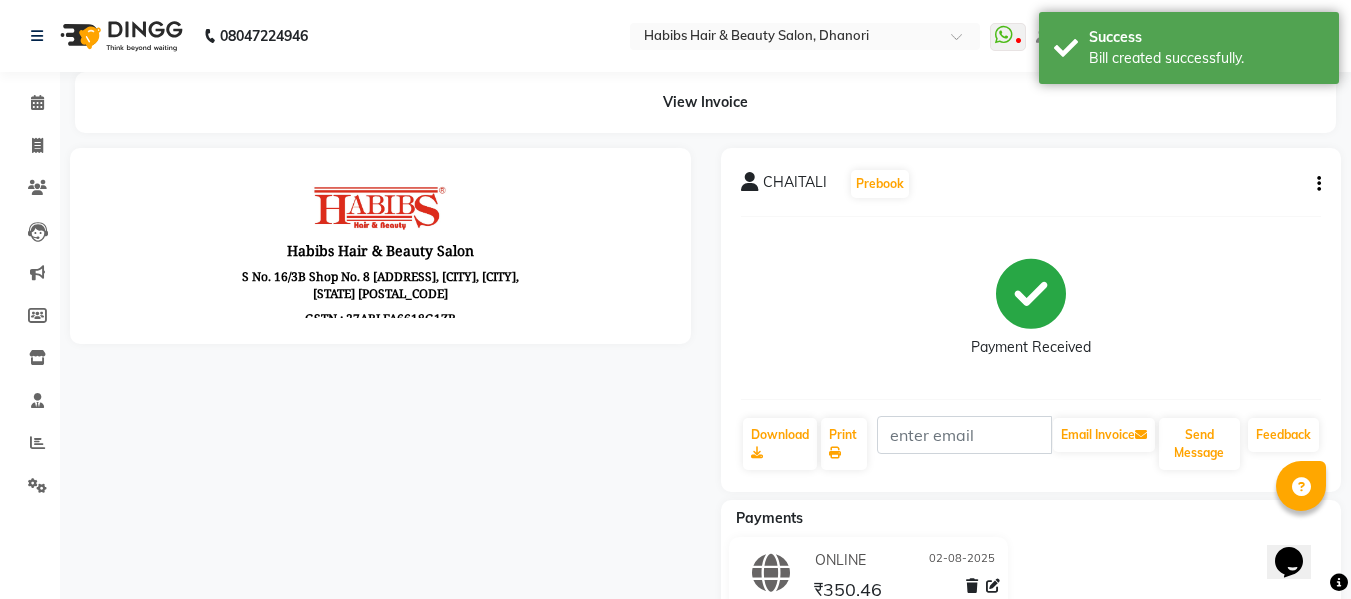 scroll, scrollTop: 0, scrollLeft: 0, axis: both 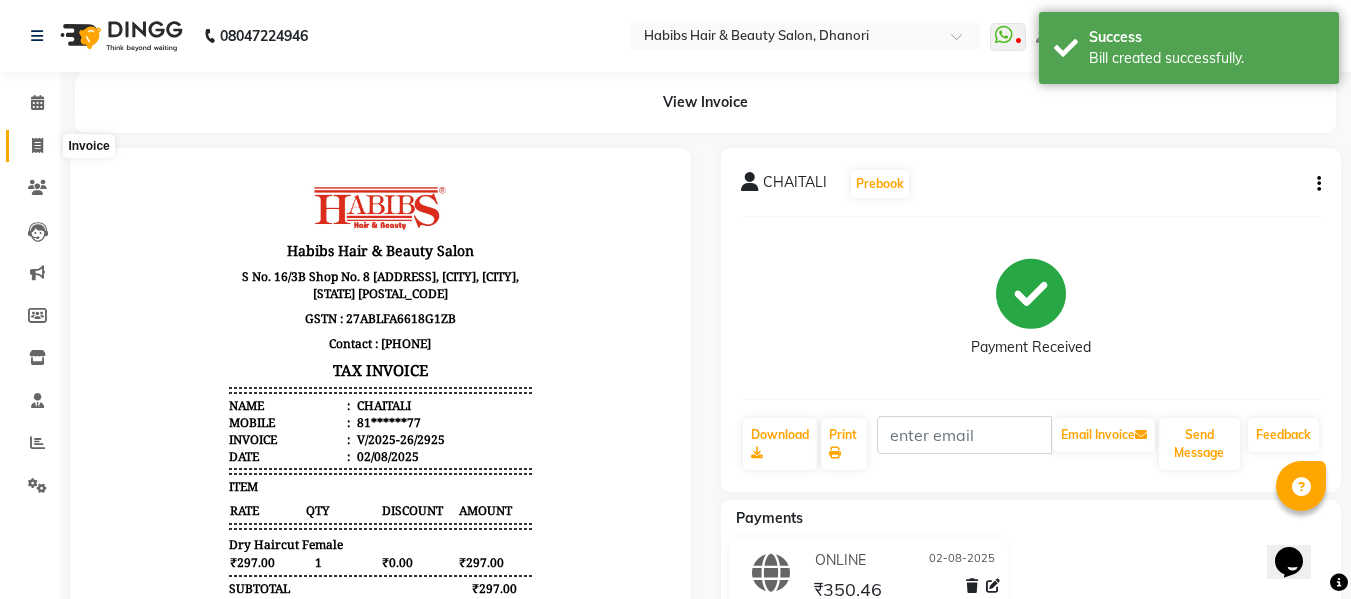 click 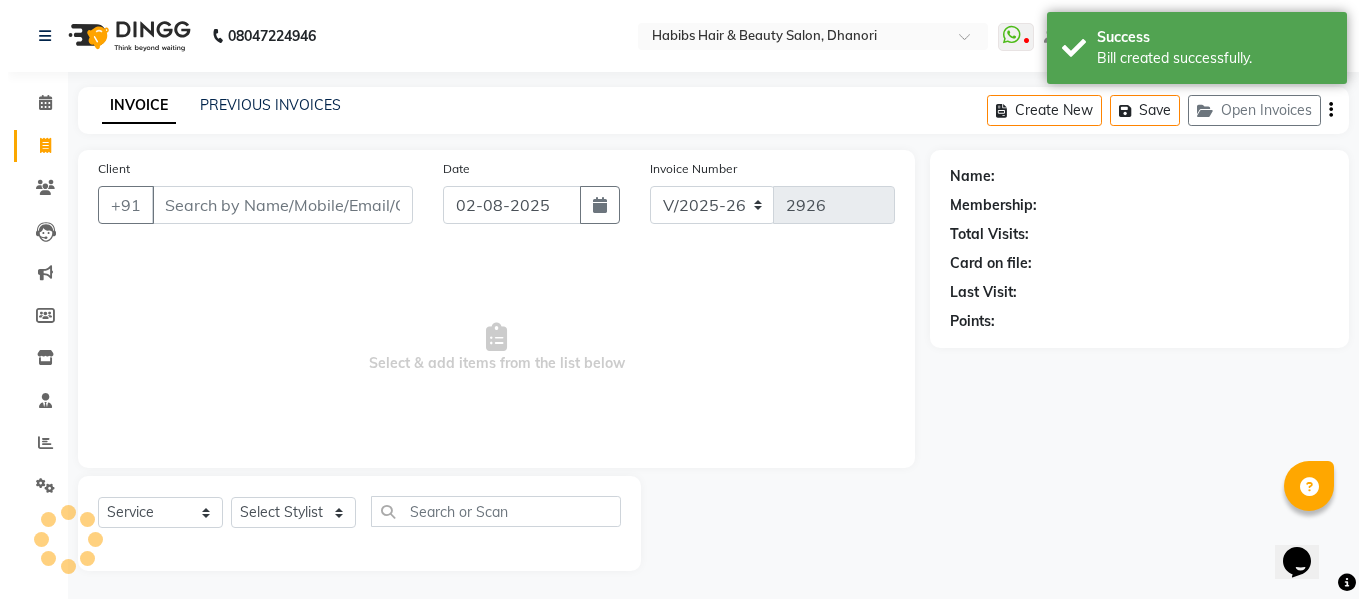 scroll, scrollTop: 2, scrollLeft: 0, axis: vertical 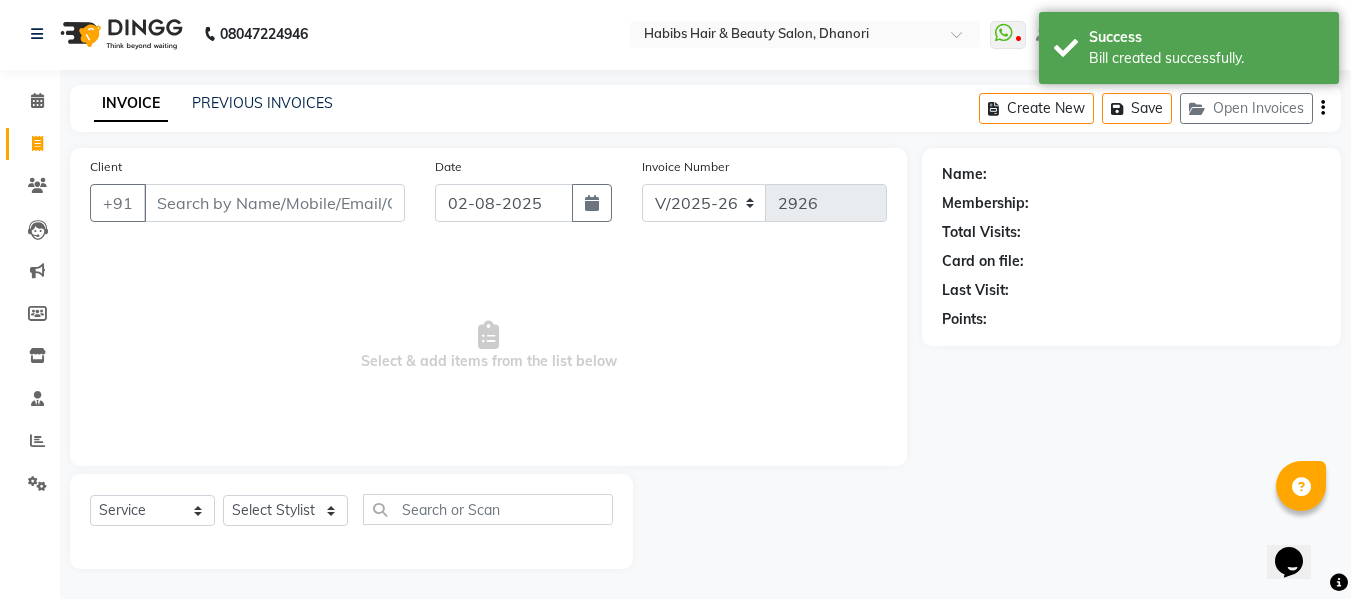 click on "Client" at bounding box center (274, 203) 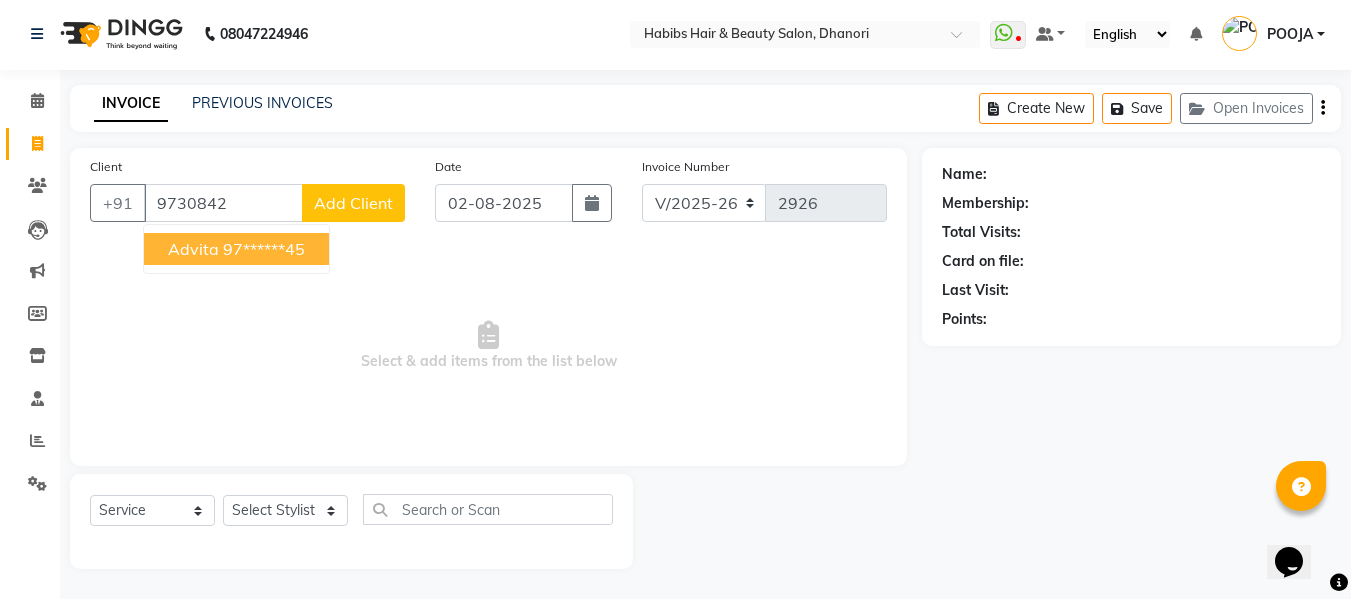 click on "97******45" at bounding box center (264, 249) 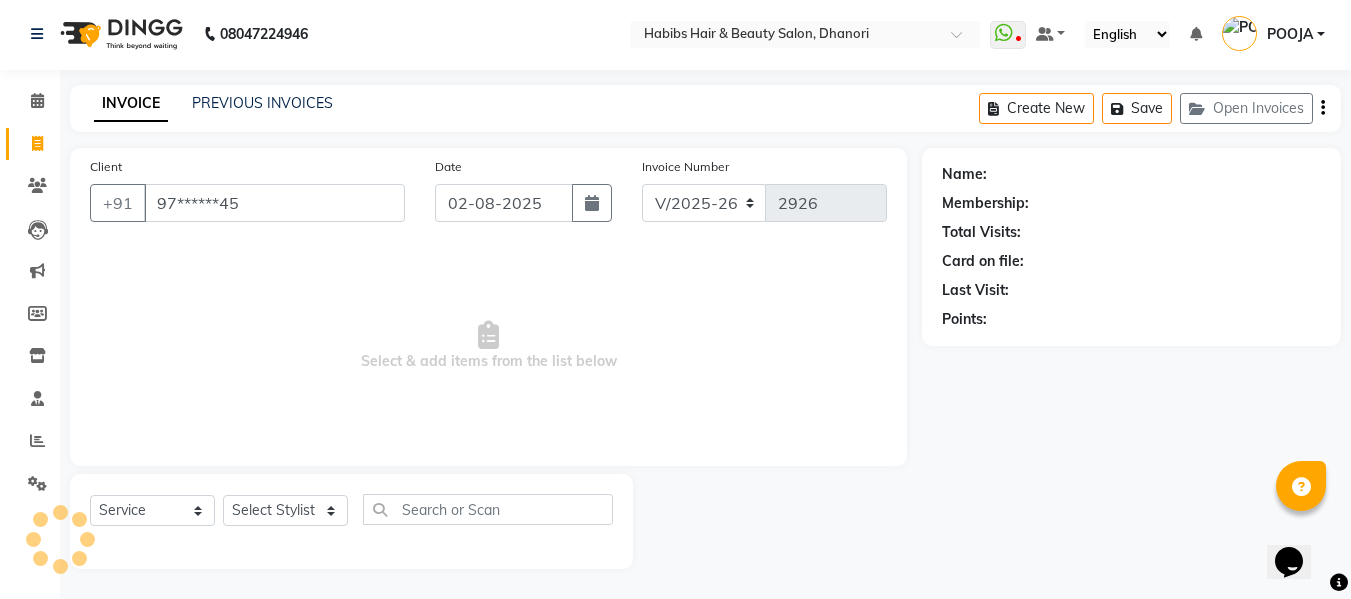 type on "97******45" 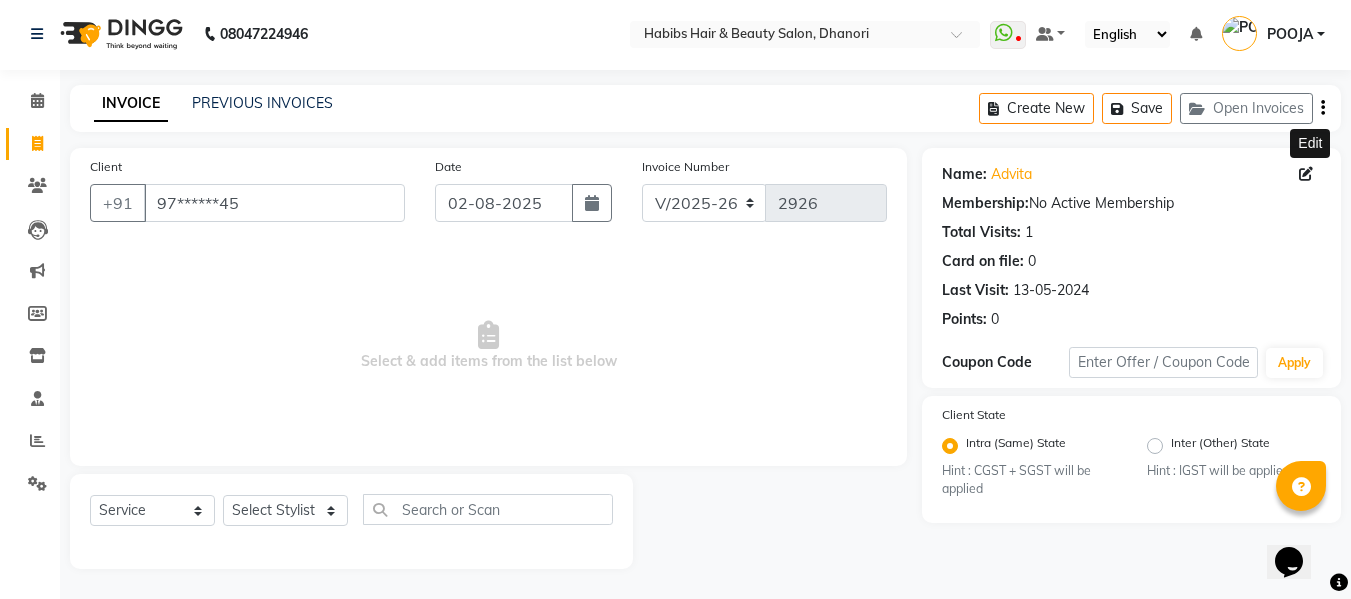 click 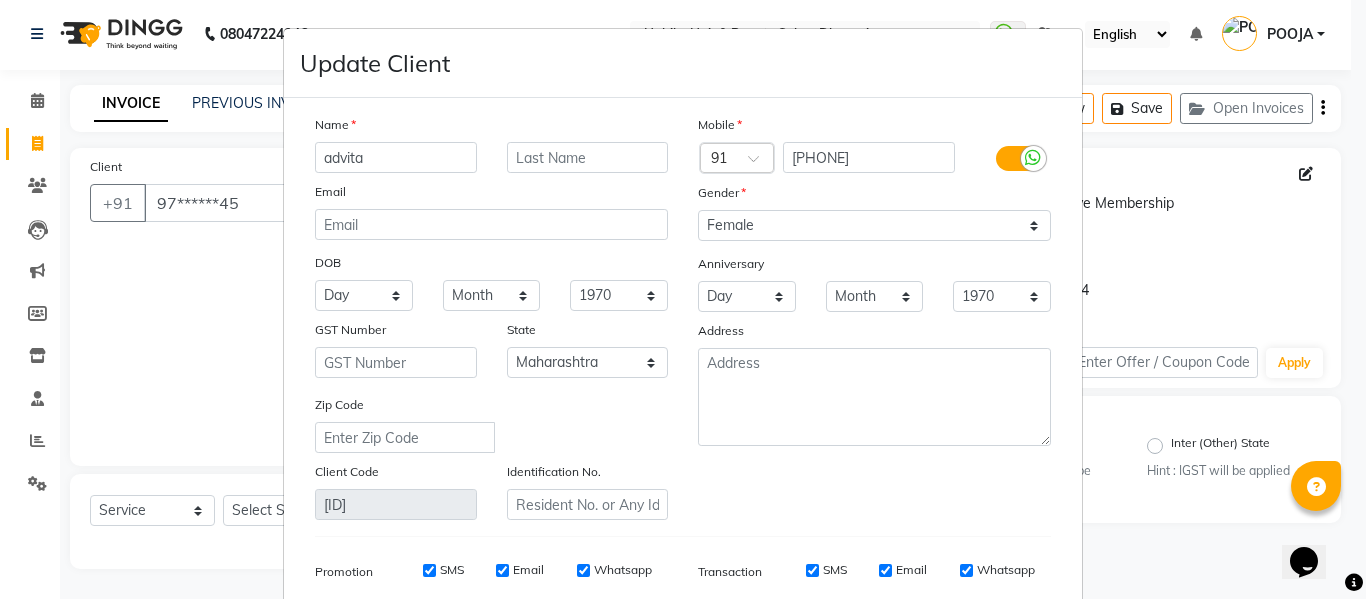 click on "advita" at bounding box center (396, 157) 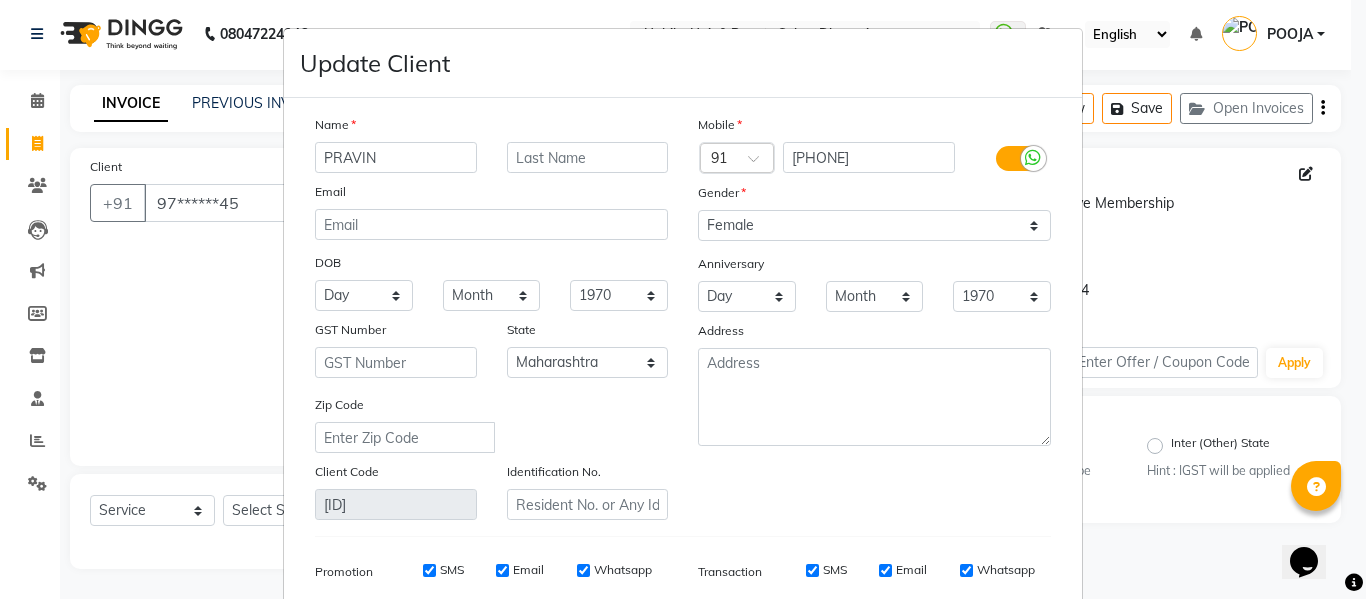 type on "PRAVIN" 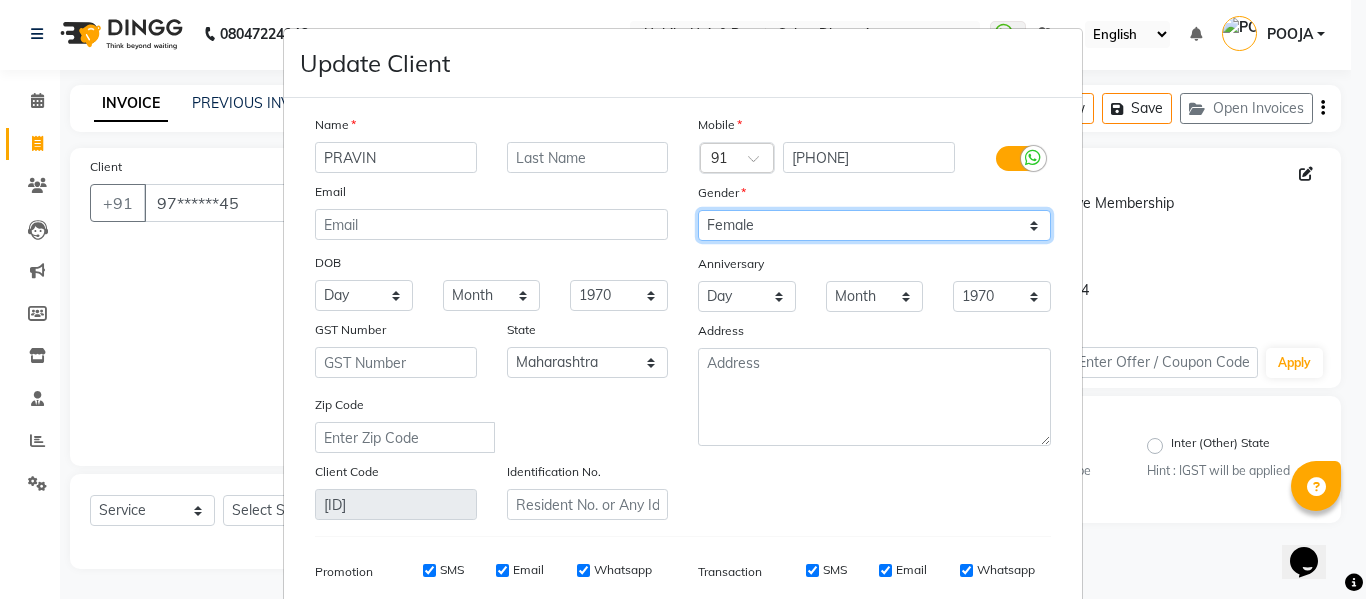 drag, startPoint x: 735, startPoint y: 218, endPoint x: 723, endPoint y: 271, distance: 54.34151 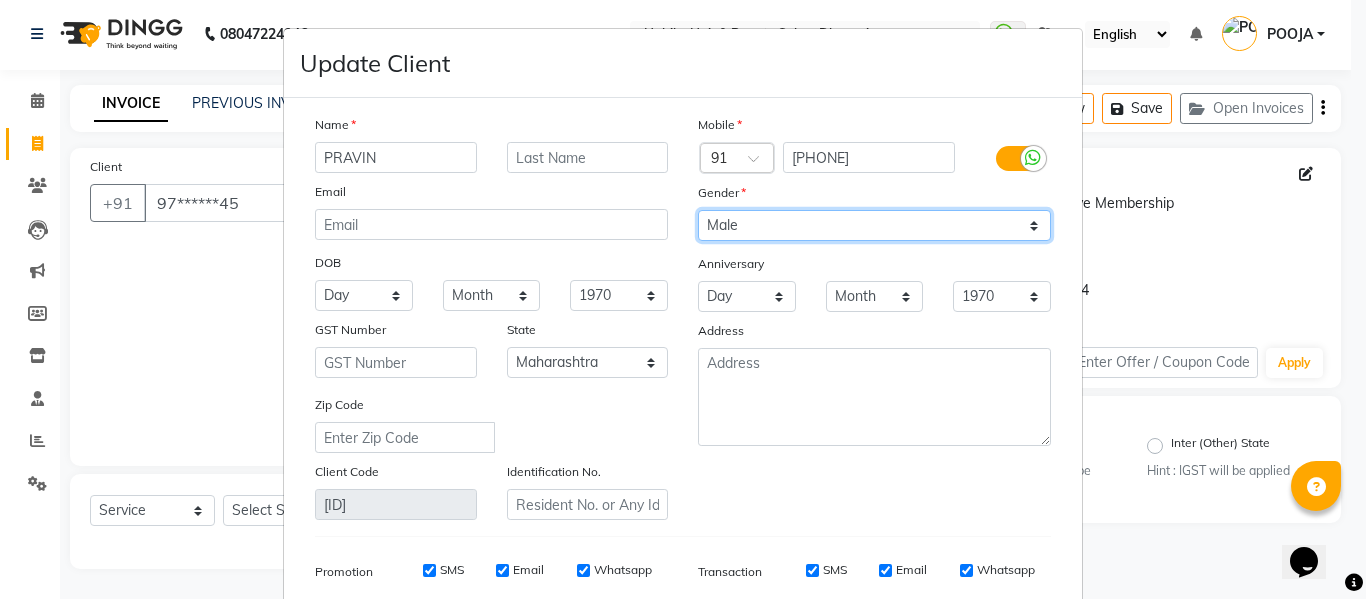 click on "Select Male Female Other Prefer Not To Say" at bounding box center (874, 225) 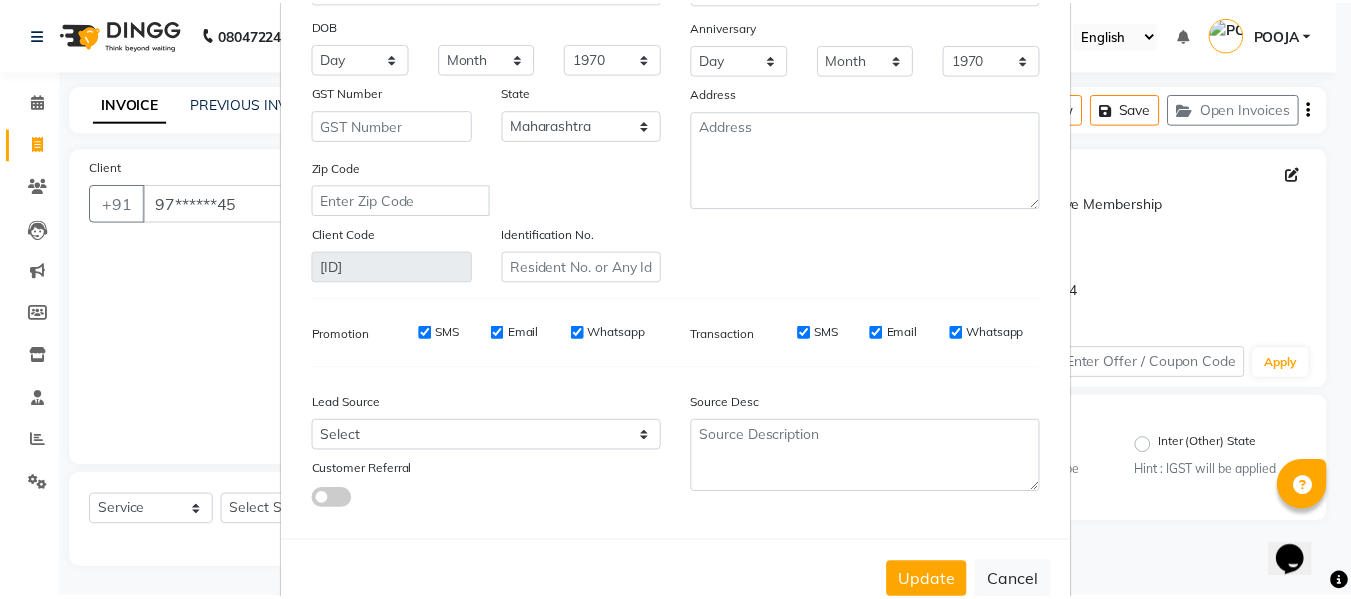scroll, scrollTop: 288, scrollLeft: 0, axis: vertical 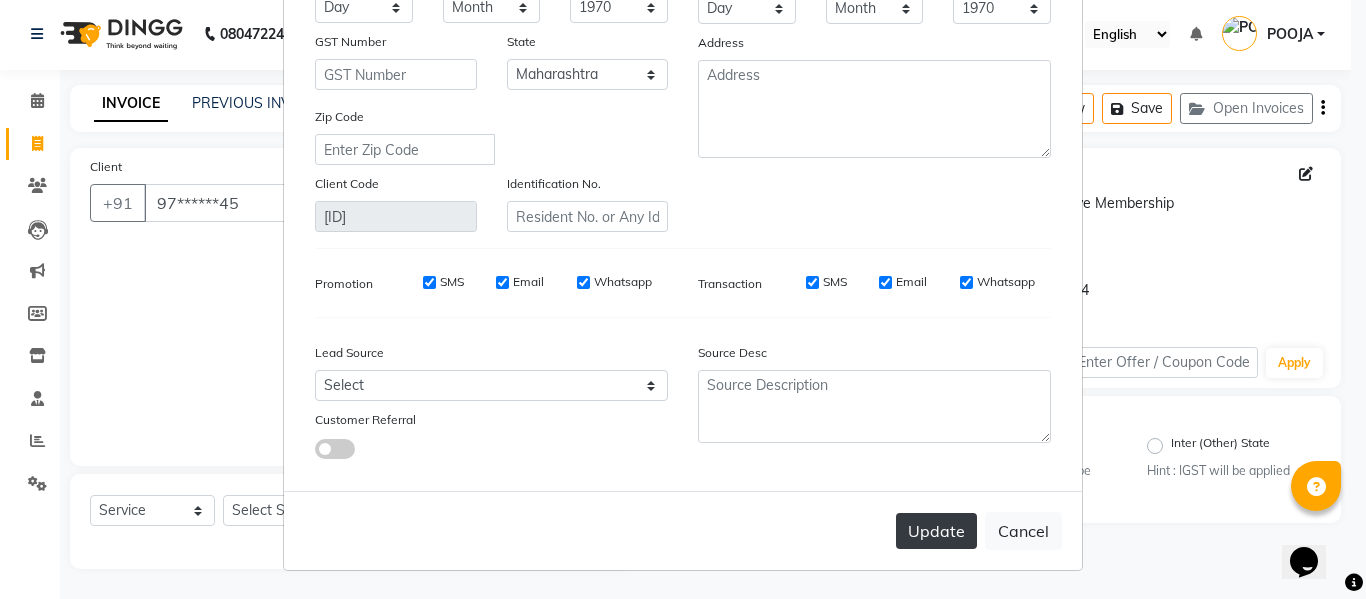 click on "Update" at bounding box center [936, 531] 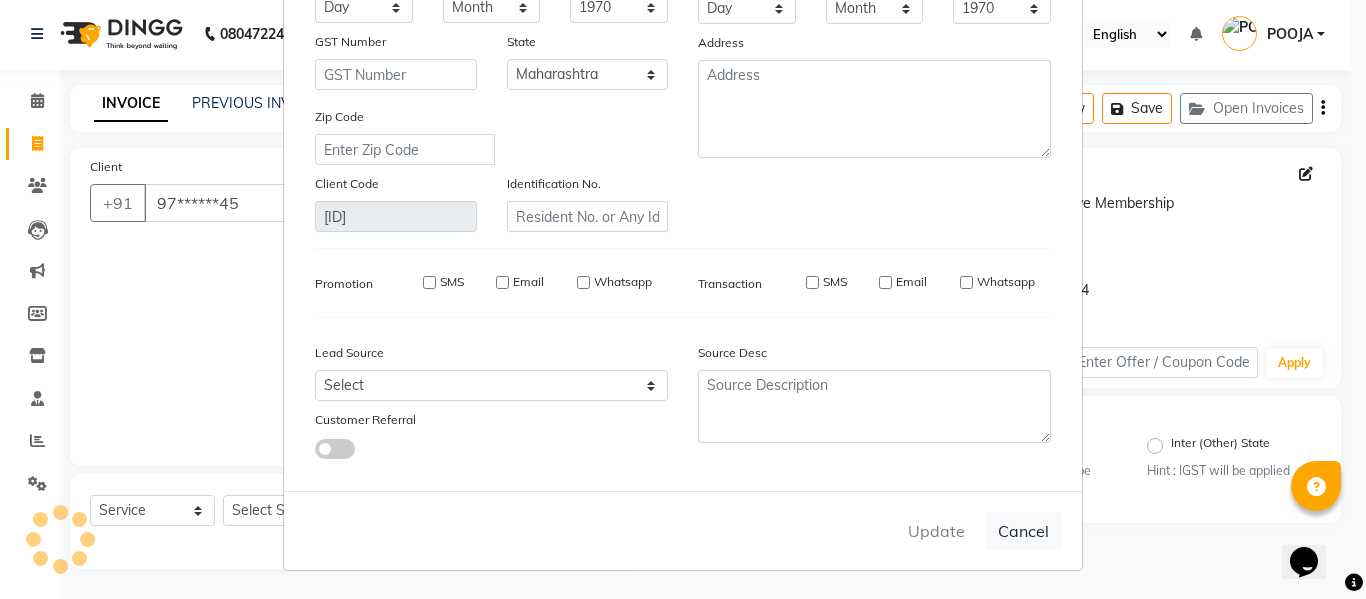 type 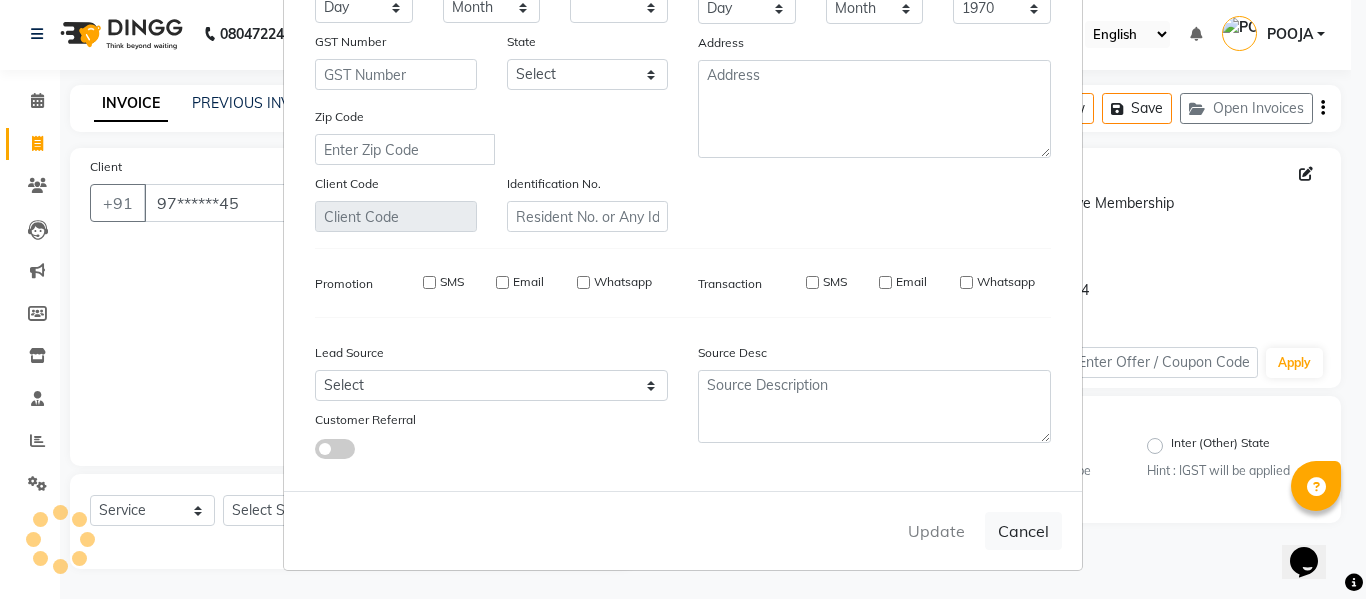 select 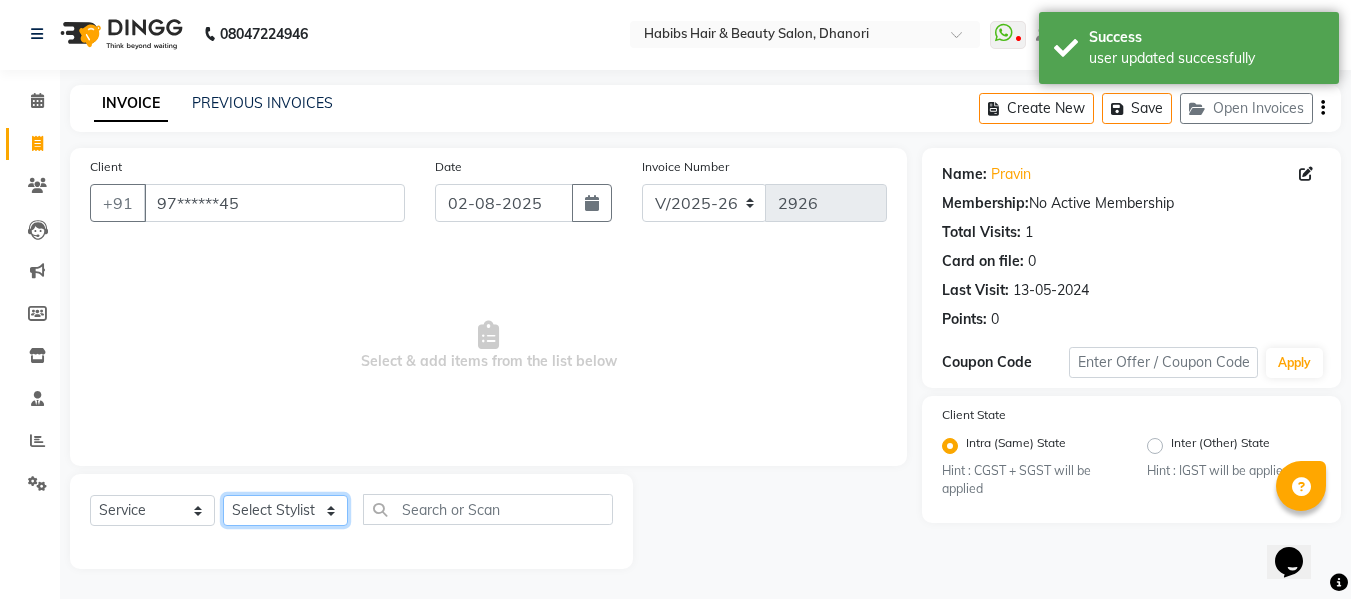 click on "Select Stylist Admin  Alishan  ARMAN DIVYA FAIZAN IRFAN MUZAMMIL POOJA POOJA J RAKESH SAHIL SHAKEEL SONAL" 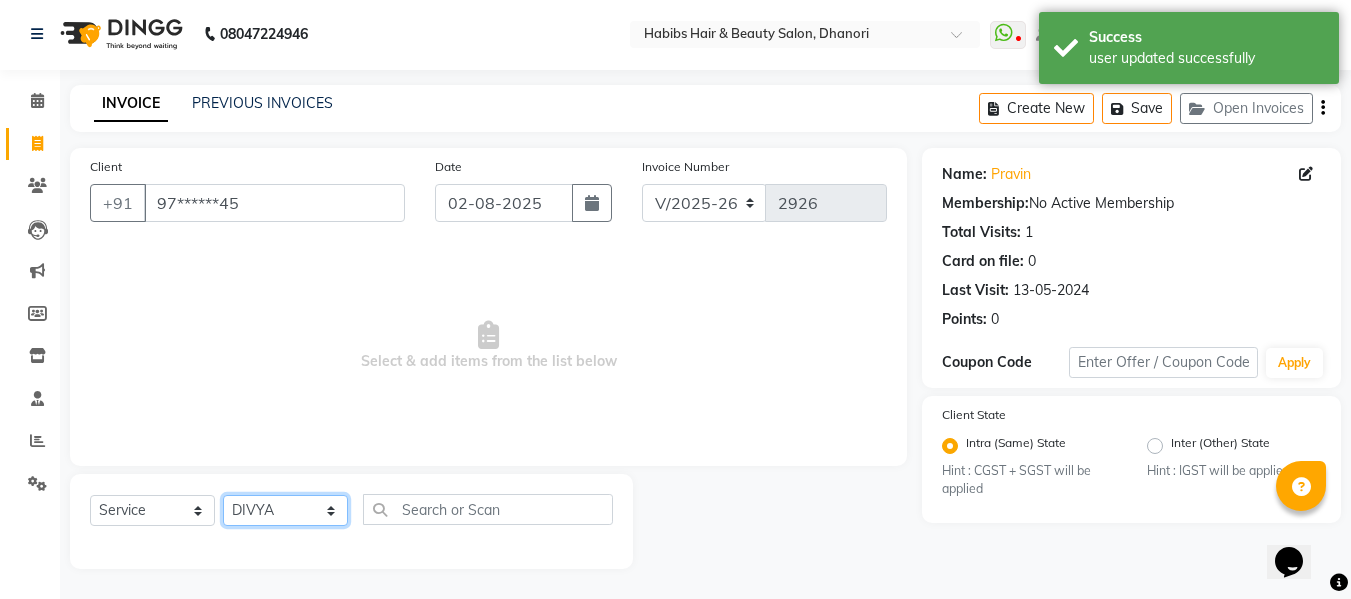 click on "Select Stylist Admin  Alishan  ARMAN DIVYA FAIZAN IRFAN MUZAMMIL POOJA POOJA J RAKESH SAHIL SHAKEEL SONAL" 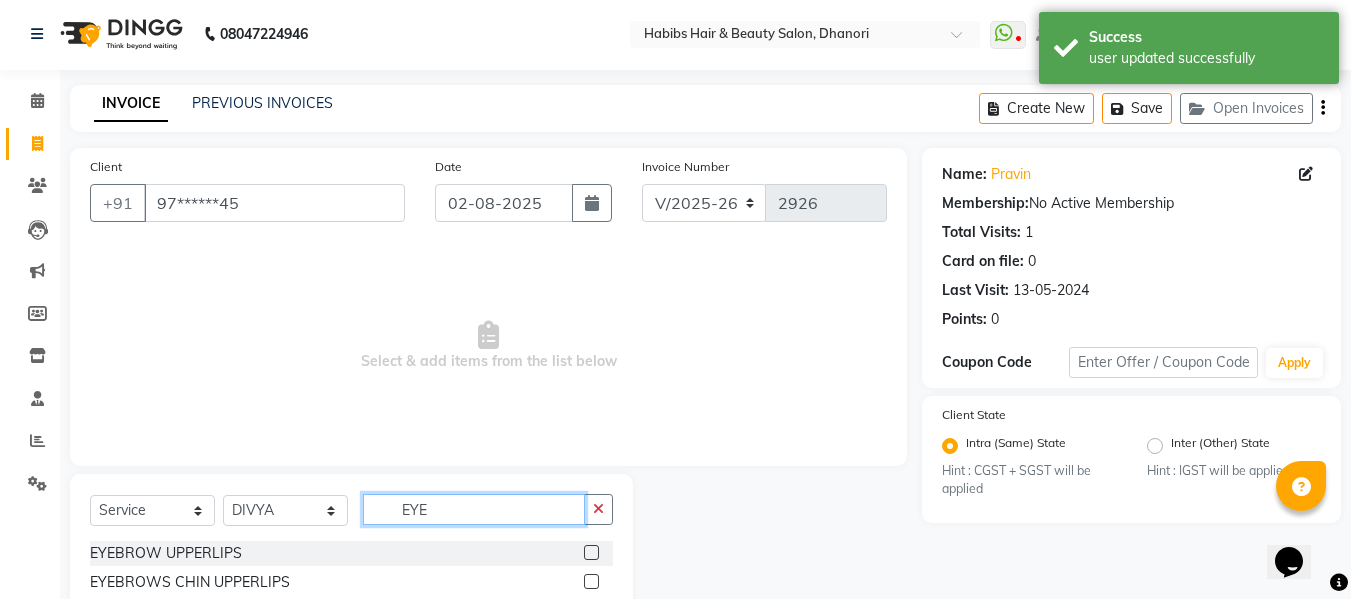 type on "EYE" 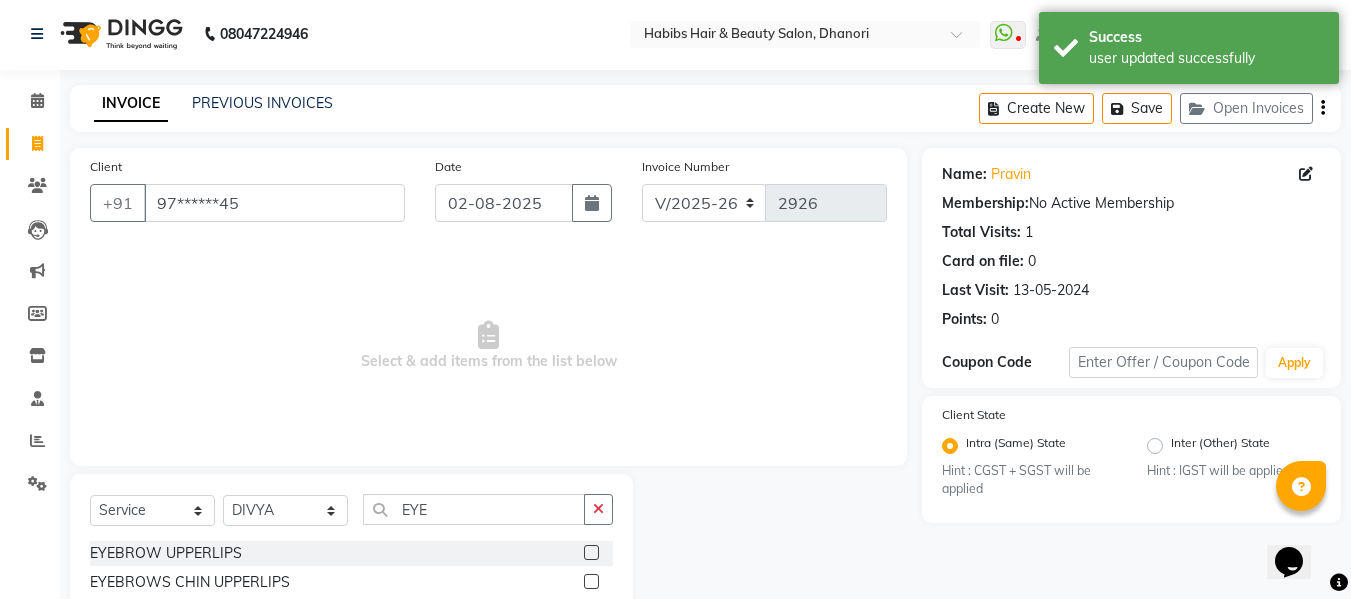 click 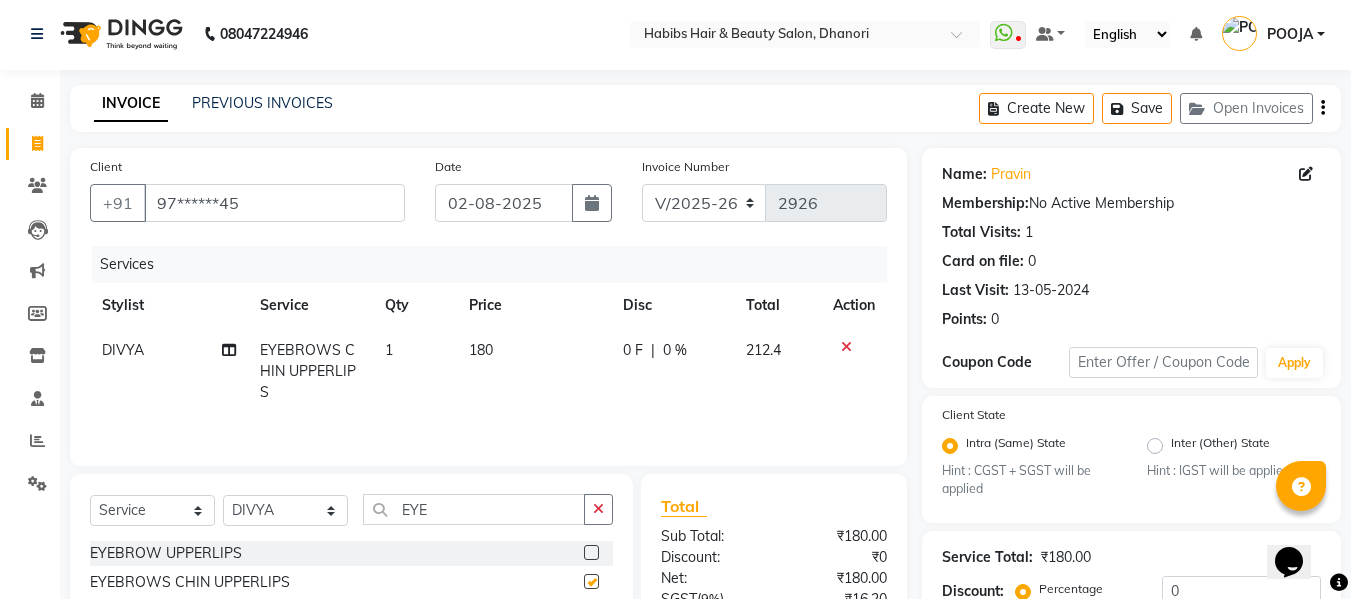 checkbox on "false" 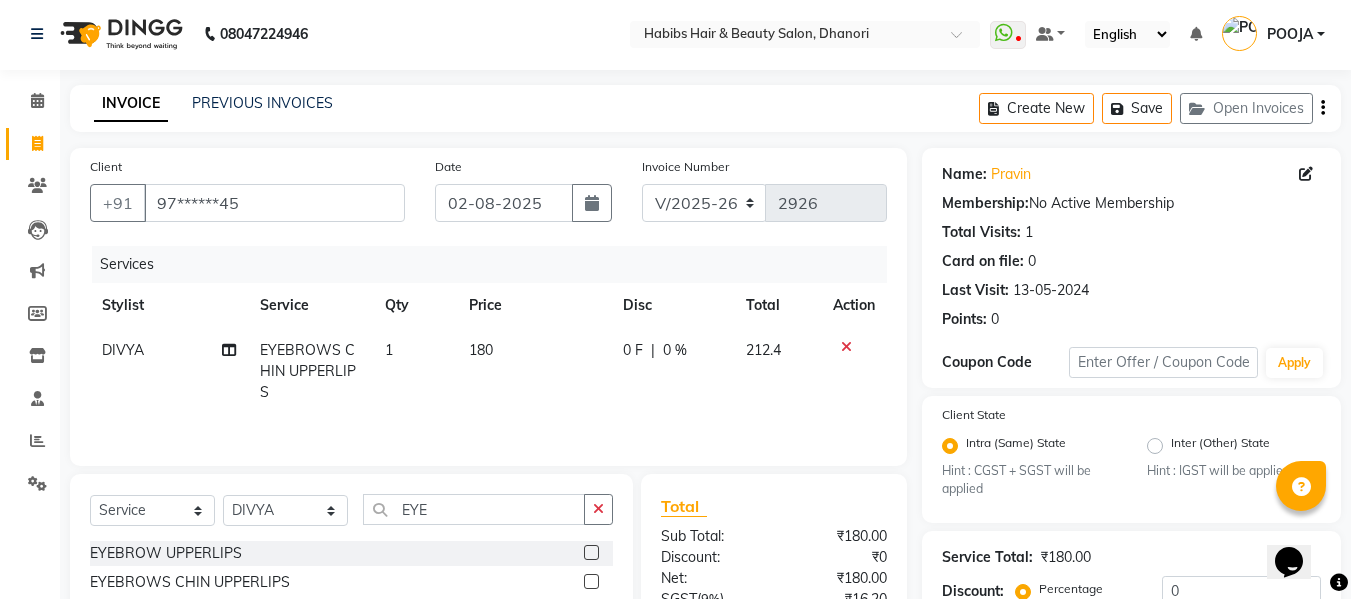 click on "180" 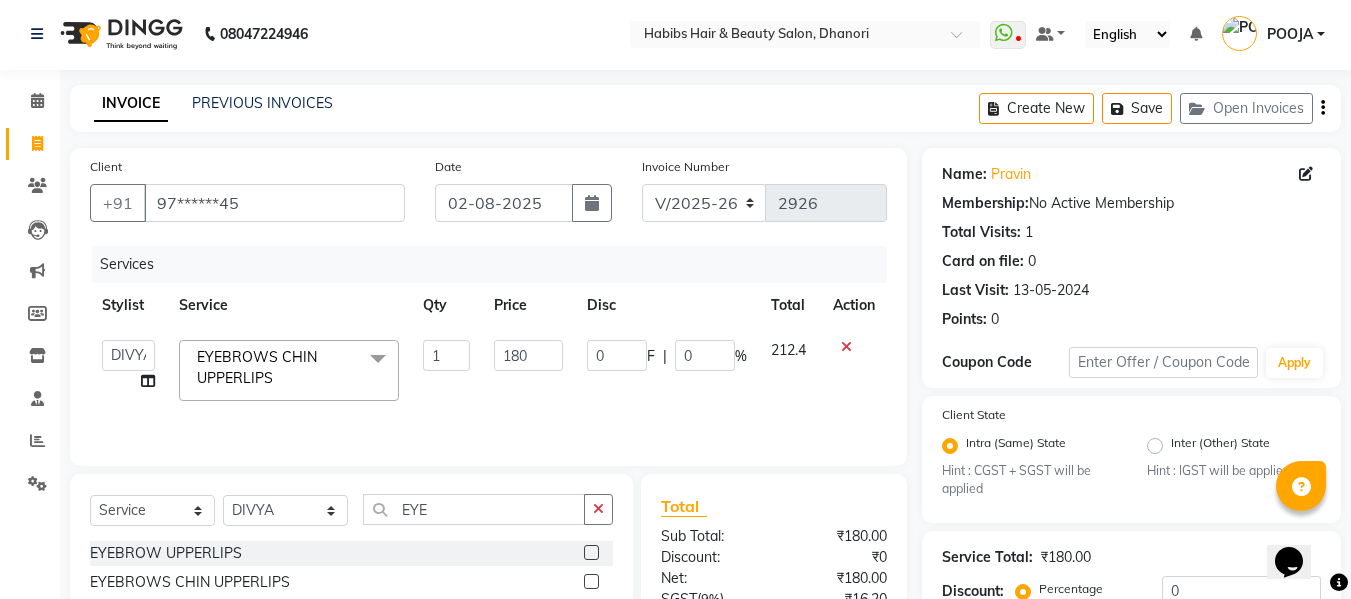 click on "180" 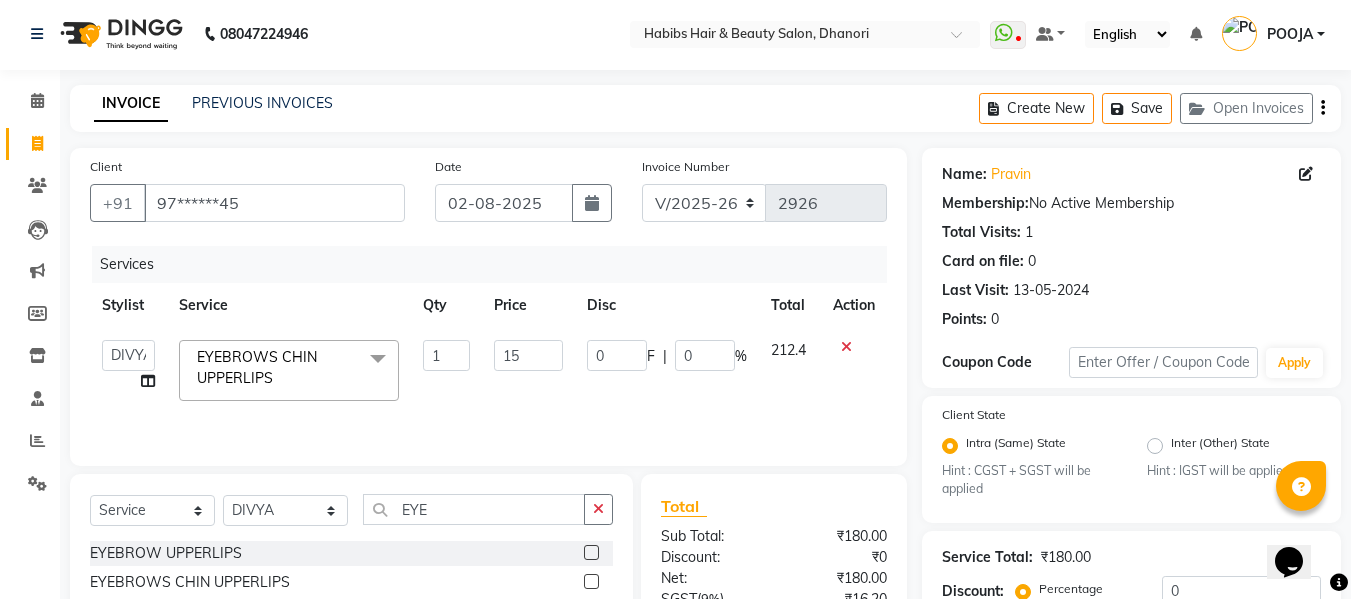 type on "152" 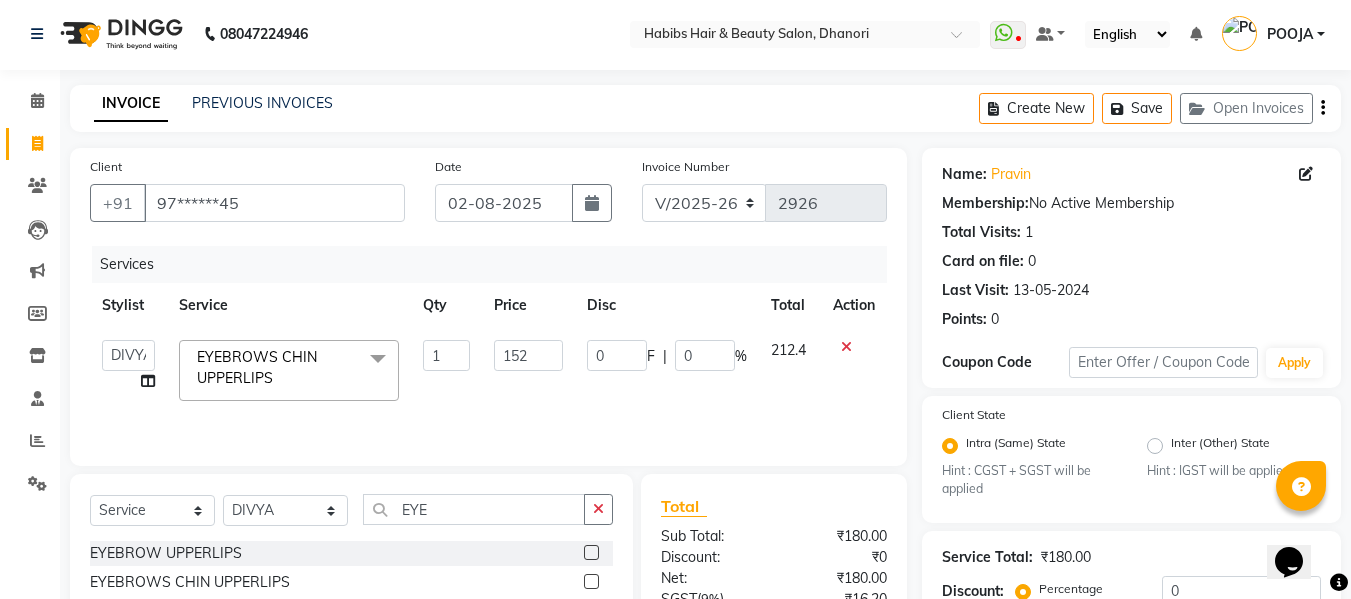 click on "152" 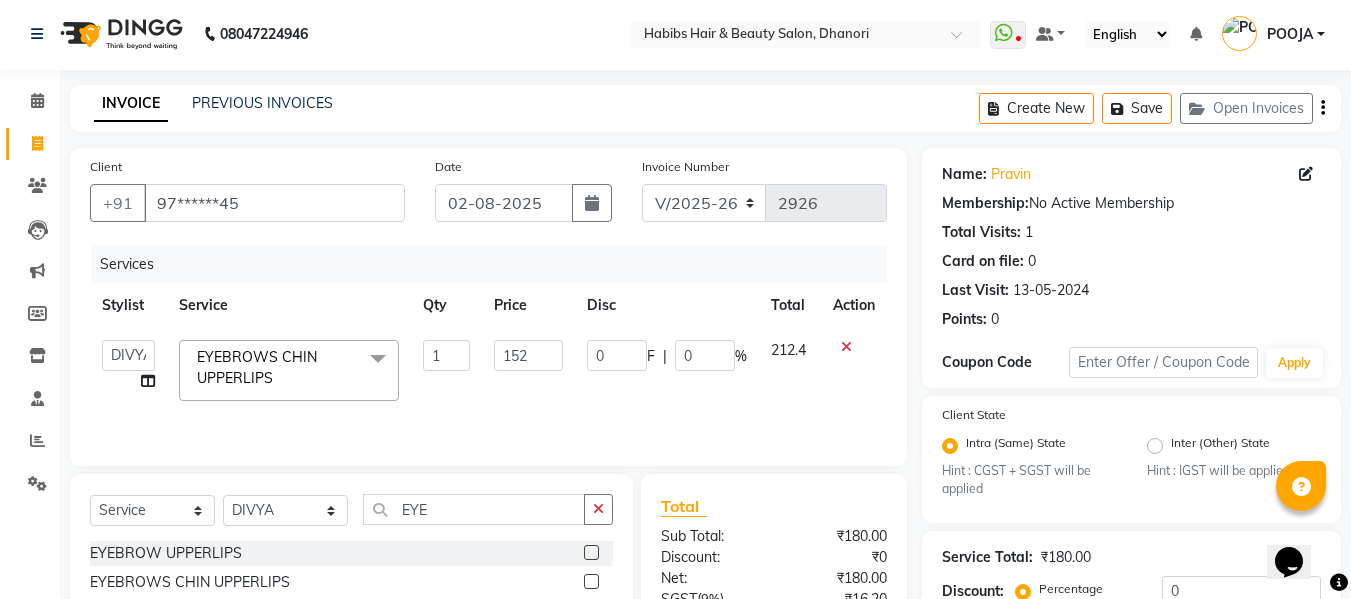 select on "81009" 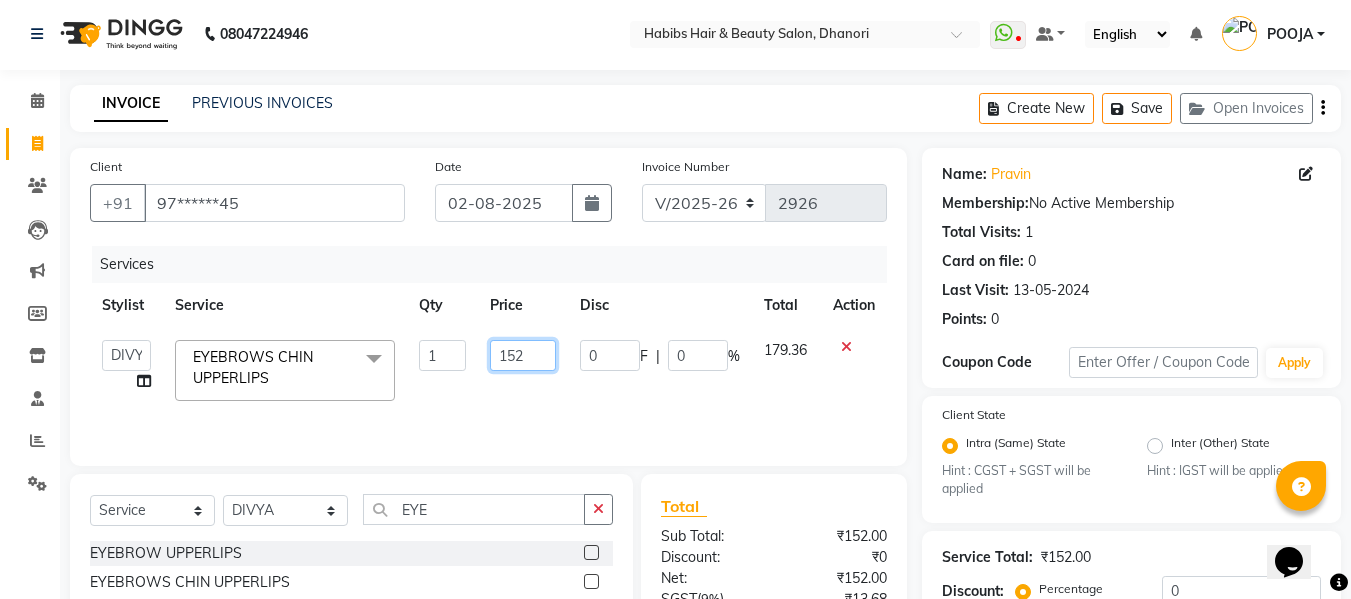 click on "152" 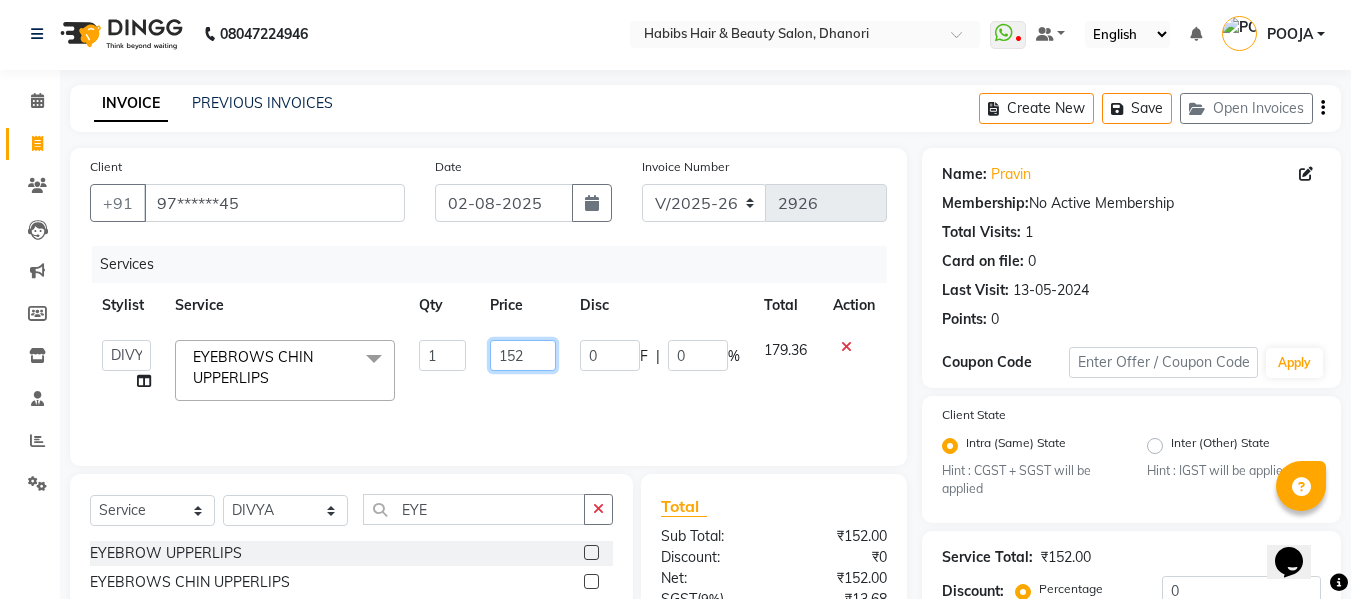 click on "152" 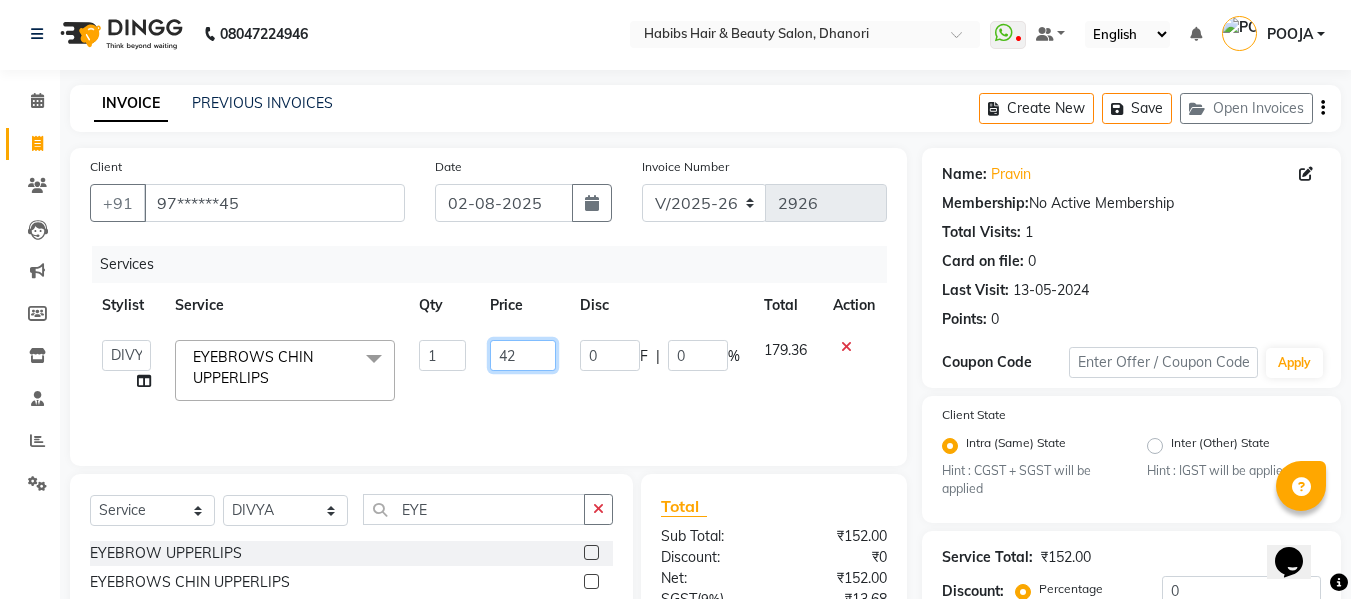 type on "4" 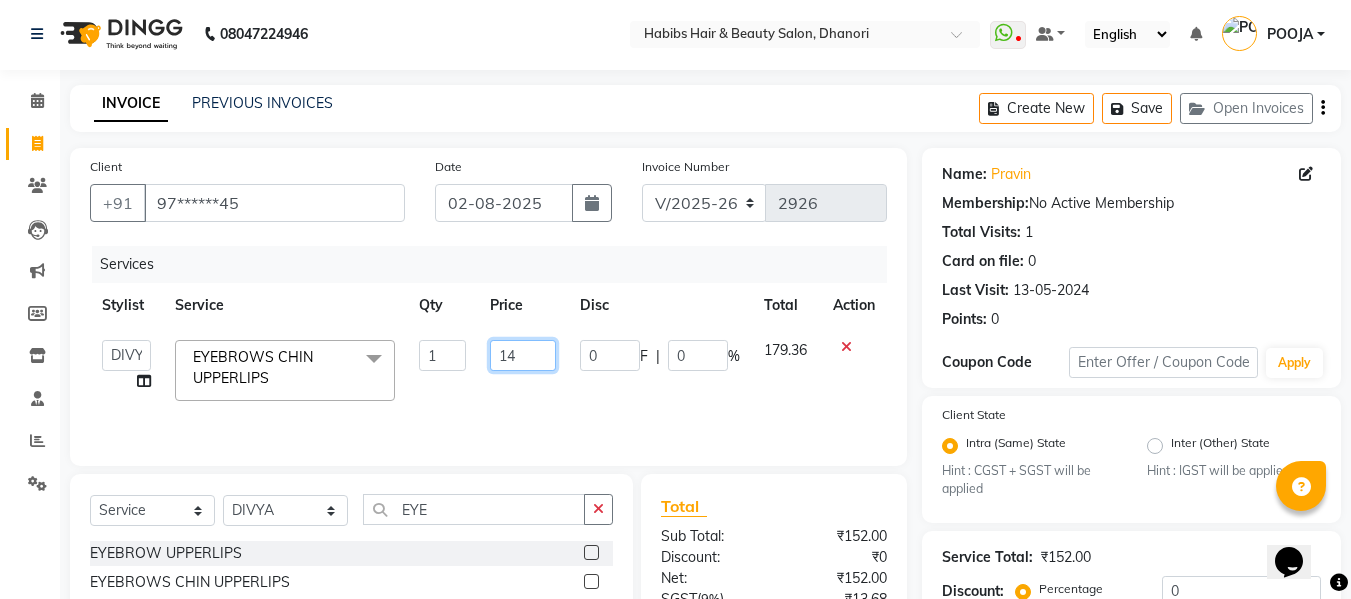 type on "142" 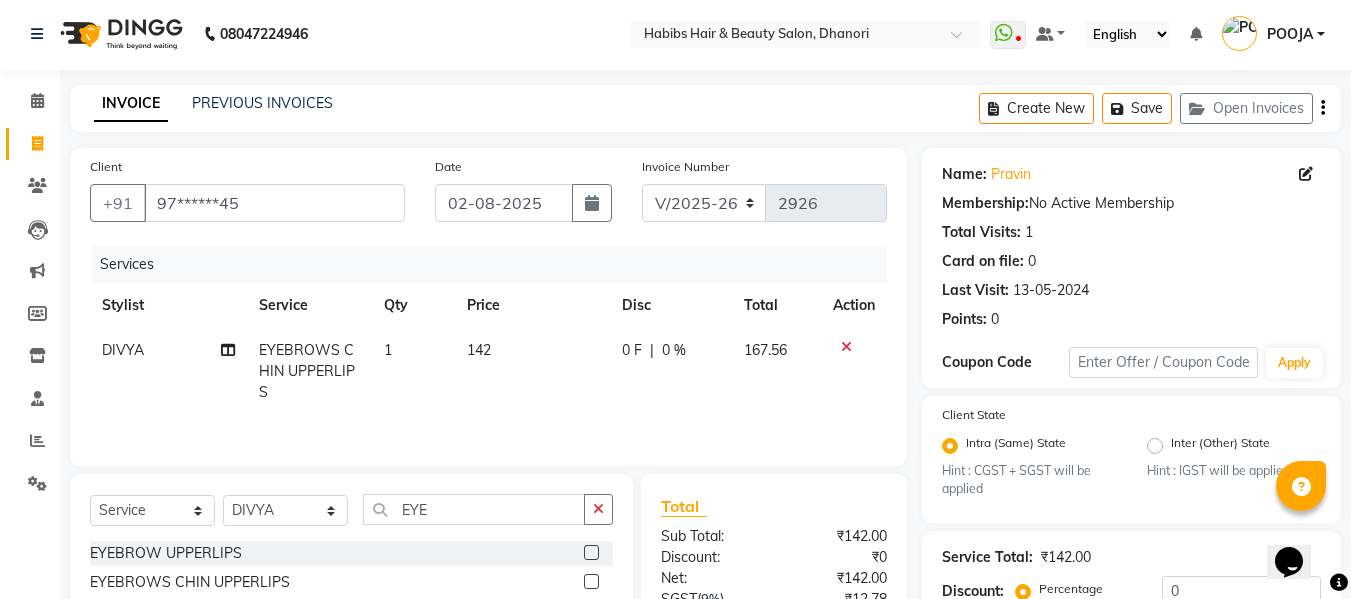 click on "DIVYA EYEBROWS CHIN UPPERLIPS 1 142 0 F | 0 % 167.56" 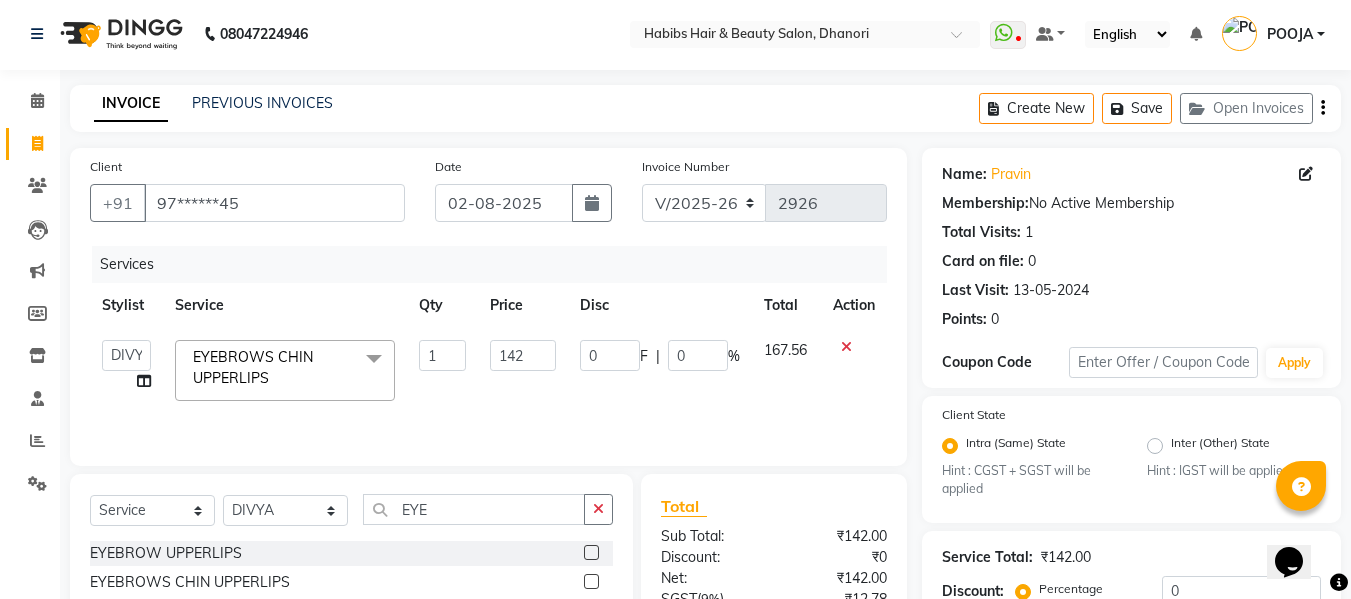 click on "142" 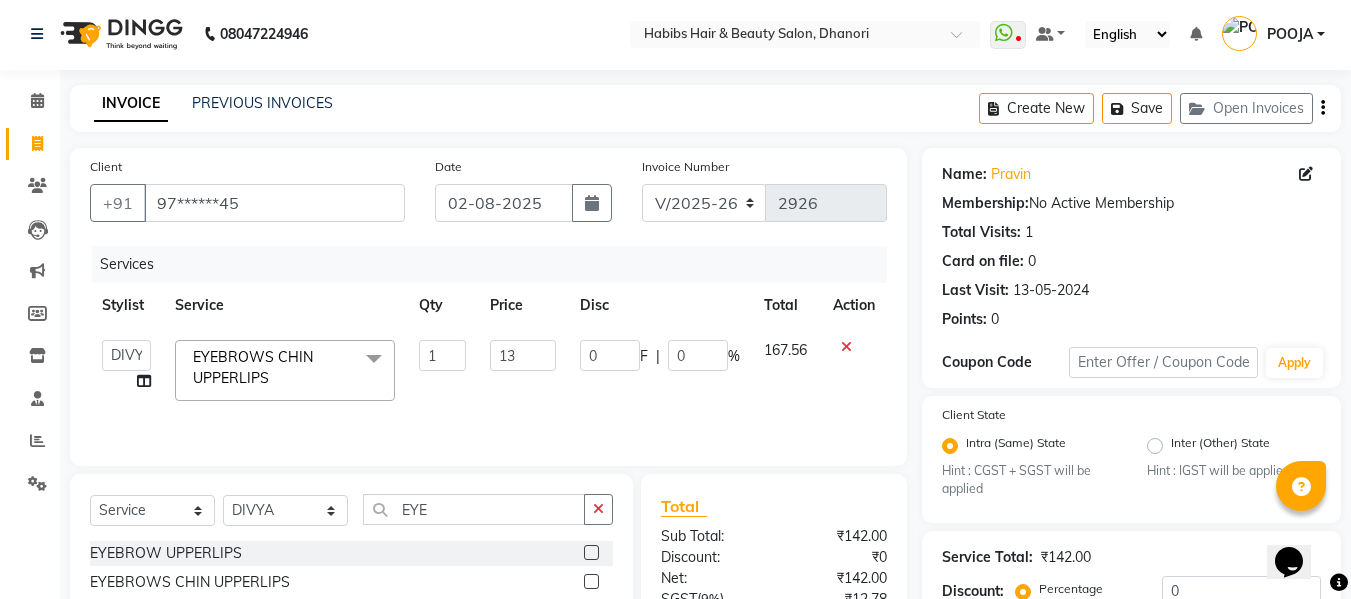 type on "132" 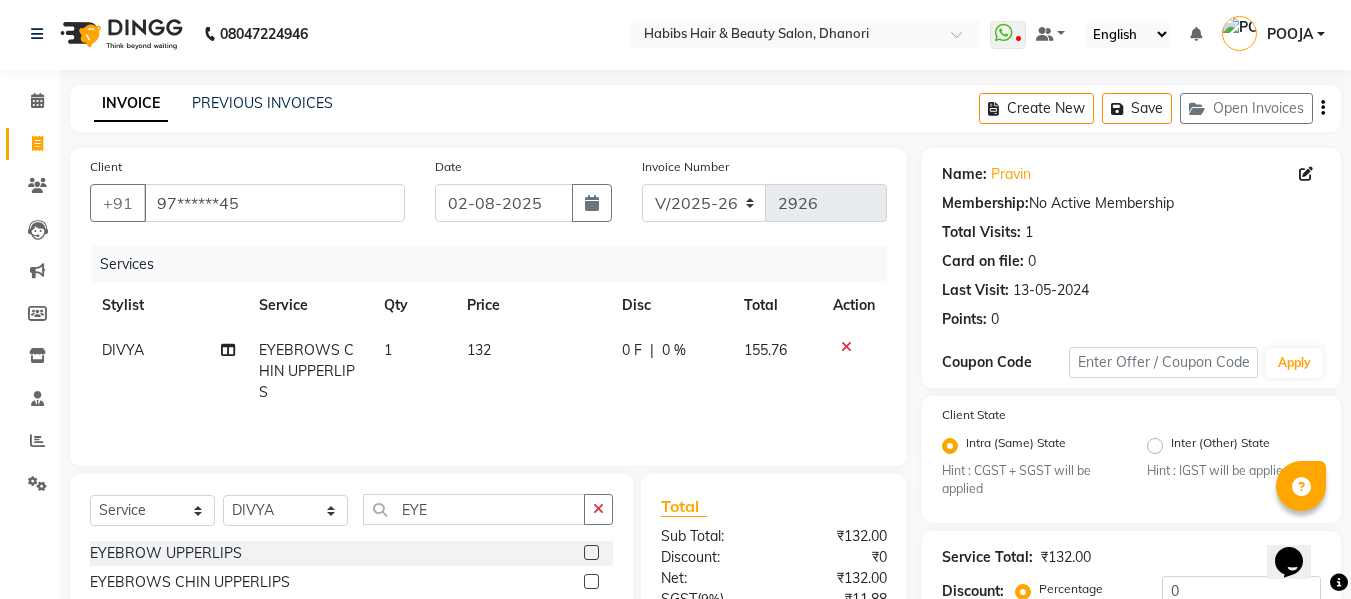 click on "132" 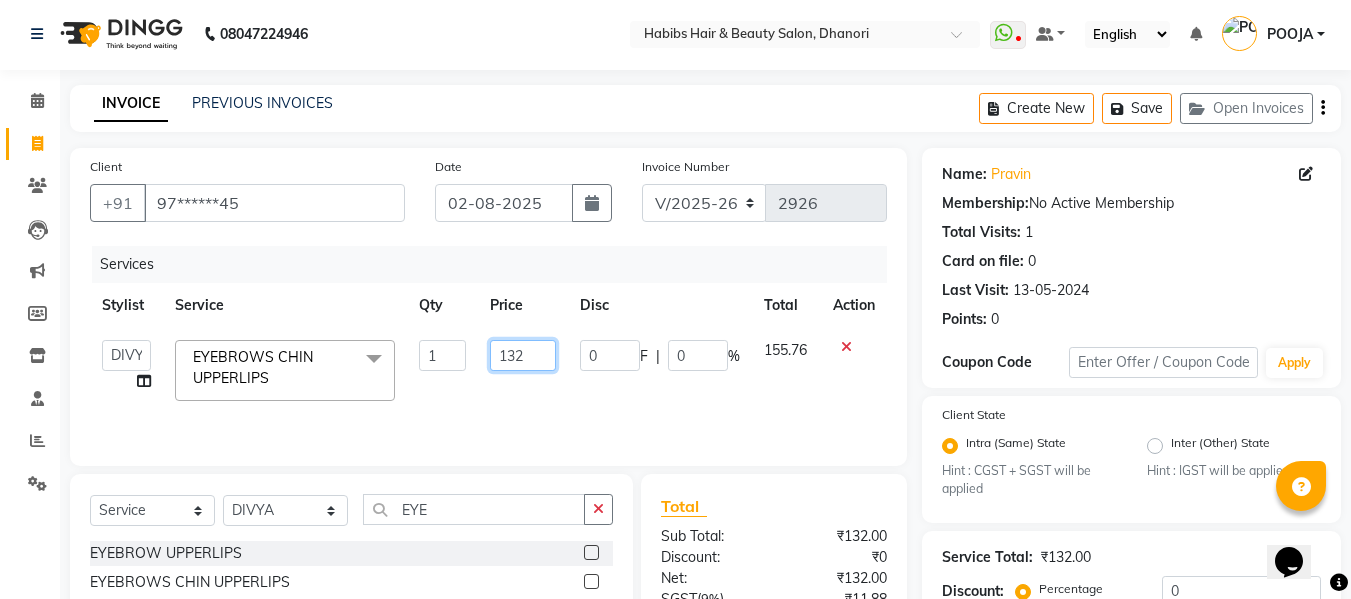 click on "132" 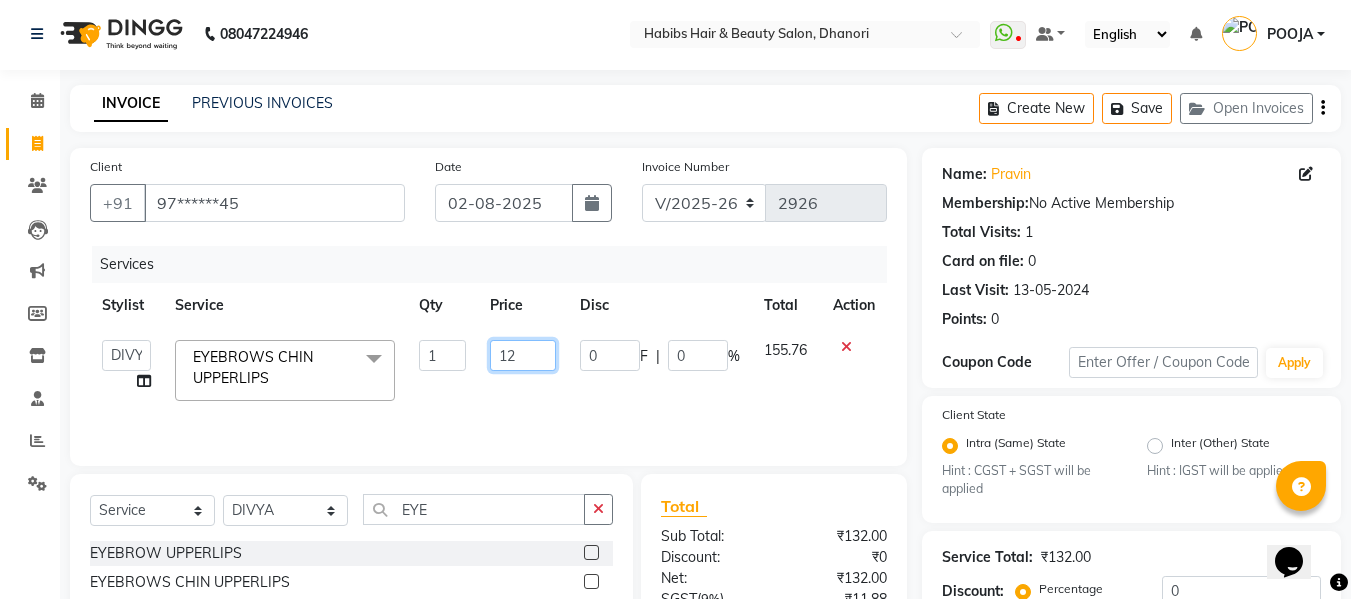 type on "128" 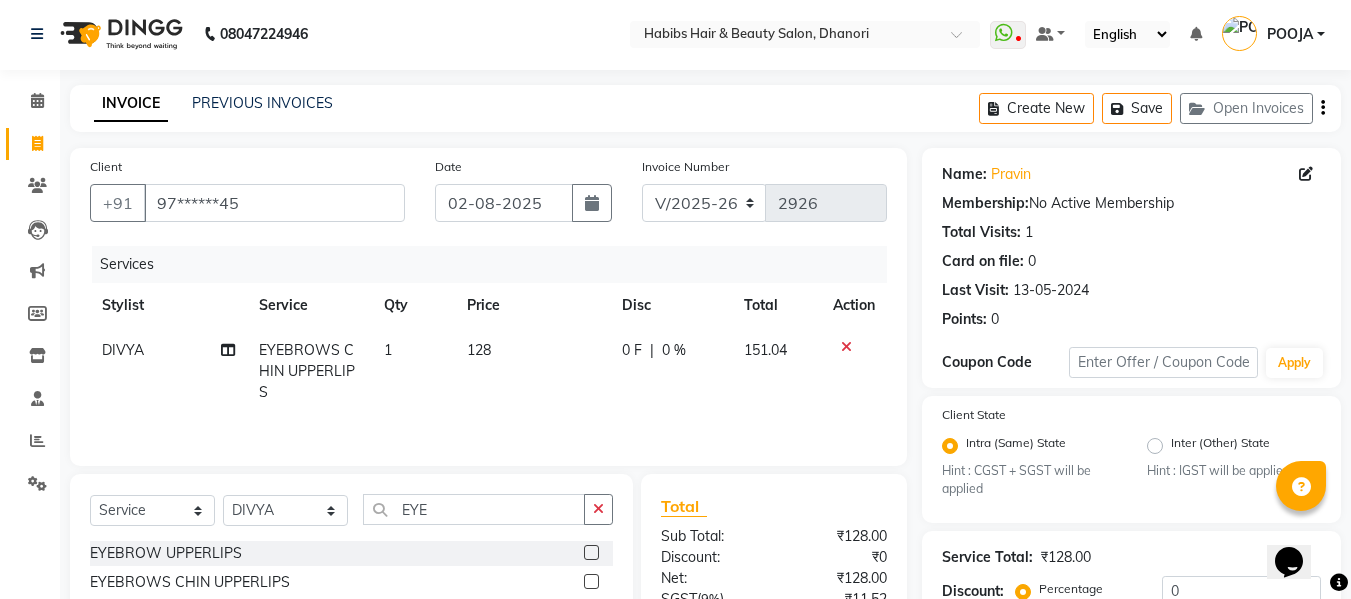 click on "128" 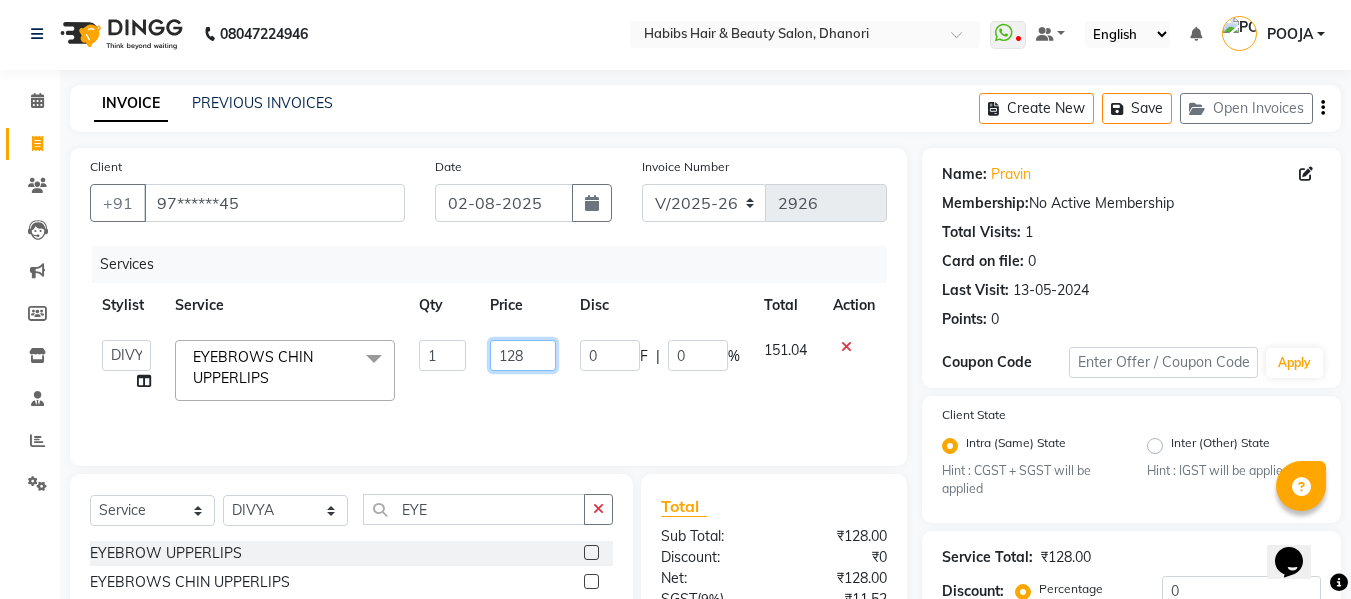click on "128" 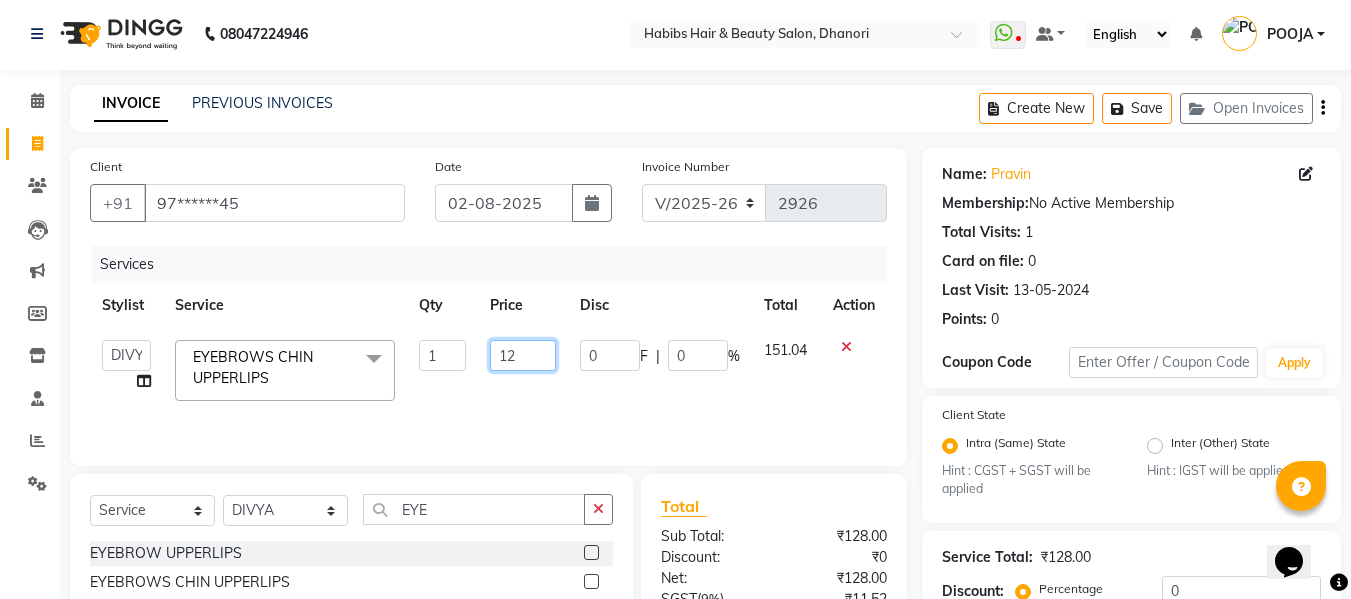 type on "127" 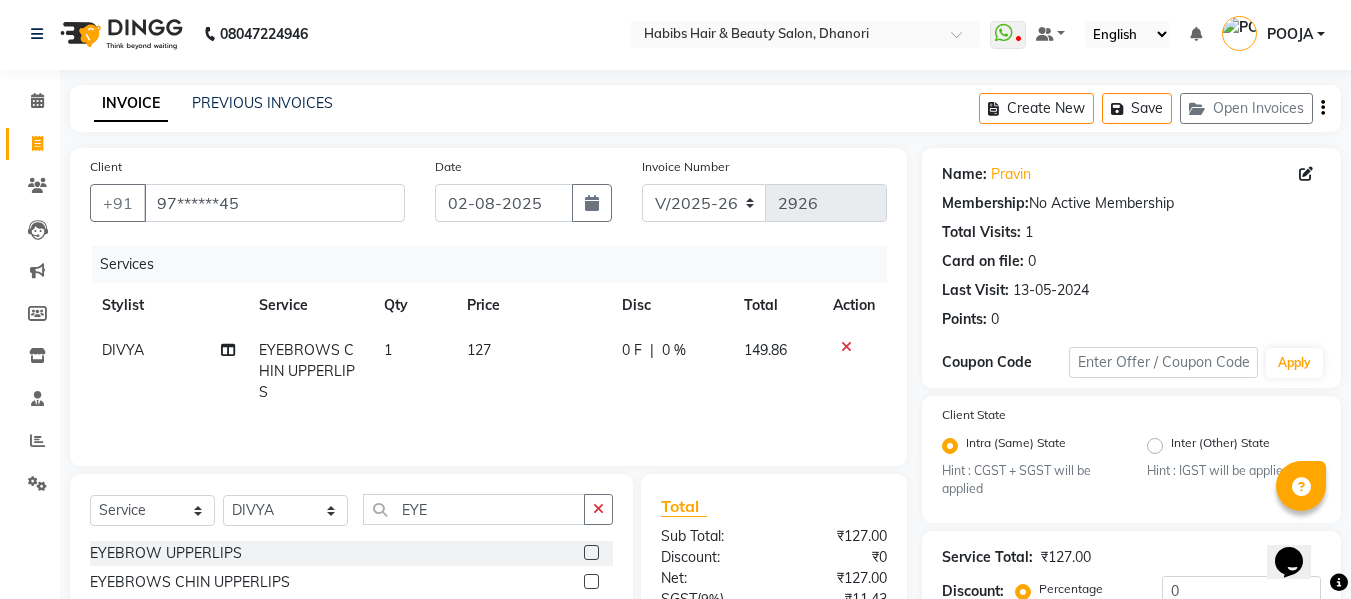 click on "127" 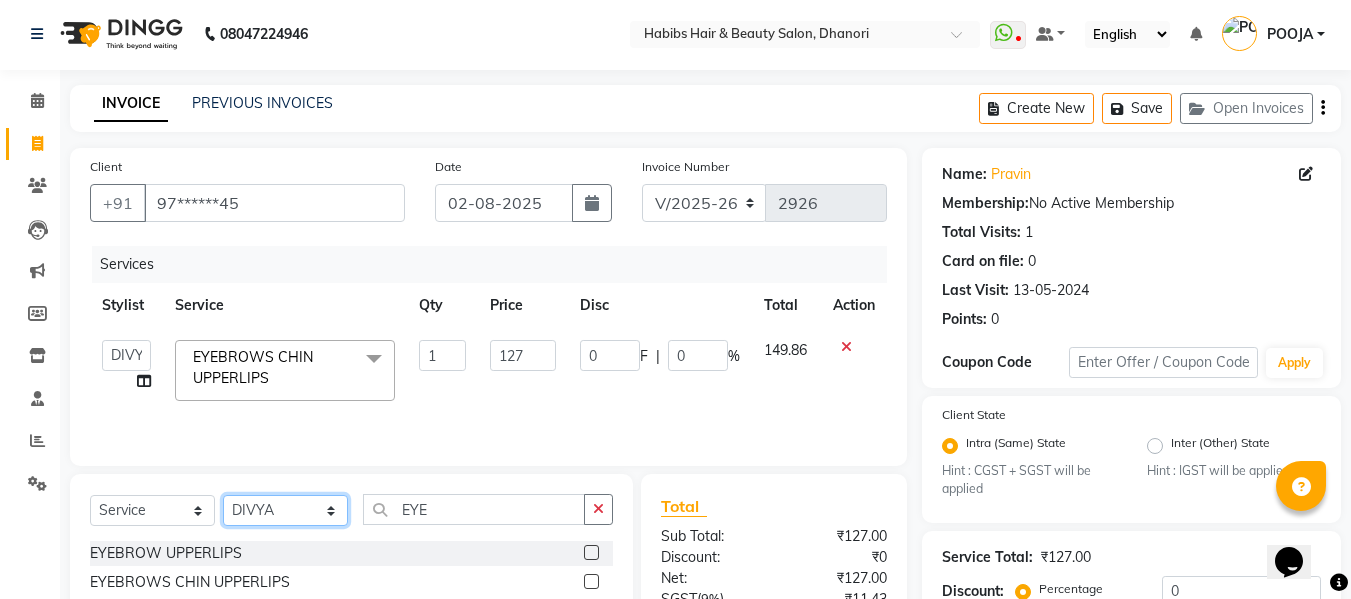 click on "Select Stylist Admin  Alishan  ARMAN DIVYA FAIZAN IRFAN MUZAMMIL POOJA POOJA J RAKESH SAHIL SHAKEEL SONAL" 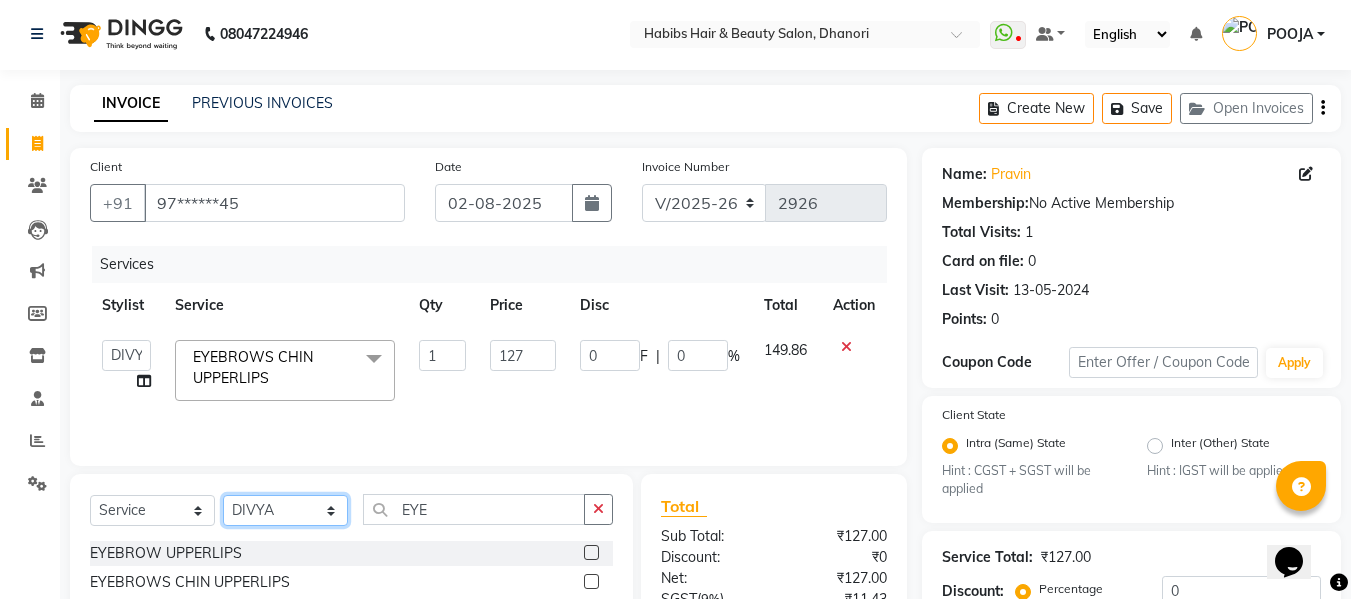 select on "70341" 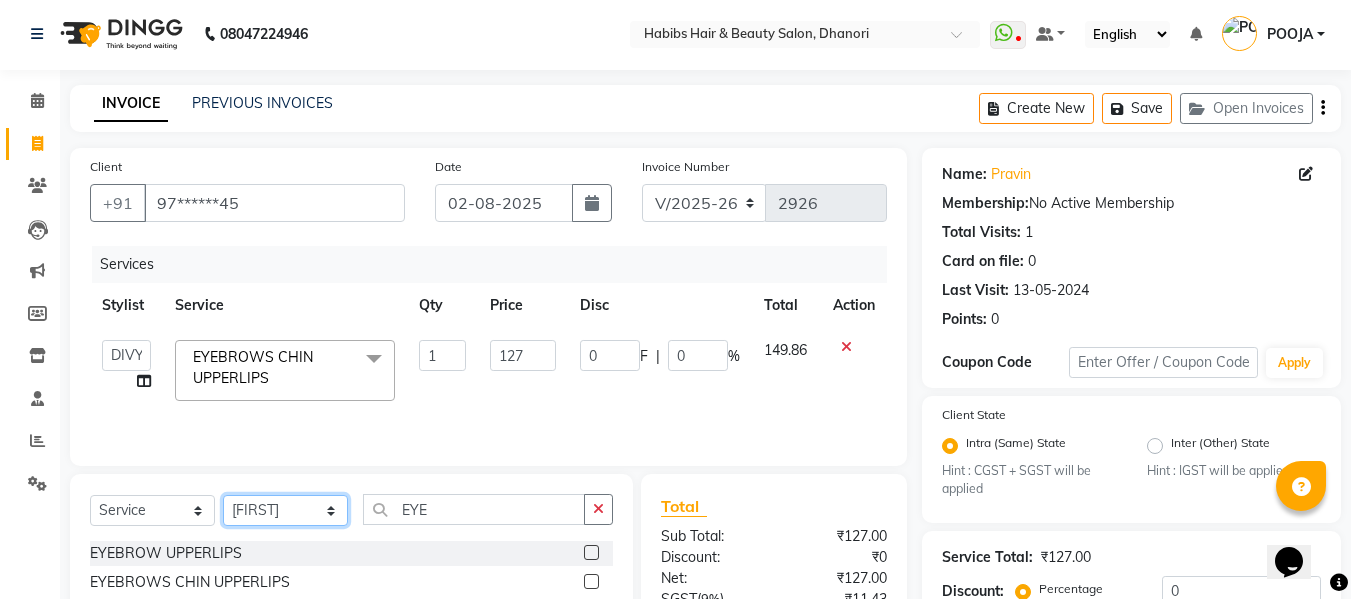 click on "Select Stylist Admin  Alishan  ARMAN DIVYA FAIZAN IRFAN MUZAMMIL POOJA POOJA J RAKESH SAHIL SHAKEEL SONAL" 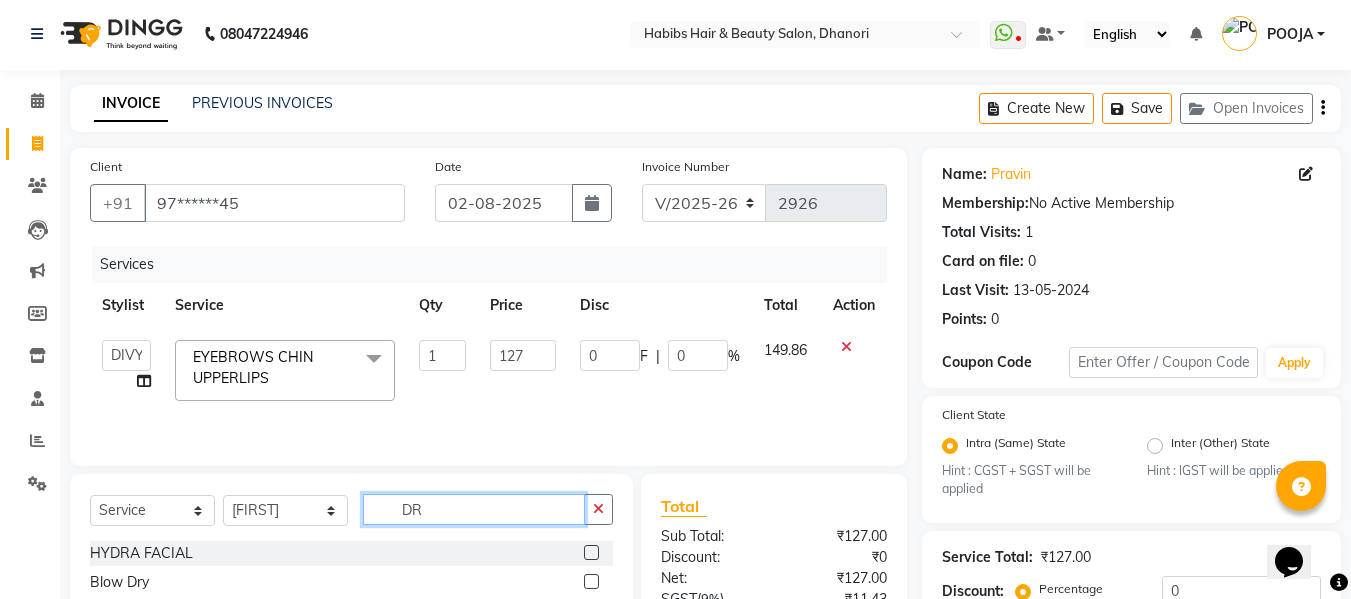 type on "D" 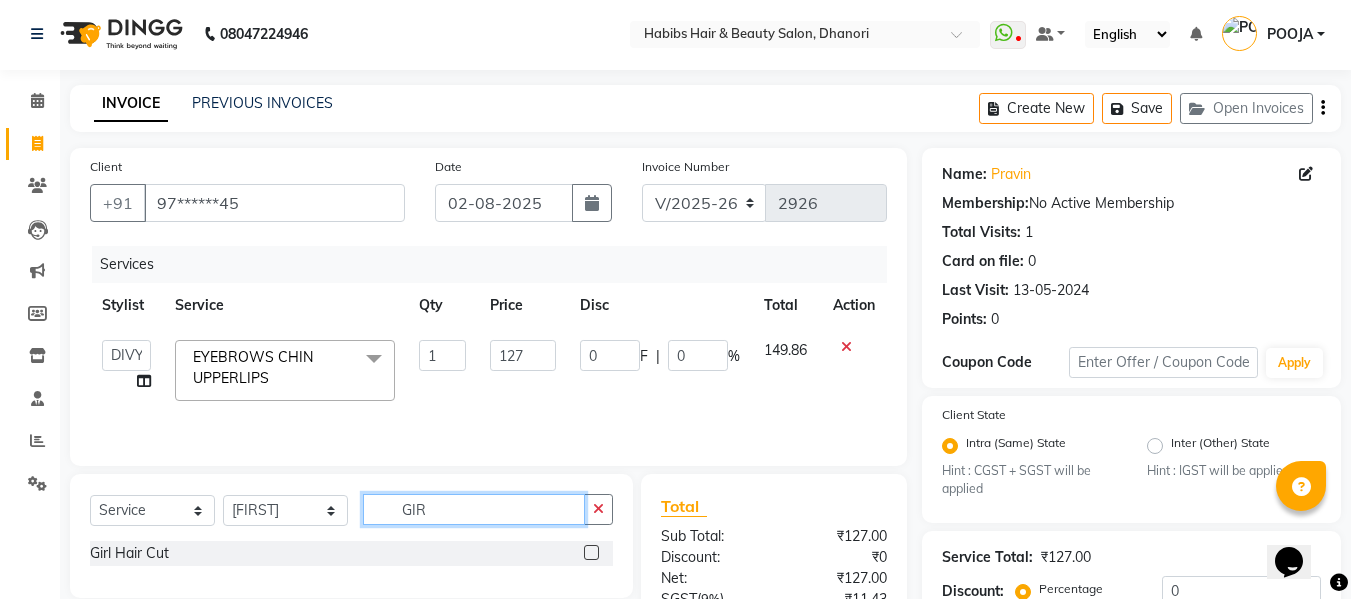 type on "GIR" 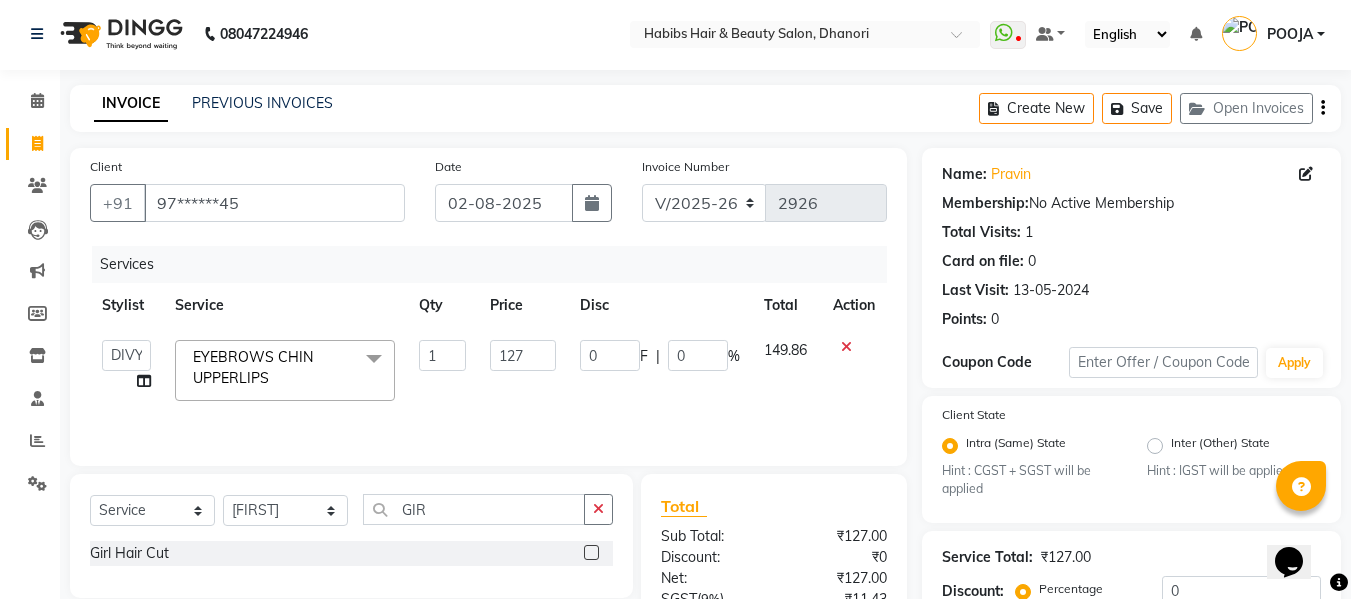 click 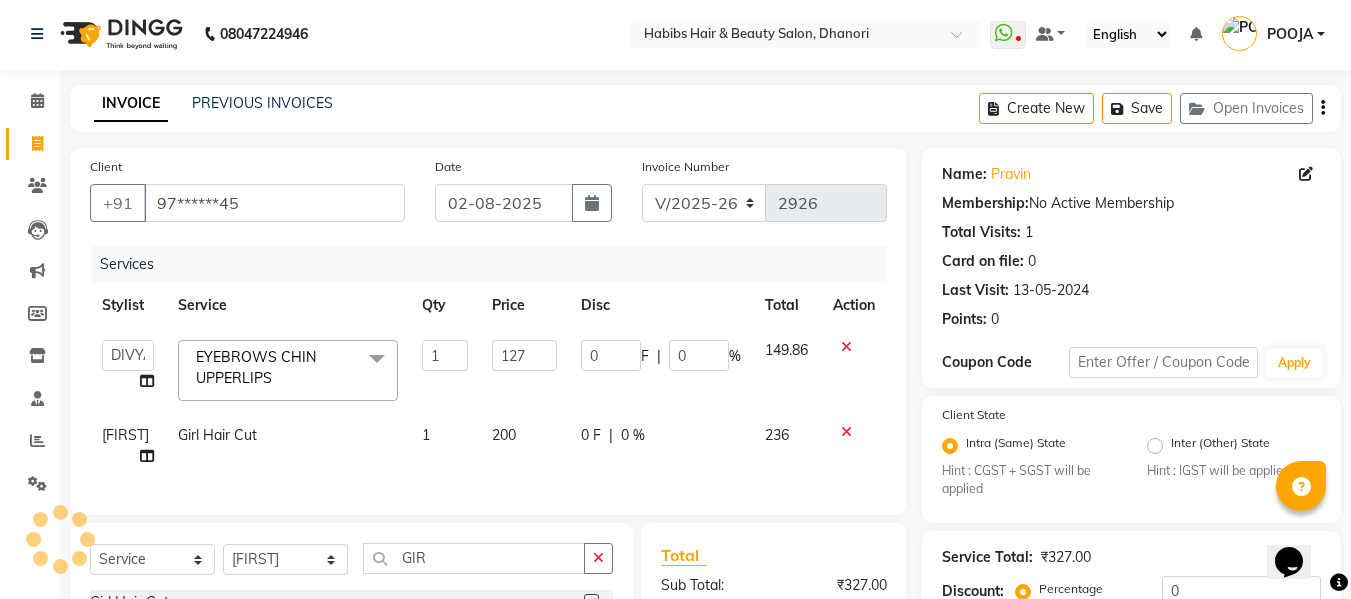 checkbox on "false" 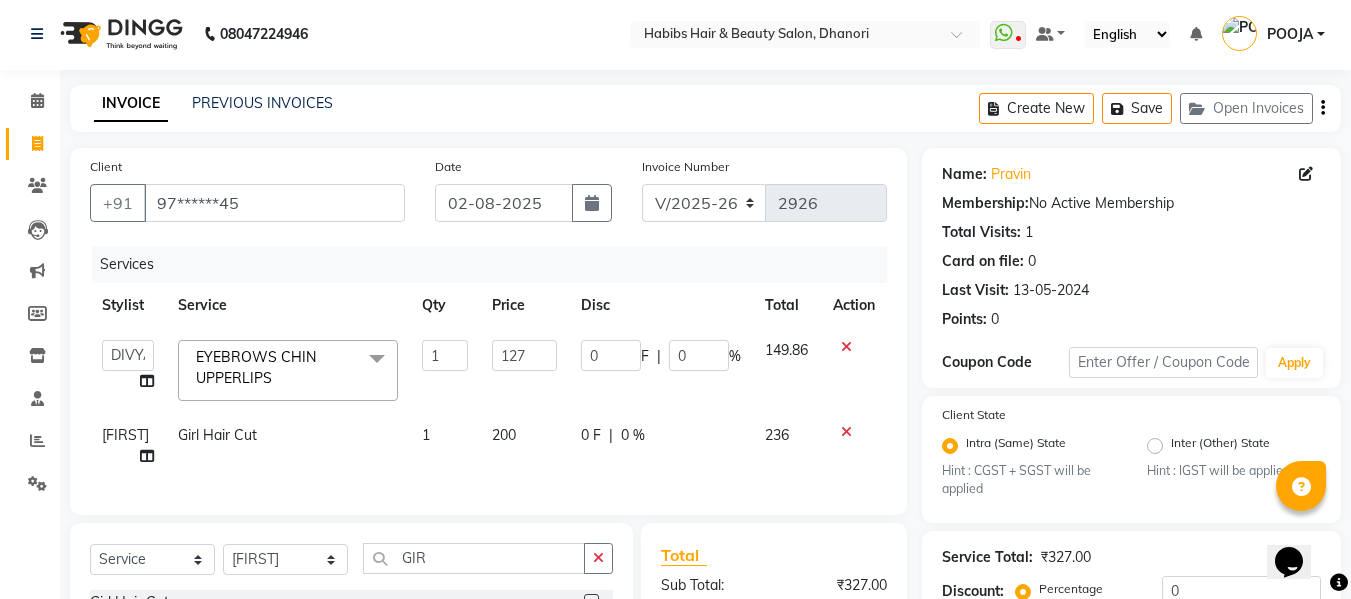 click on "200" 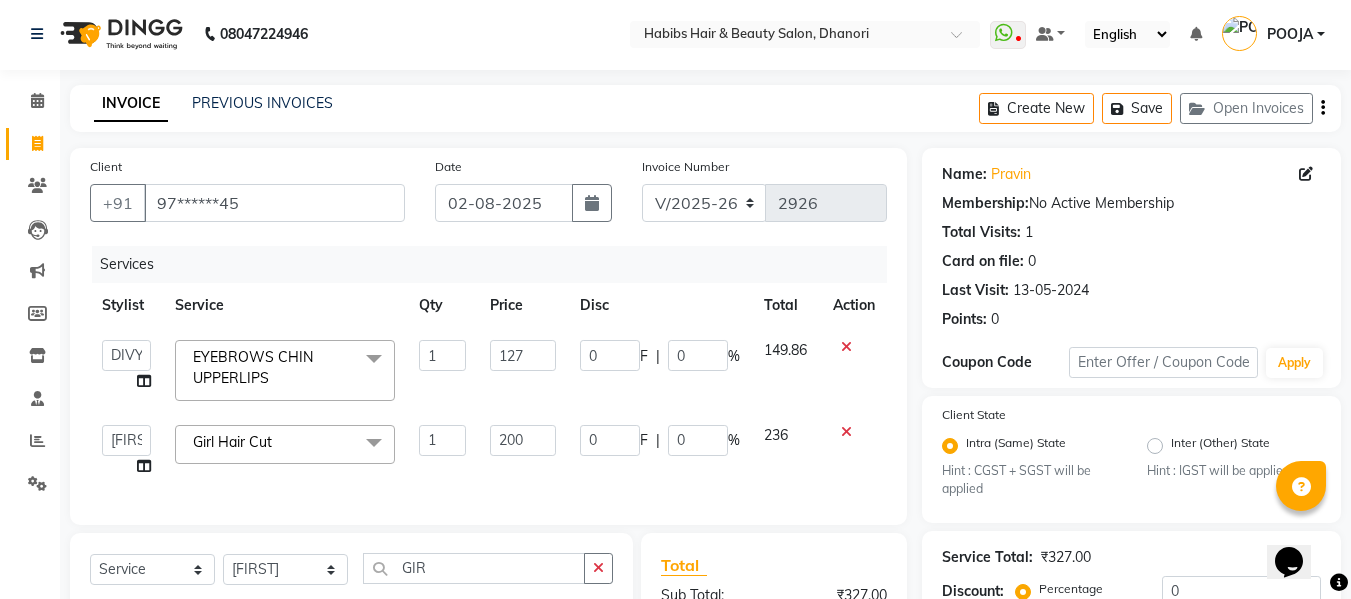 click on "200" 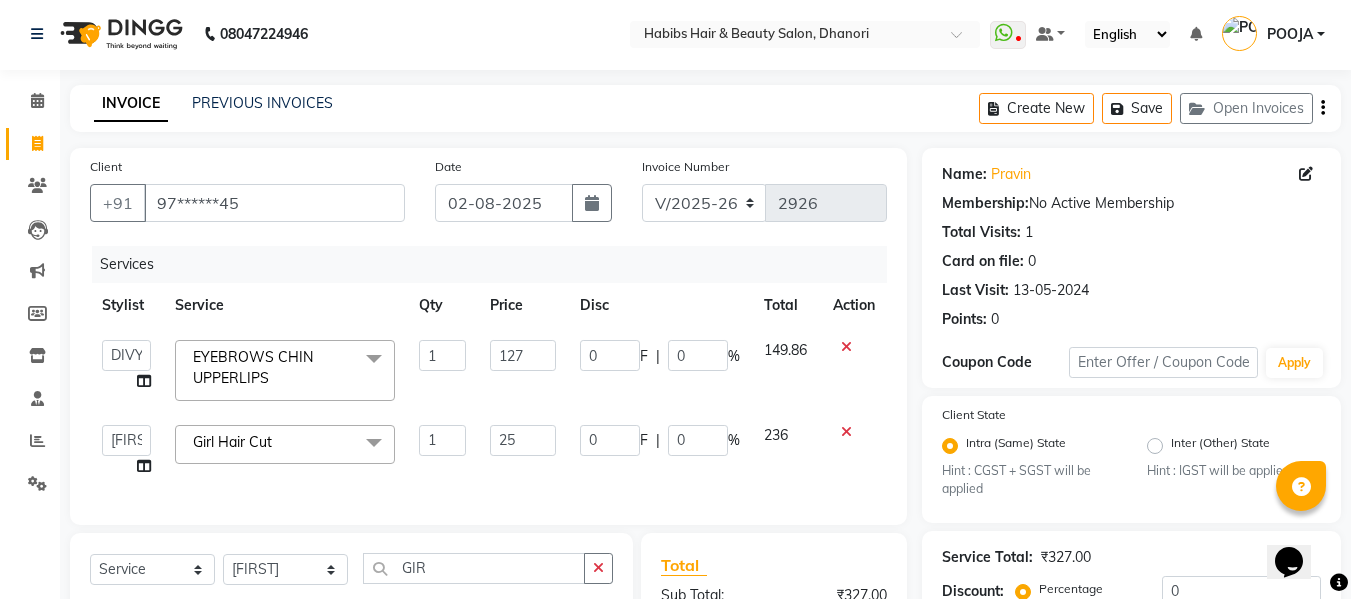 type on "255" 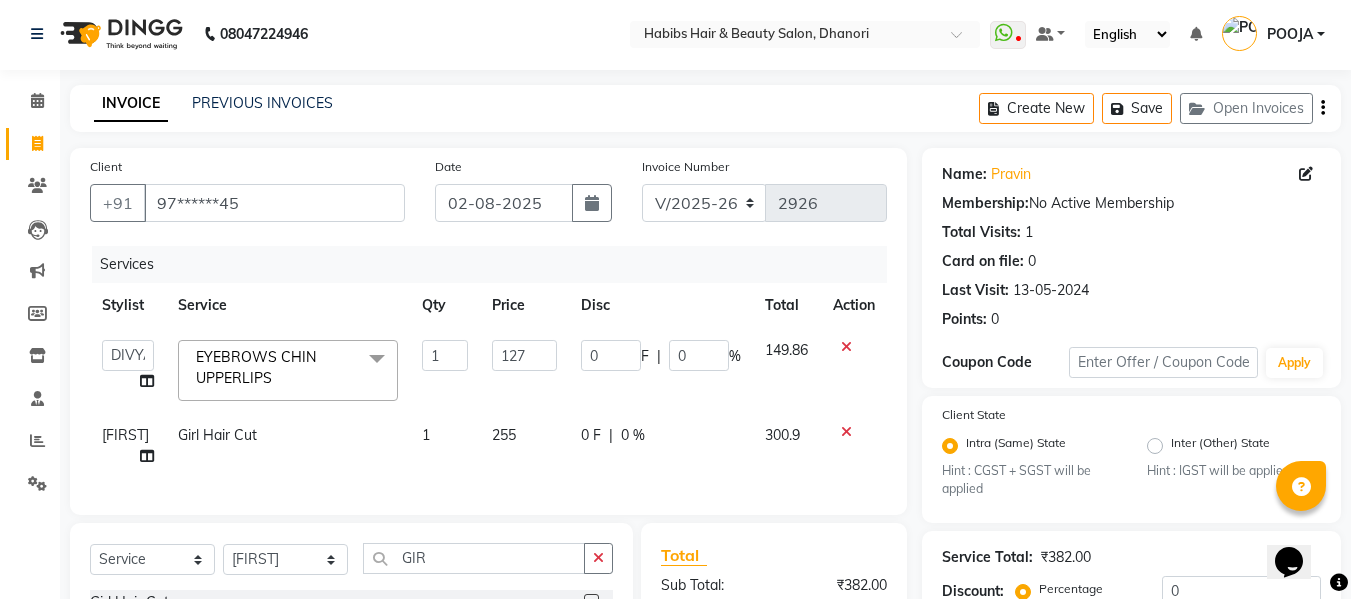 click on "Services Stylist Service Qty Price Disc Total Action Admin [FIRST] [FIRST] [FIRST] [FIRST] [FIRST] [FIRST] [FIRST] [FIRST] [FIRST] [FIRST] [FIRST] [FIRST] EYEBROWS CHIN UPPERLIPS x B Wax Upperlips (Brazilian) Botox Pixi Hair Cut D-Tan o3 Clean UP Basic Clean Up NANO Treatment HAIR CUT & B.Triming NAIL POLISH APPLICATION EYEBROW UPPERLIPS EYEBROWS CHIN UPPERLIPS FOOT MASSAGE HYDRA FACIAL O3+ ADVANCE PEDICURE Back Massage Basic Manicure Basic Pedicure Spa Manicure Spa Pedicure Beard Colour Beard Colour(Ammonia Free) Beard Trimming Head Shave Blow Dry Boy Hair Cut Dry Haircut Female Dry Haircut Male Girl Hair Cut Hair-Set Shaving Wash Haircut Female Wash Haircut Male Hair Wash & Blow Dry F HAIR CUT WASH BLOW DRY M HAIR CUT WASH BEARD BEARD BLOWDRY F HAIRCUT & BLOW DRY Bridal Makeup Engagement Makeup Party Makeup(Sider Makeup) Reception Makeup Bwax Rica - Full Body(Without Bikini) Rica - Full Hands Rica - Full Legs Half Legs Ubderarms (Rica) Cheryals Luxuzry Facial O3+ Facial Chin Eyebrow Tong 1" 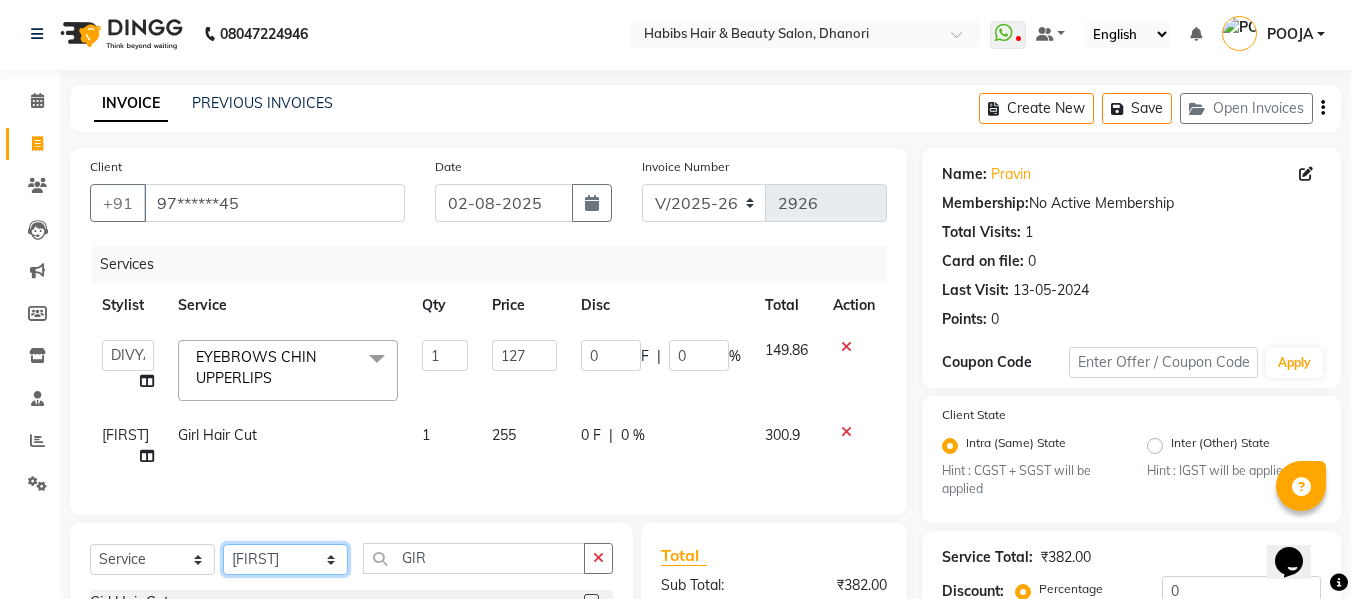 click on "Select Stylist Admin  Alishan  ARMAN DIVYA FAIZAN IRFAN MUZAMMIL POOJA POOJA J RAKESH SAHIL SHAKEEL SONAL" 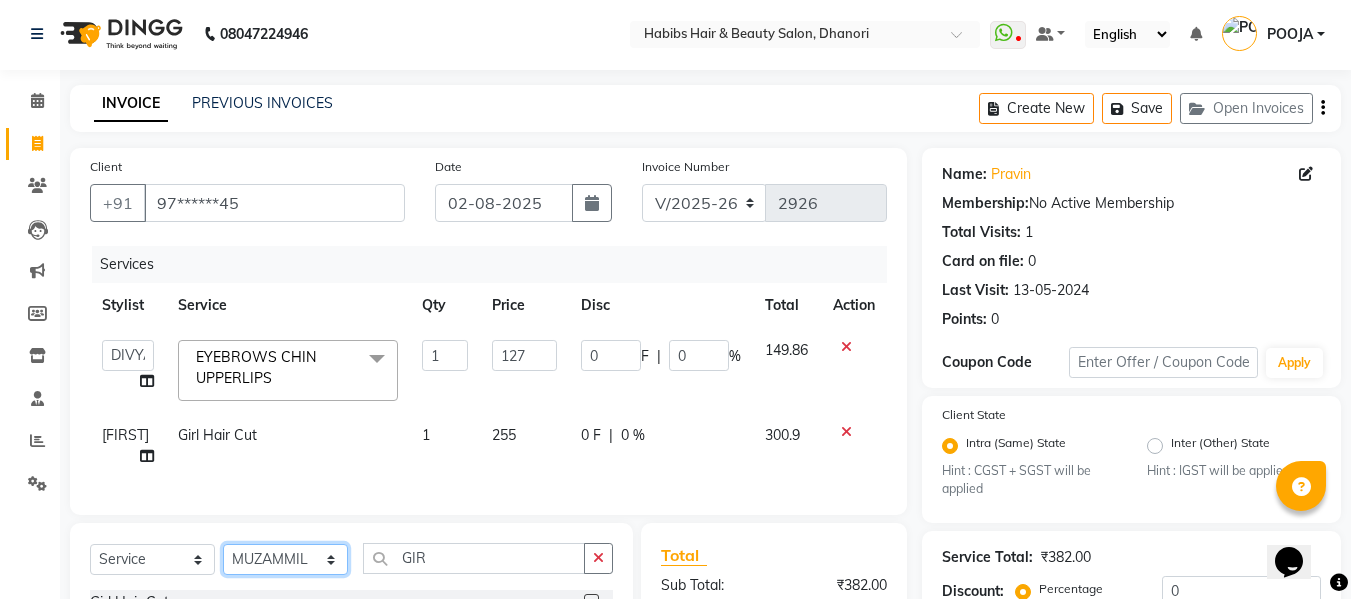 click on "Select Stylist Admin  Alishan  ARMAN DIVYA FAIZAN IRFAN MUZAMMIL POOJA POOJA J RAKESH SAHIL SHAKEEL SONAL" 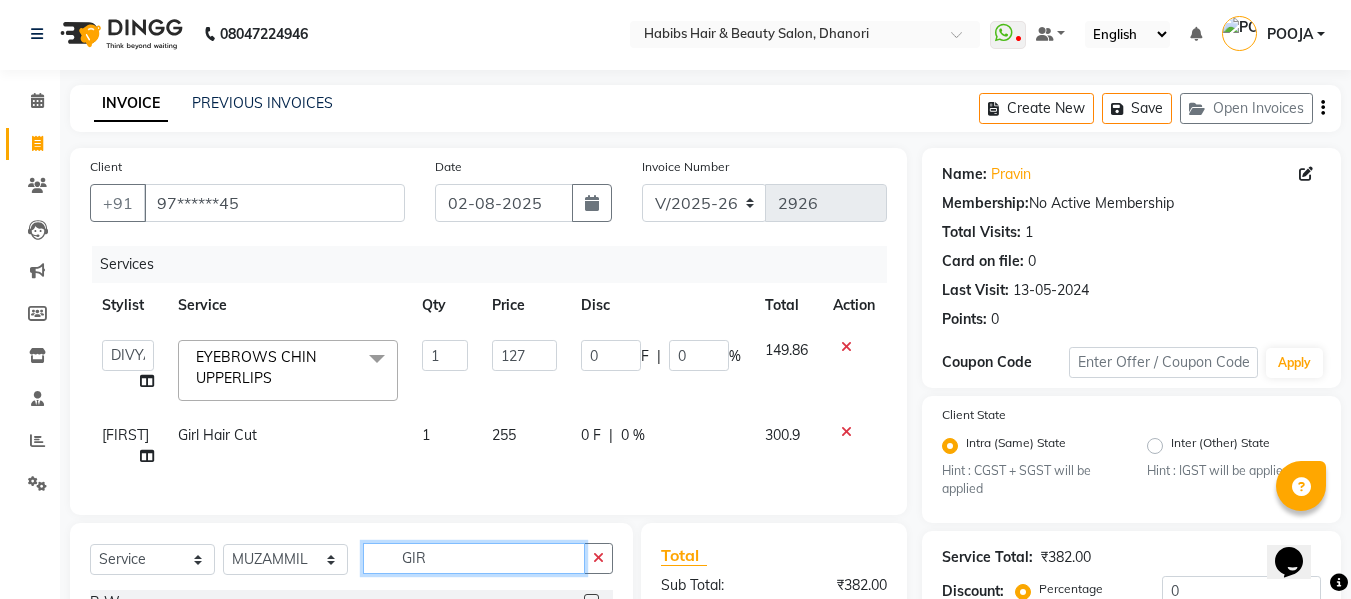 click on "GIR" 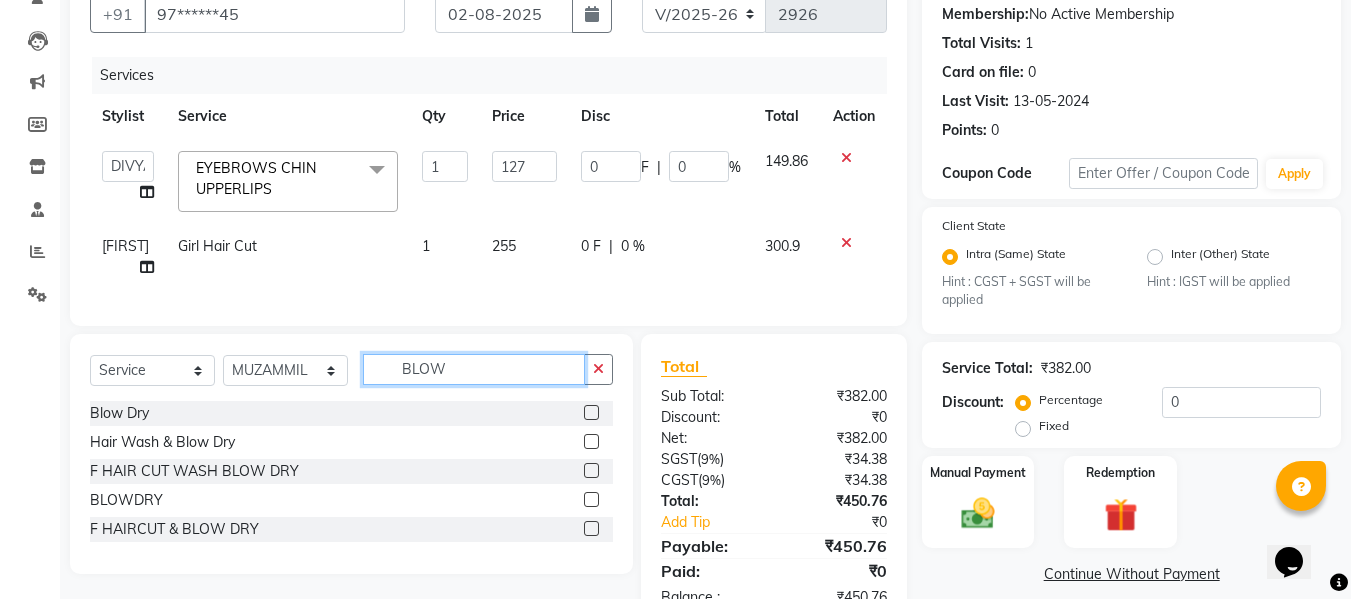 scroll, scrollTop: 265, scrollLeft: 0, axis: vertical 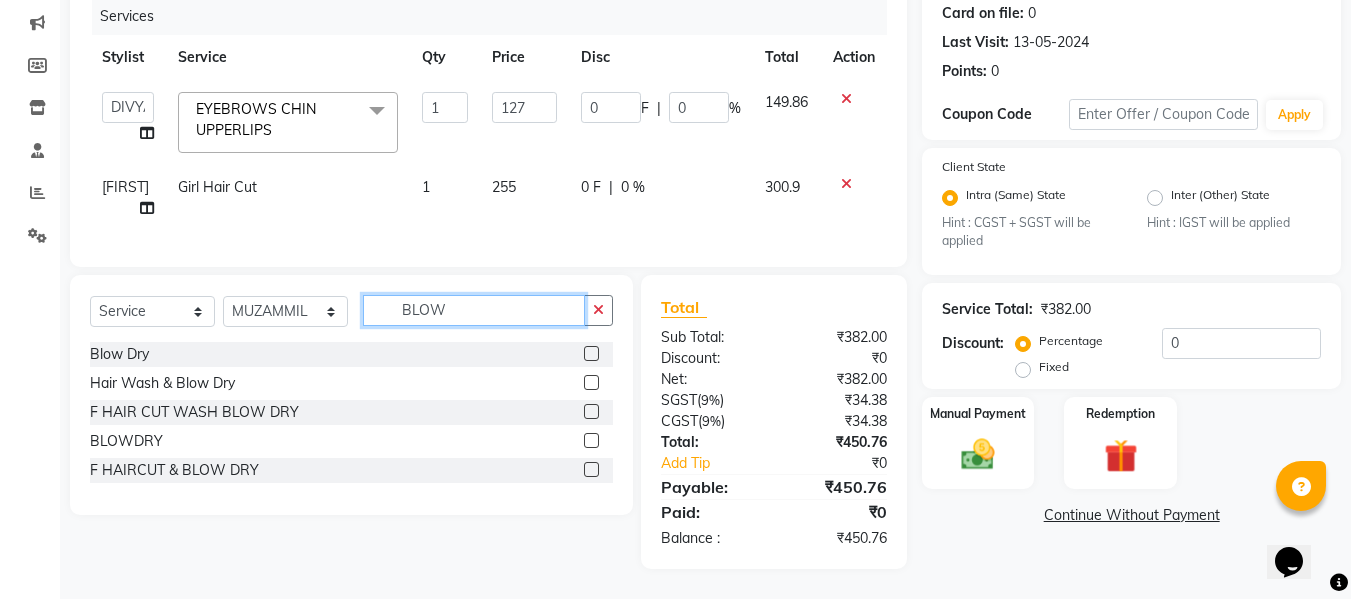 type on "BLOW" 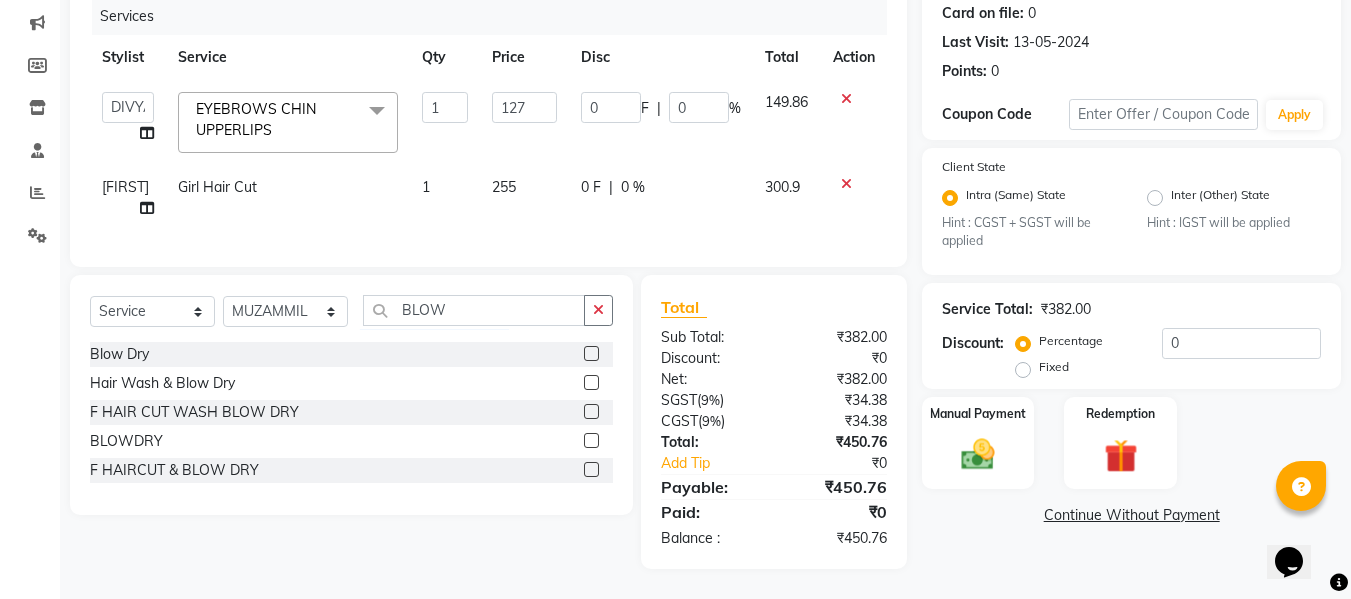 click 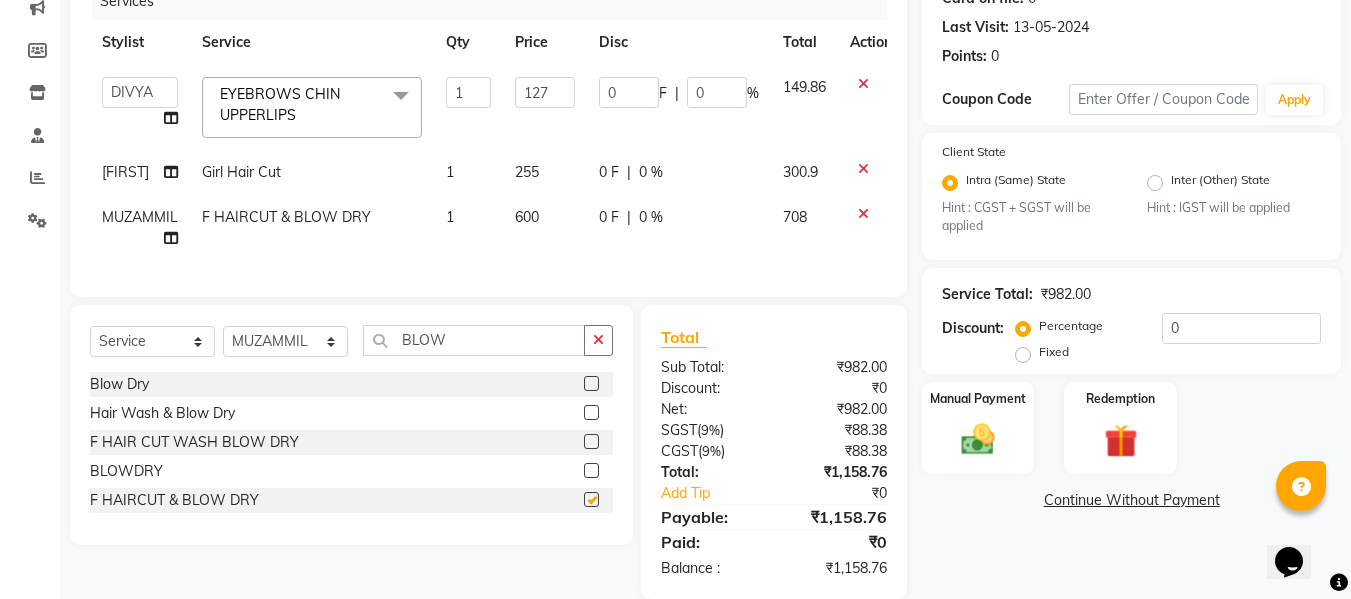 checkbox on "false" 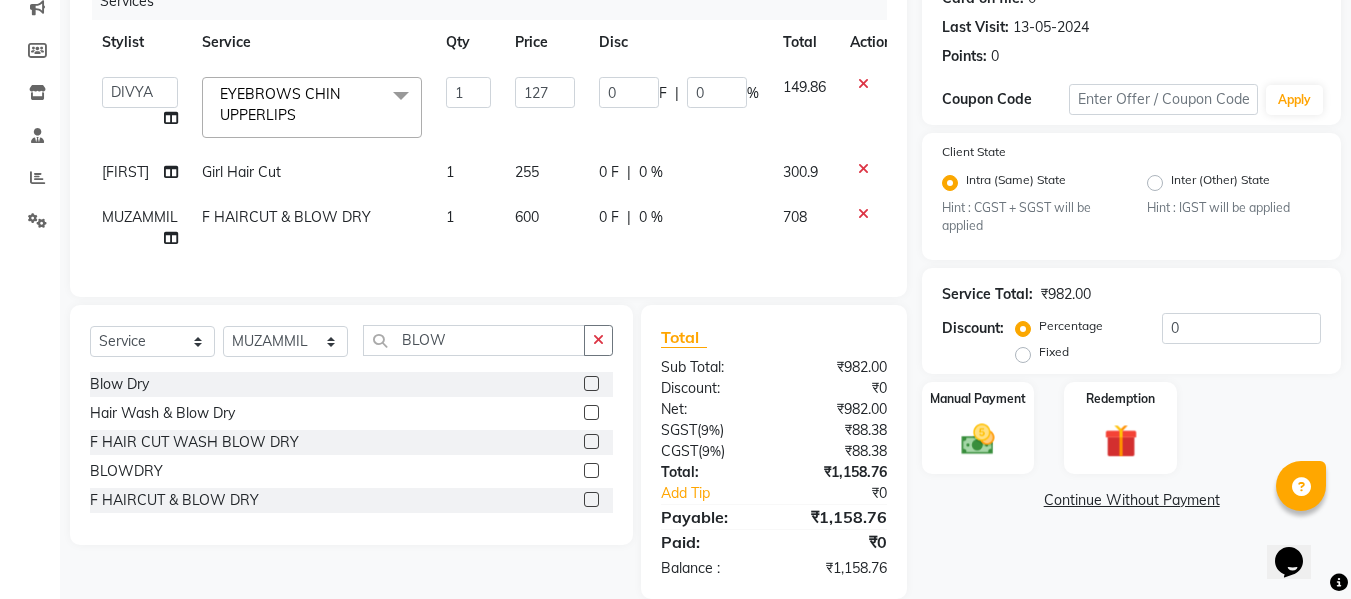 click on "600" 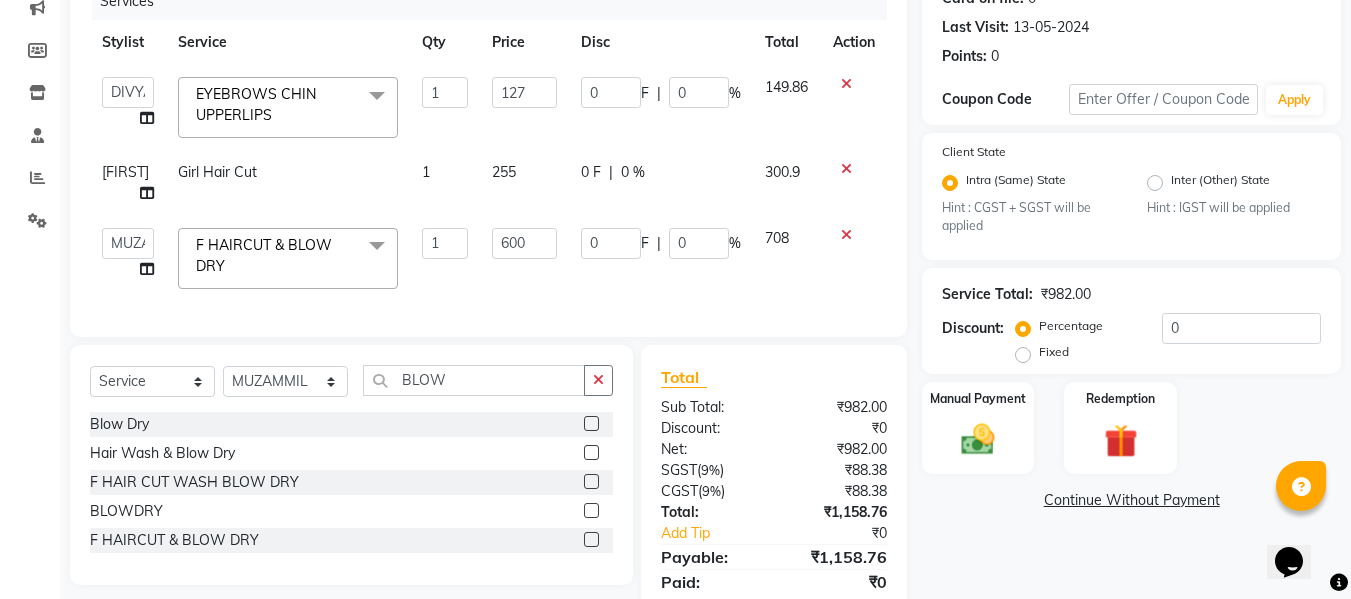 click on "600" 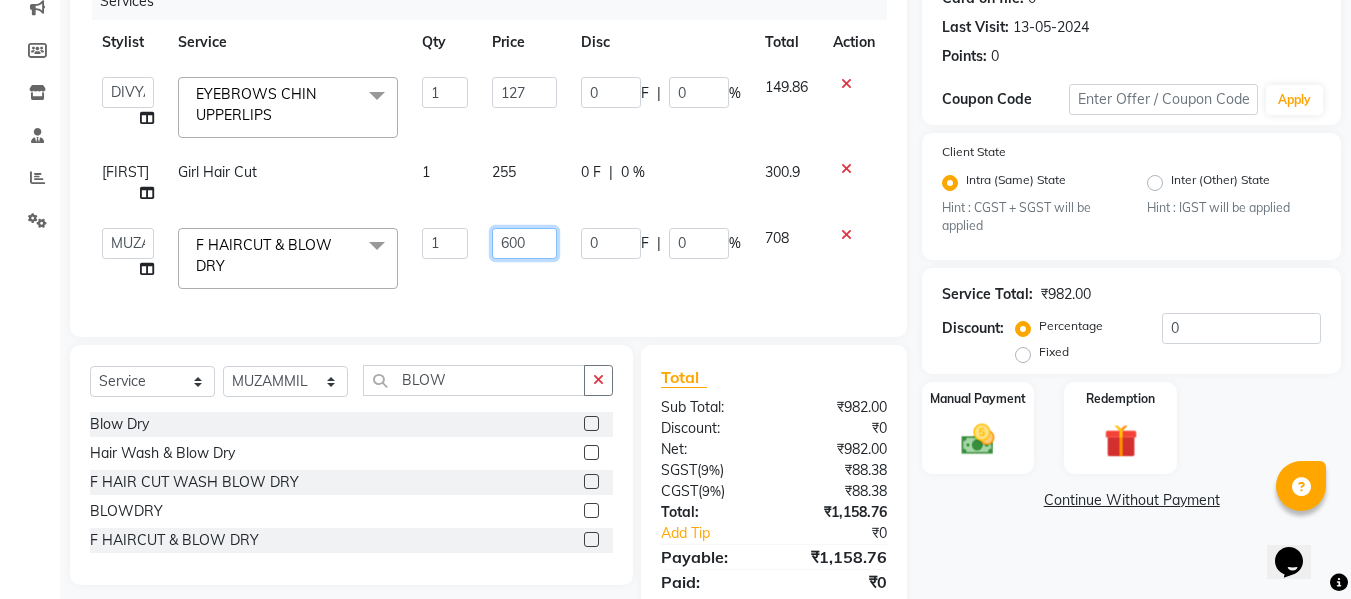 click on "600" 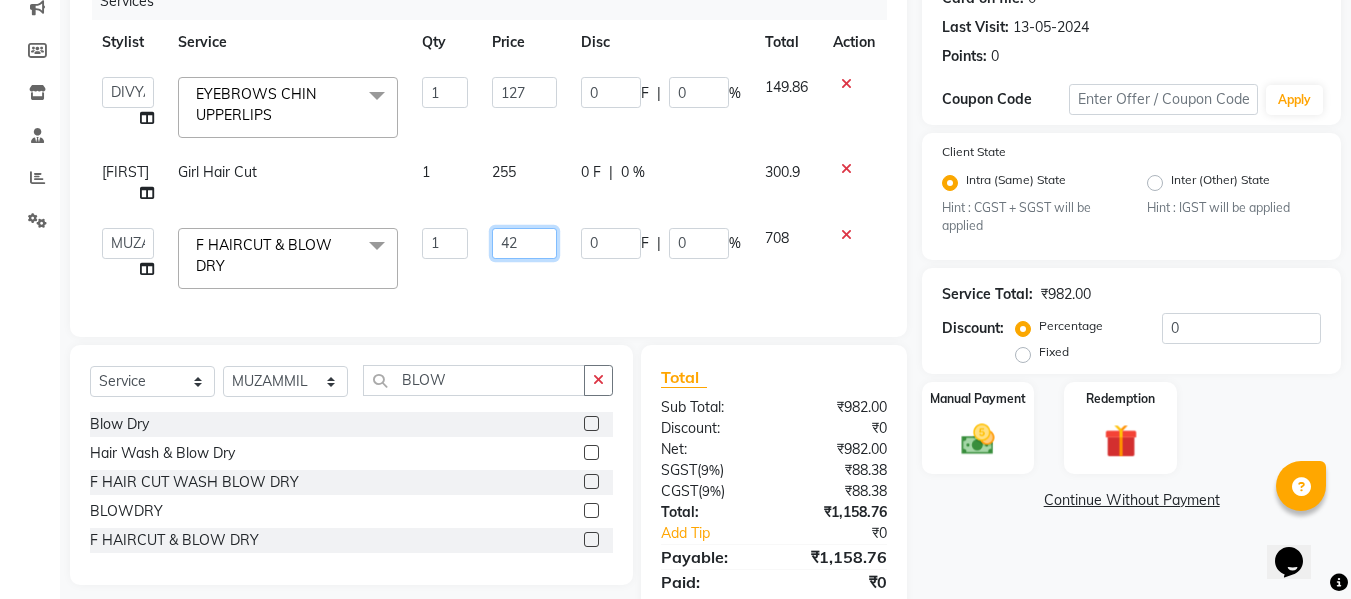 type on "423" 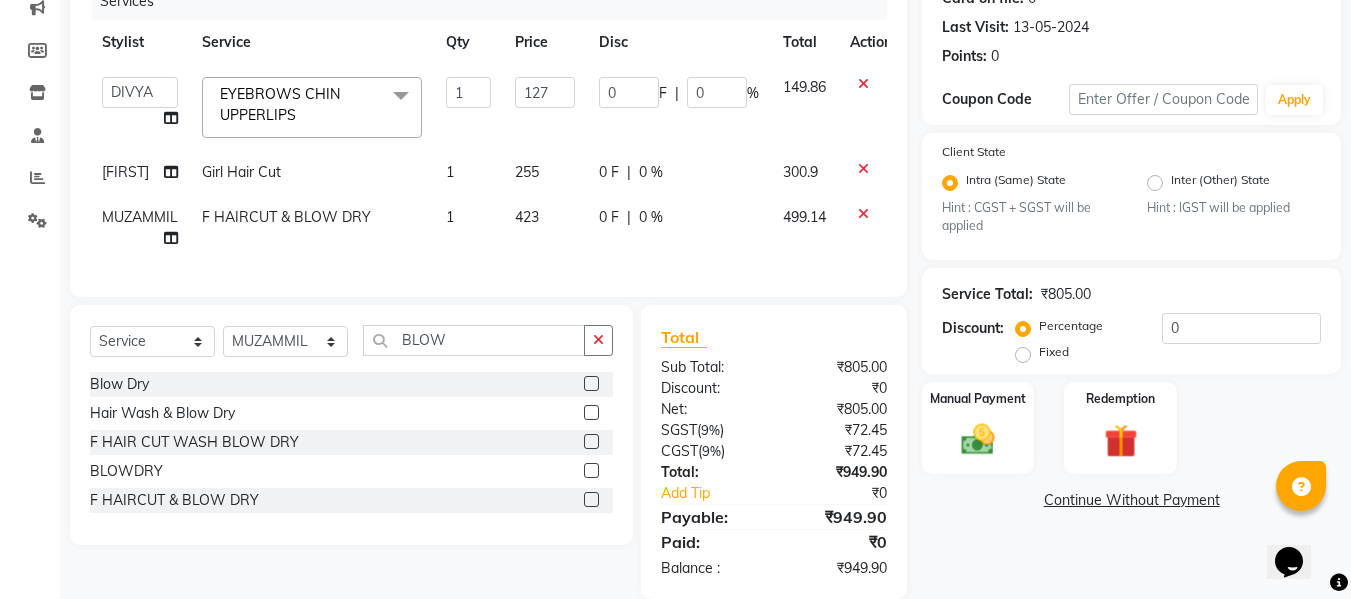 click on "Services Stylist Service Qty Price Disc Total Action Admin [FIRST] [FIRST] [FIRST] [FIRST] [FIRST] [FIRST] [FIRST] [FIRST] [FIRST] [FIRST] [FIRST] [FIRST] EYEBROWS CHIN UPPERLIPS x B Wax Upperlips (Brazilian) Botox Pixi Hair Cut D-Tan o3 Clean UP Basic Clean Up NANO Treatment HAIR CUT & B.Triming NAIL POLISH APPLICATION EYEBROW UPPERLIPS EYEBROWS CHIN UPPERLIPS FOOT MASSAGE HYDRA FACIAL O3+ ADVANCE PEDICURE Back Massage Basic Manicure Basic Pedicure Spa Manicure Spa Pedicure Beard Colour Beard Colour(Ammonia Free) Beard Trimming Head Shave Blow Dry Boy Hair Cut Dry Haircut Female Dry Haircut Male Girl Hair Cut Hair-Set Shaving Wash Haircut Female Wash Haircut Male Hair Wash & Blow Dry F HAIR CUT WASH BLOW DRY M HAIR CUT WASH BEARD BEARD BLOWDRY F HAIRCUT & BLOW DRY Bridal Makeup Engagement Makeup Party Makeup(Sider Makeup) Reception Makeup Bwax Rica - Full Body(Without Bikini) Rica - Full Hands Rica - Full Legs Half Legs Ubderarms (Rica) Cheryals Luxuzry Facial O3+ Facial Chin Eyebrow Tong 1" 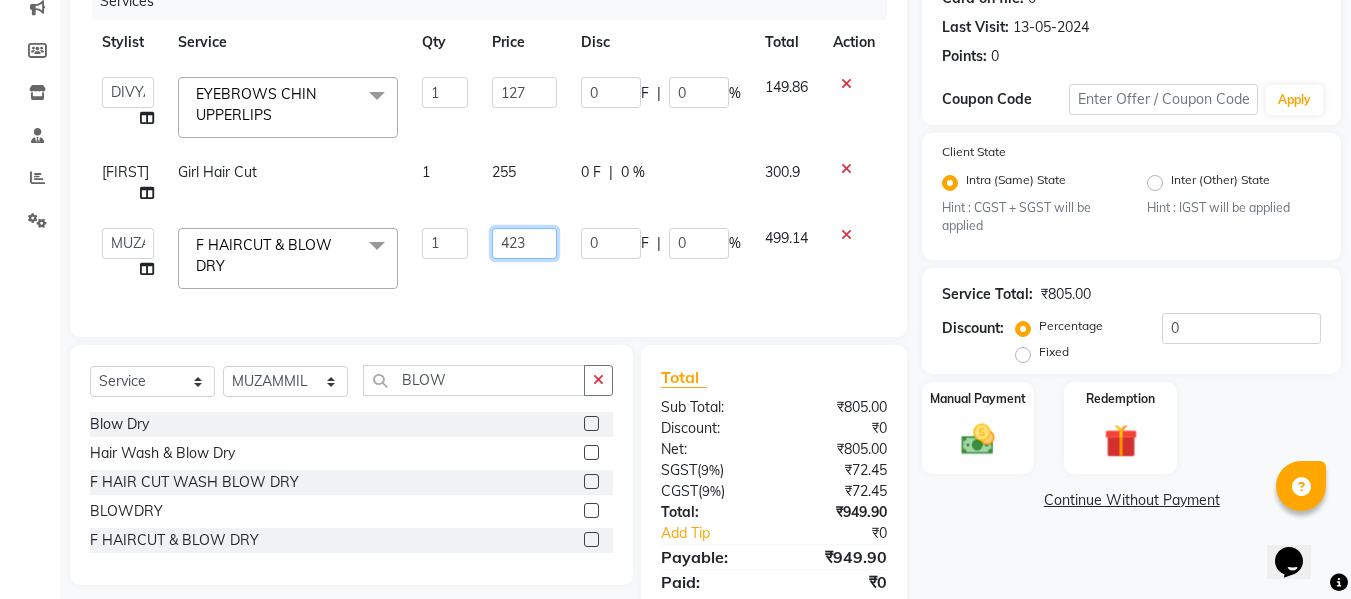 click on "423" 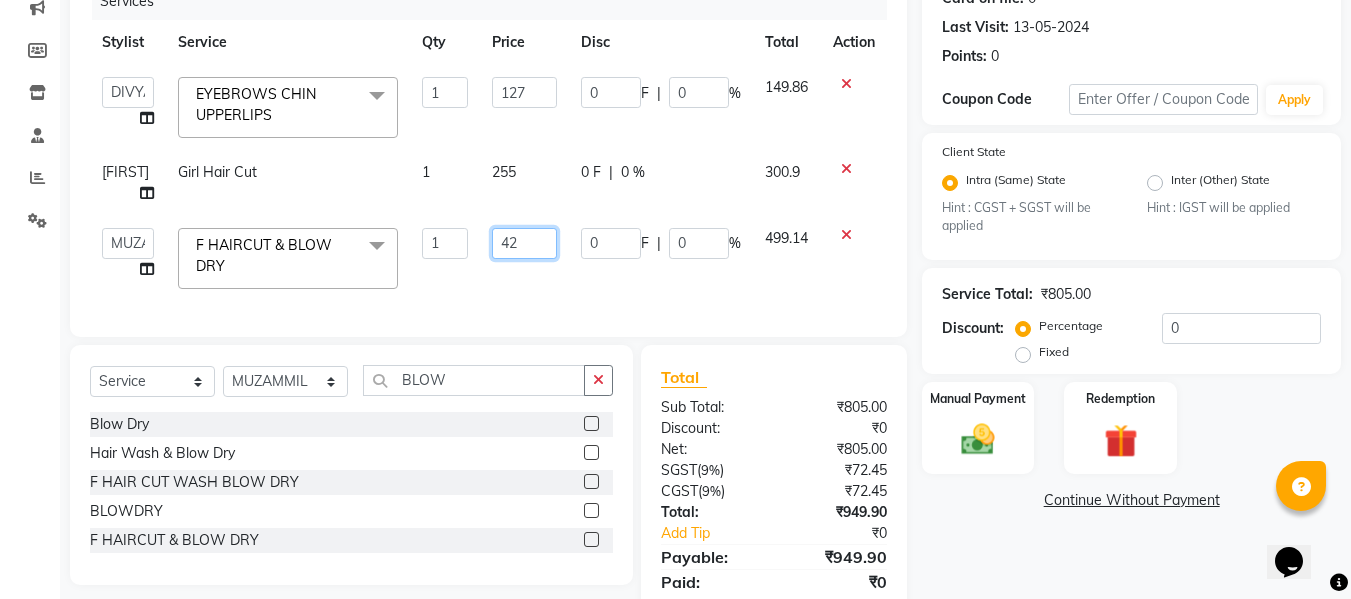 type on "424" 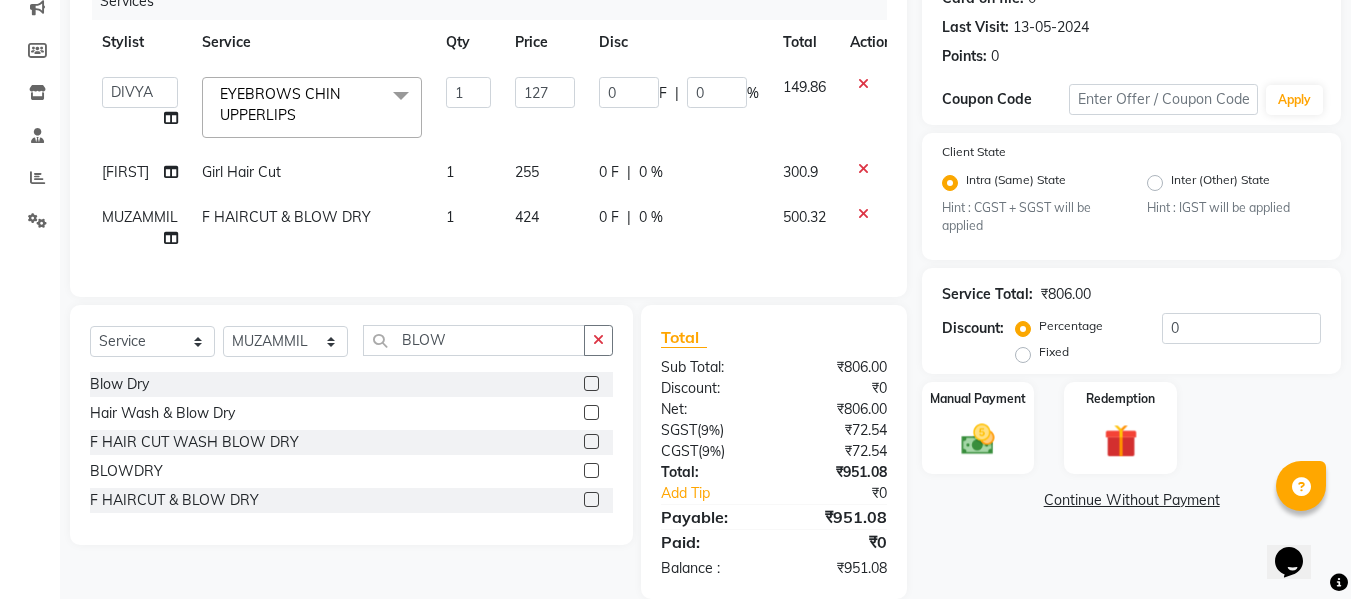 click on "Services Stylist Service Qty Price Disc Total Action Admin [FIRST] [FIRST] [FIRST] [FIRST] [FIRST] [FIRST] [FIRST] [FIRST] [FIRST] [FIRST] [FIRST] [FIRST] EYEBROWS CHIN UPPERLIPS x B Wax Upperlips (Brazilian) Botox Pixi Hair Cut D-Tan o3 Clean UP Basic Clean Up NANO Treatment HAIR CUT & B.Triming NAIL POLISH APPLICATION EYEBROW UPPERLIPS EYEBROWS CHIN UPPERLIPS FOOT MASSAGE HYDRA FACIAL O3+ ADVANCE PEDICURE Back Massage Basic Manicure Basic Pedicure Spa Manicure Spa Pedicure Beard Colour Beard Colour(Ammonia Free) Beard Trimming Head Shave Blow Dry Boy Hair Cut Dry Haircut Female Dry Haircut Male Girl Hair Cut Hair-Set Shaving Wash Haircut Female Wash Haircut Male Hair Wash & Blow Dry F HAIR CUT WASH BLOW DRY M HAIR CUT WASH BEARD BEARD BLOWDRY F HAIRCUT & BLOW DRY Bridal Makeup Engagement Makeup Party Makeup(Sider Makeup) Reception Makeup Bwax Rica - Full Body(Without Bikini) Rica - Full Hands Rica - Full Legs Half Legs Ubderarms (Rica) Cheryals Luxuzry Facial O3+ Facial Chin Eyebrow Tong 1" 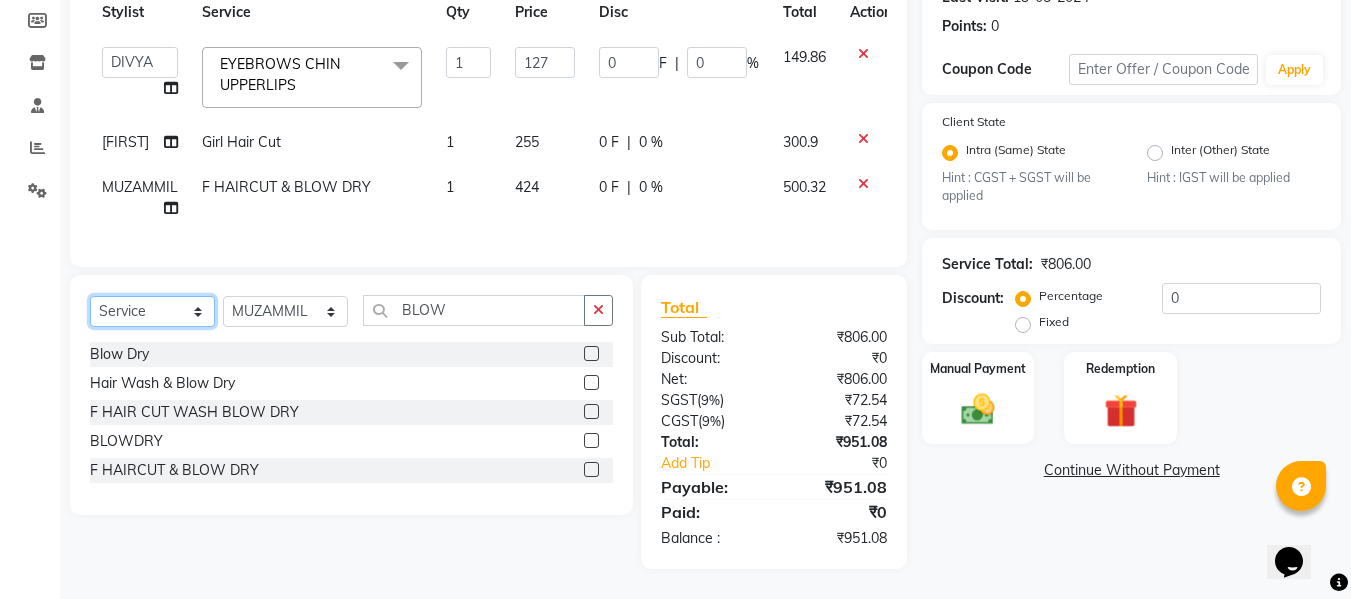 click on "Select  Service  Product  Membership  Package Voucher Prepaid Gift Card" 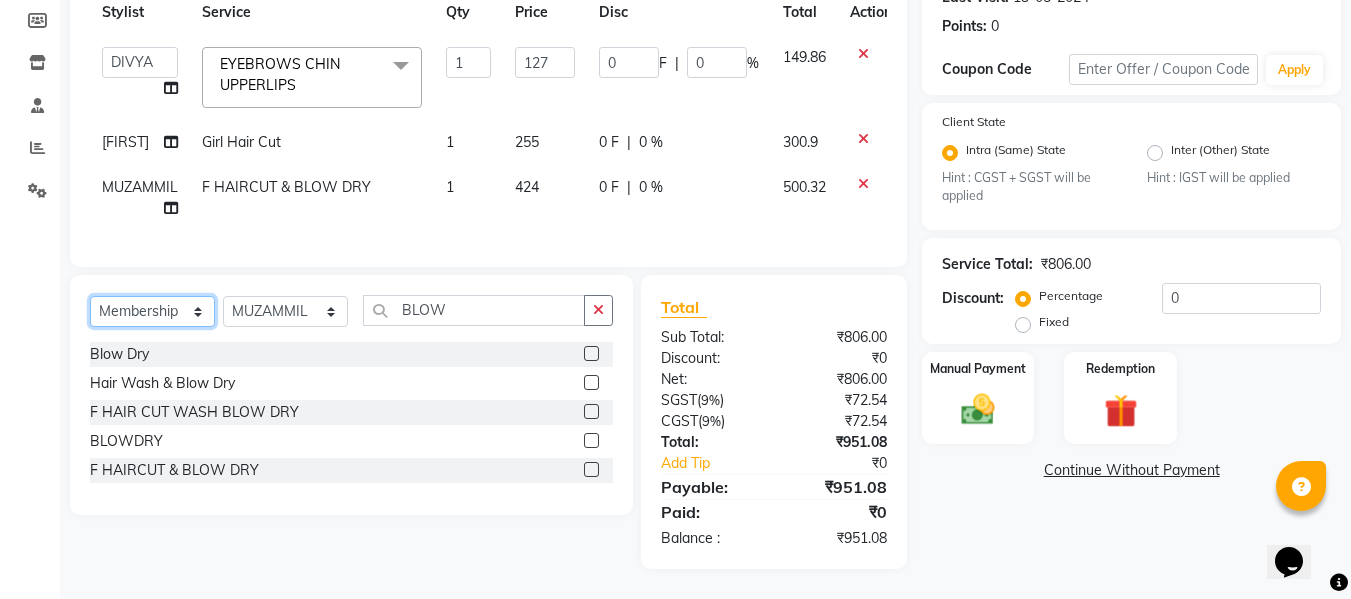 click on "Select  Service  Product  Membership  Package Voucher Prepaid Gift Card" 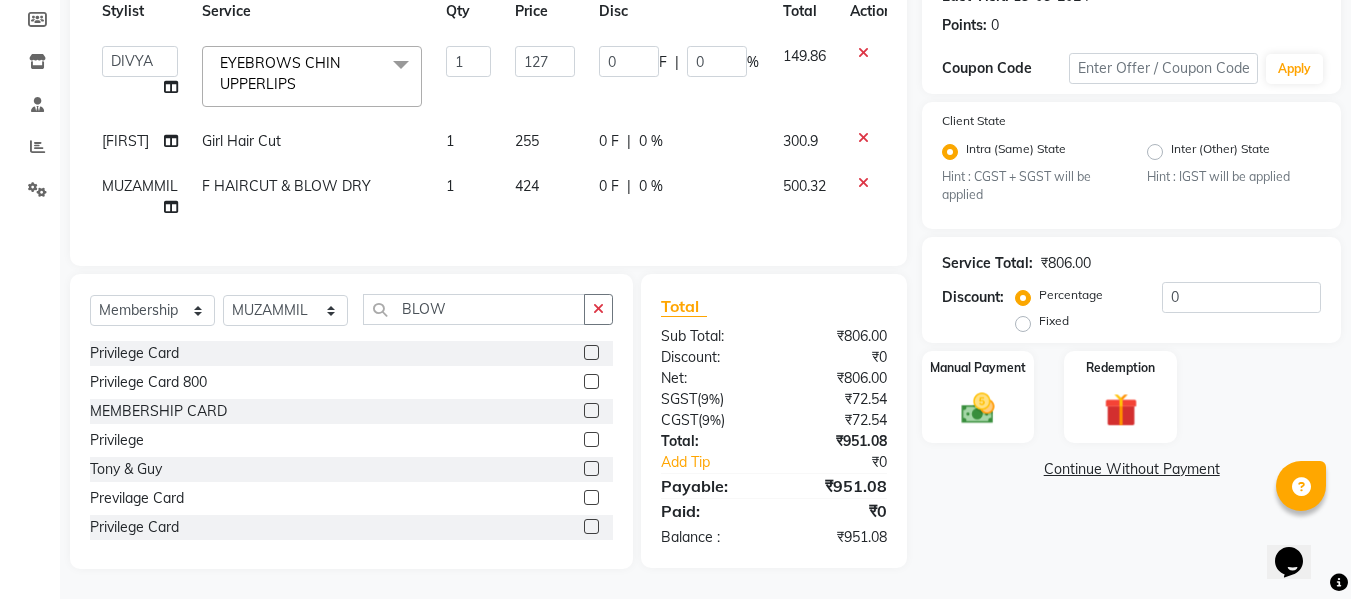 click 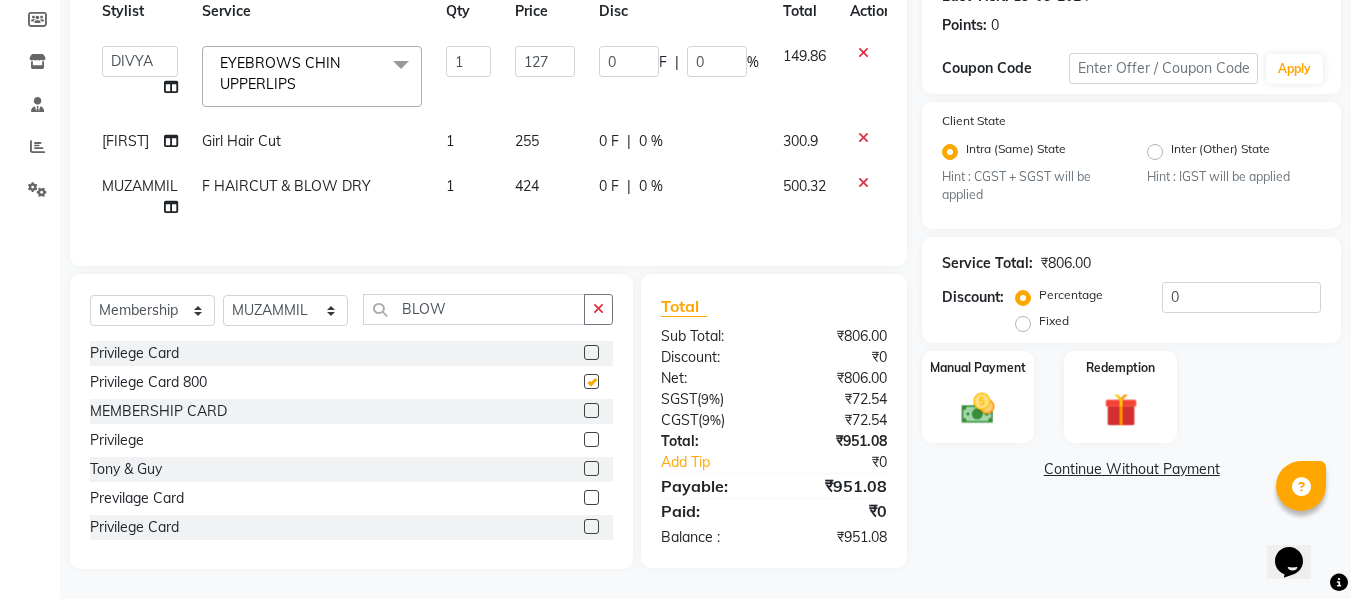 select on "select" 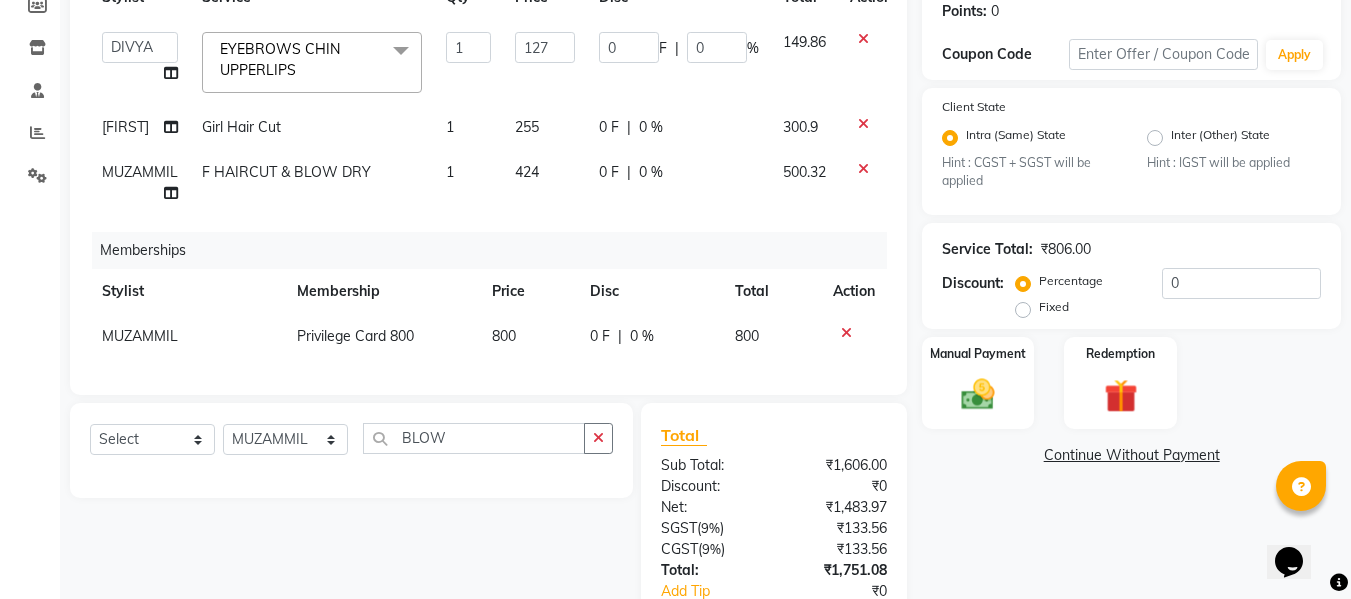 click on "MUZAMMIL" 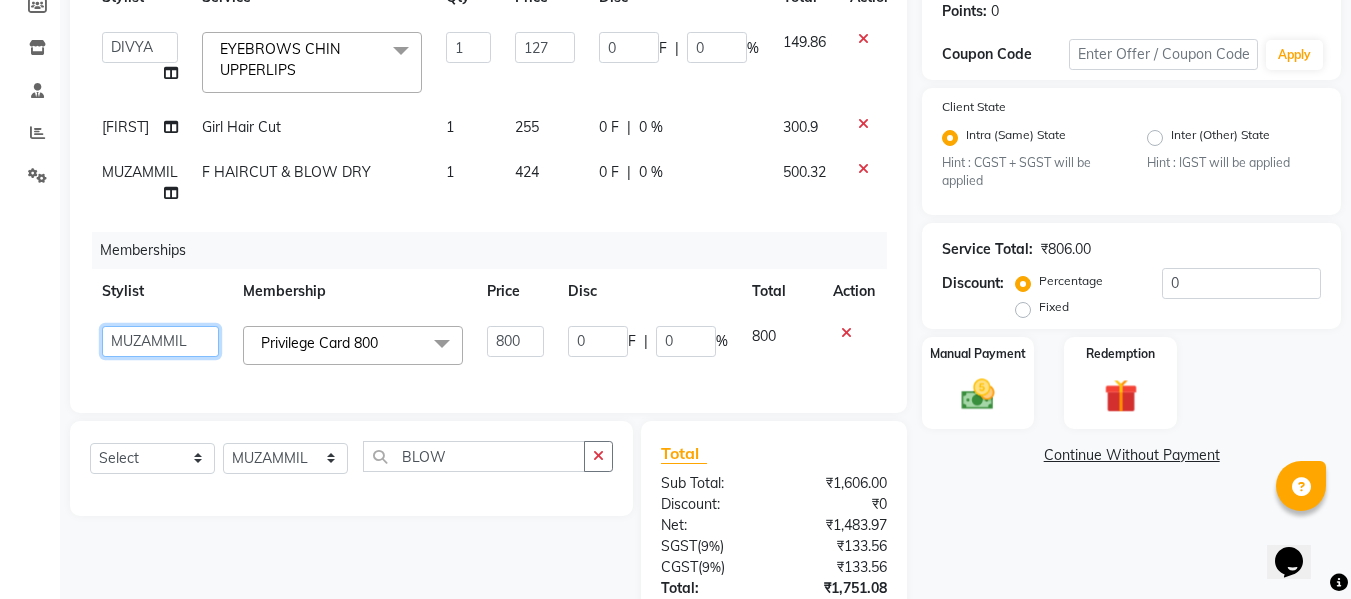 click on "Admin [FIRST] [FIRST] [FIRST] [FIRST] [FIRST] [FIRST] [FIRST] [FIRST] [FIRST] [FIRST] [FIRST] [FIRST]" 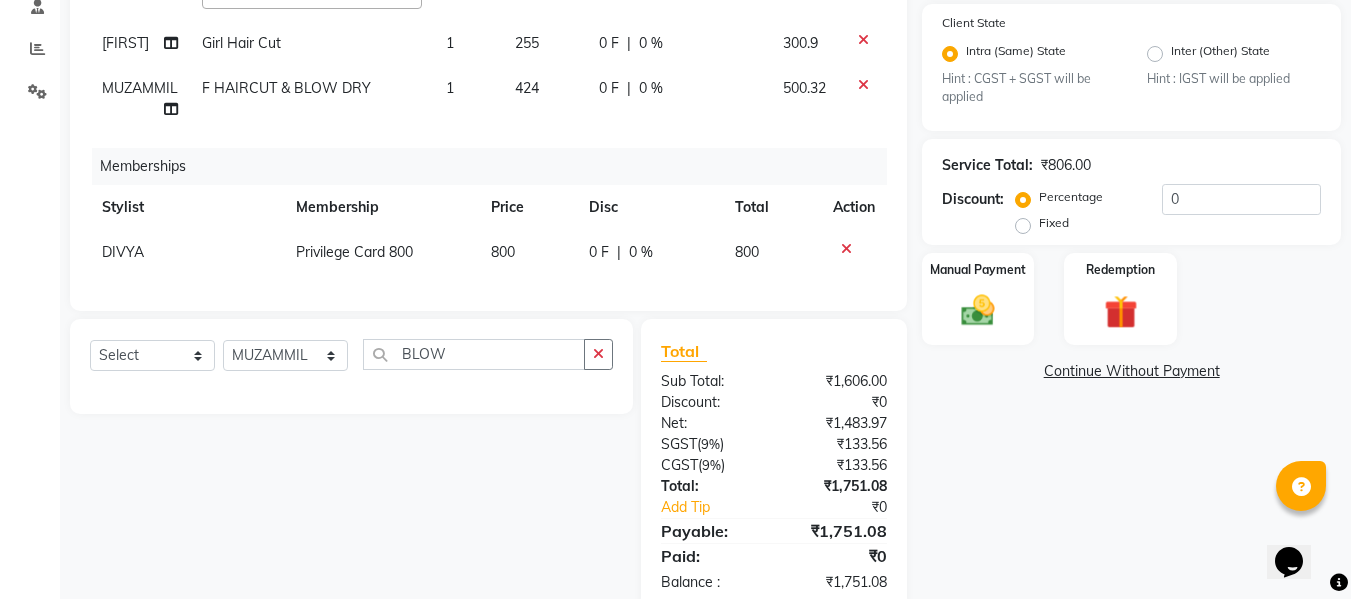 scroll, scrollTop: 453, scrollLeft: 0, axis: vertical 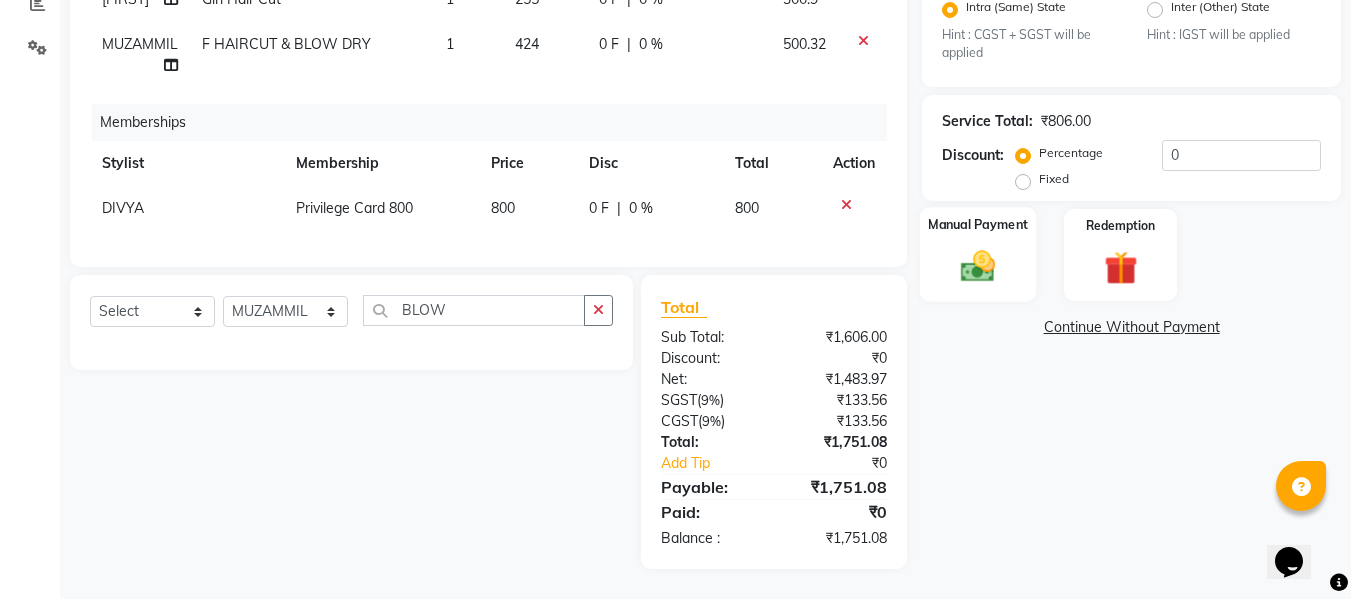 click 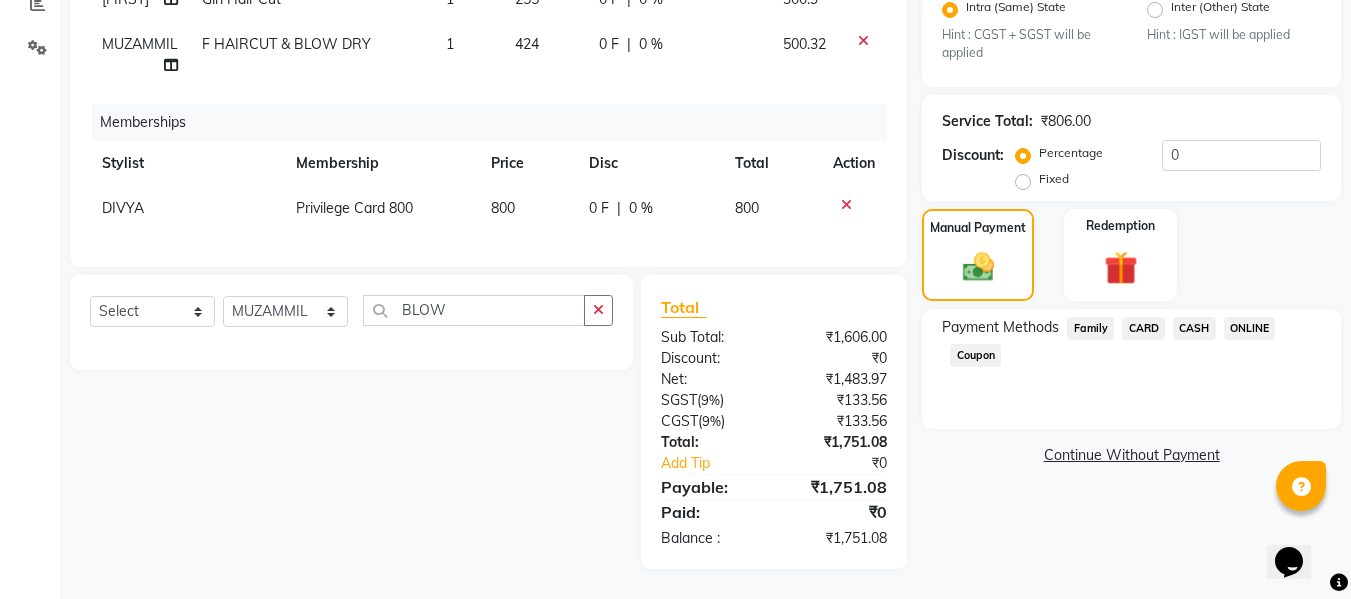 click on "ONLINE" 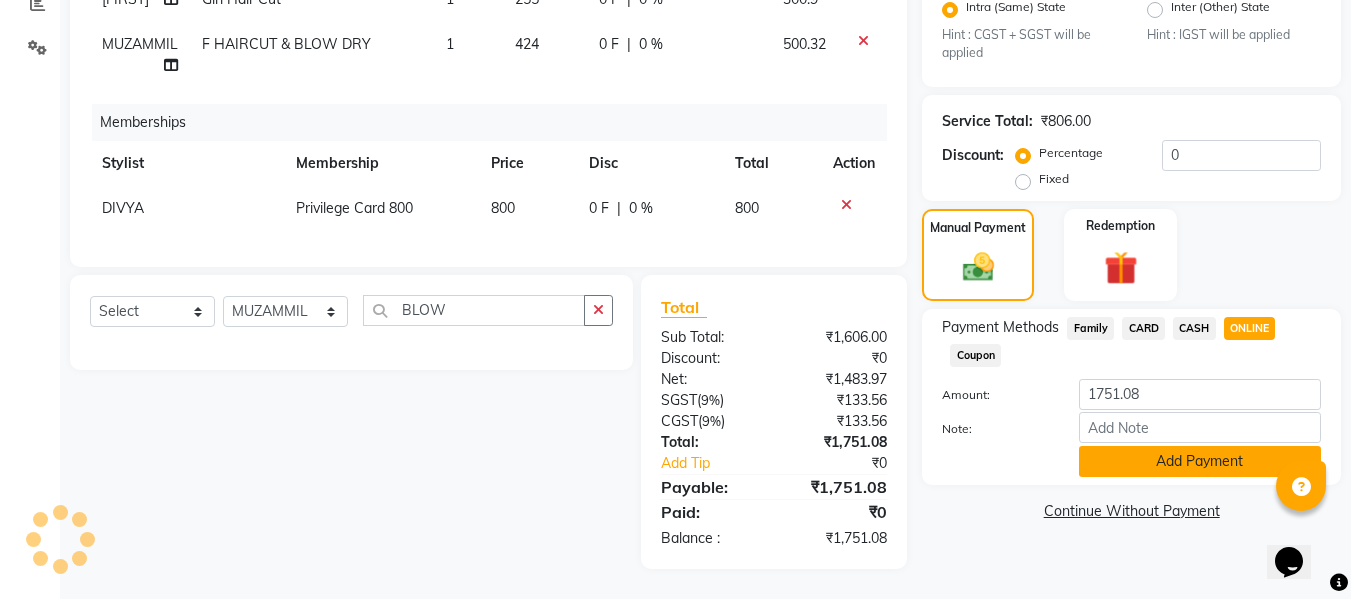 click on "Add Payment" 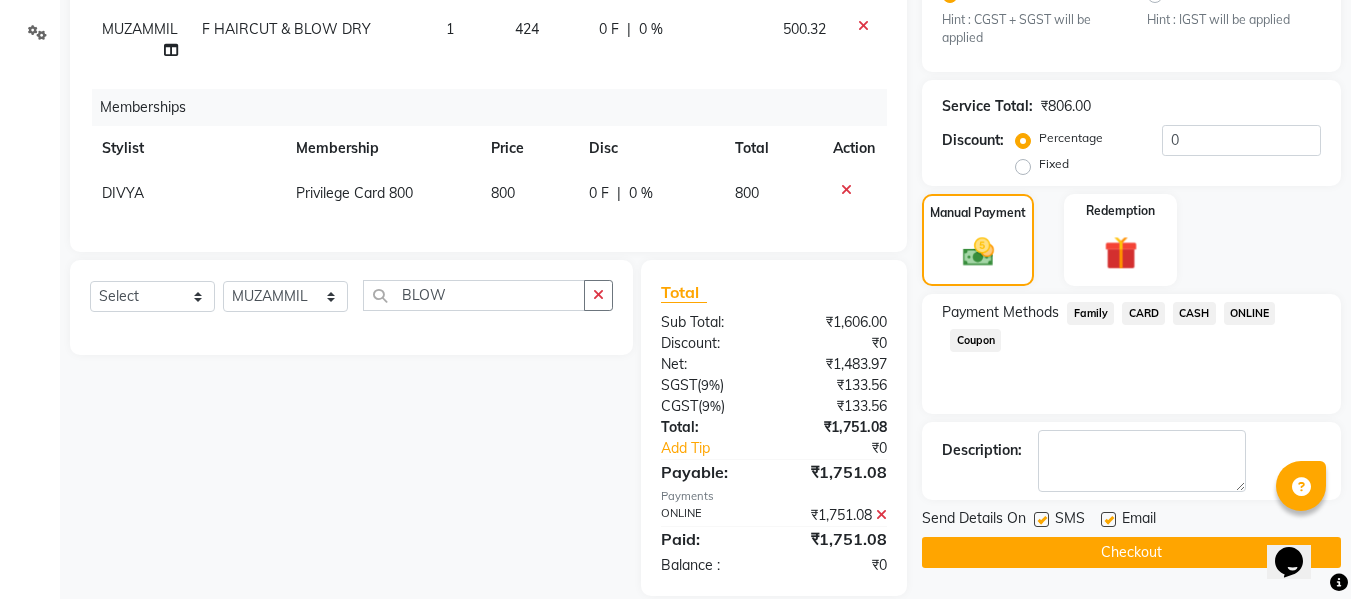 click on "Checkout" 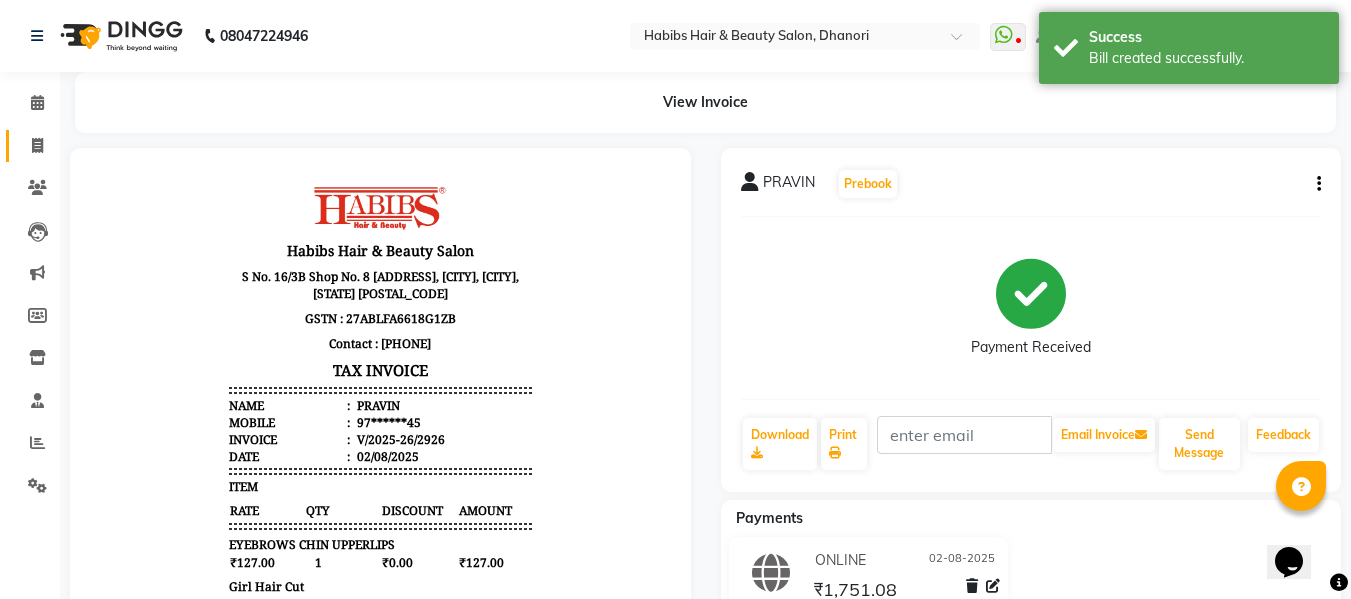 scroll, scrollTop: 0, scrollLeft: 0, axis: both 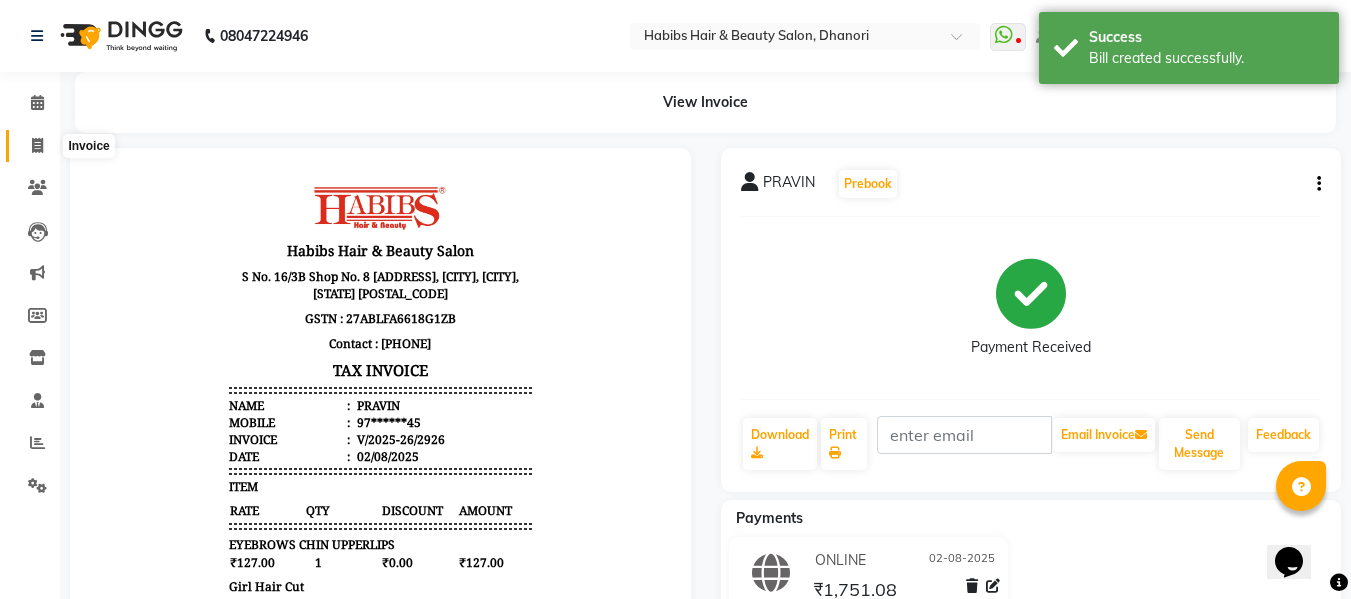 click 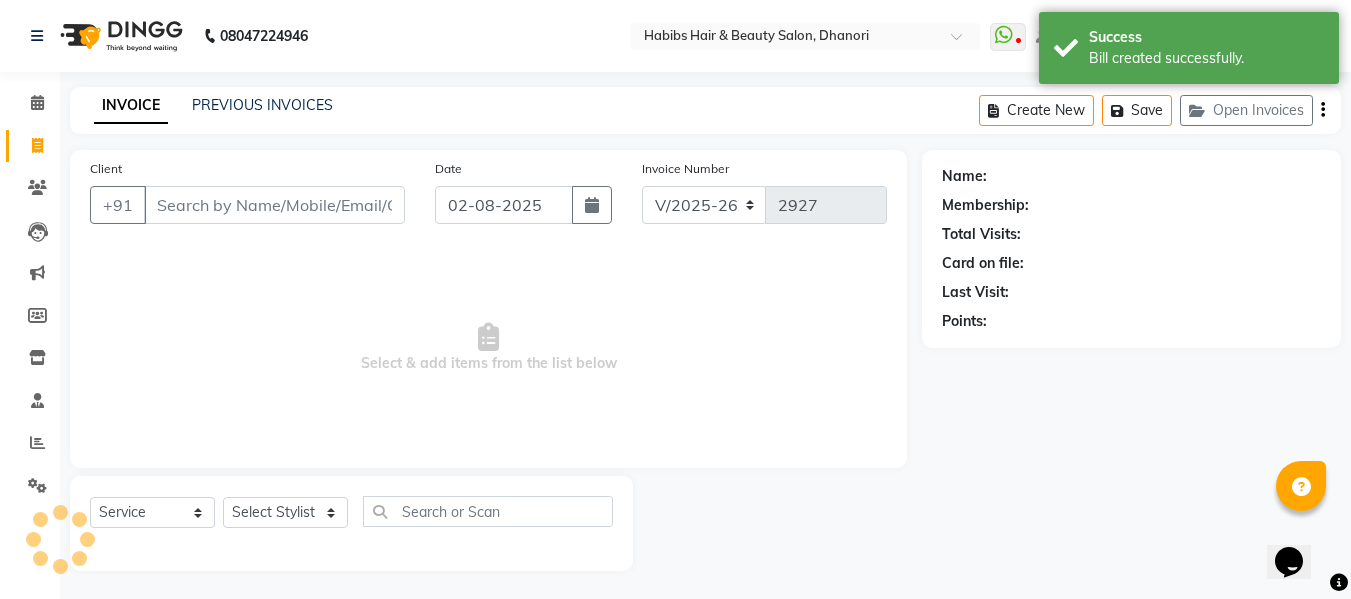 scroll, scrollTop: 2, scrollLeft: 0, axis: vertical 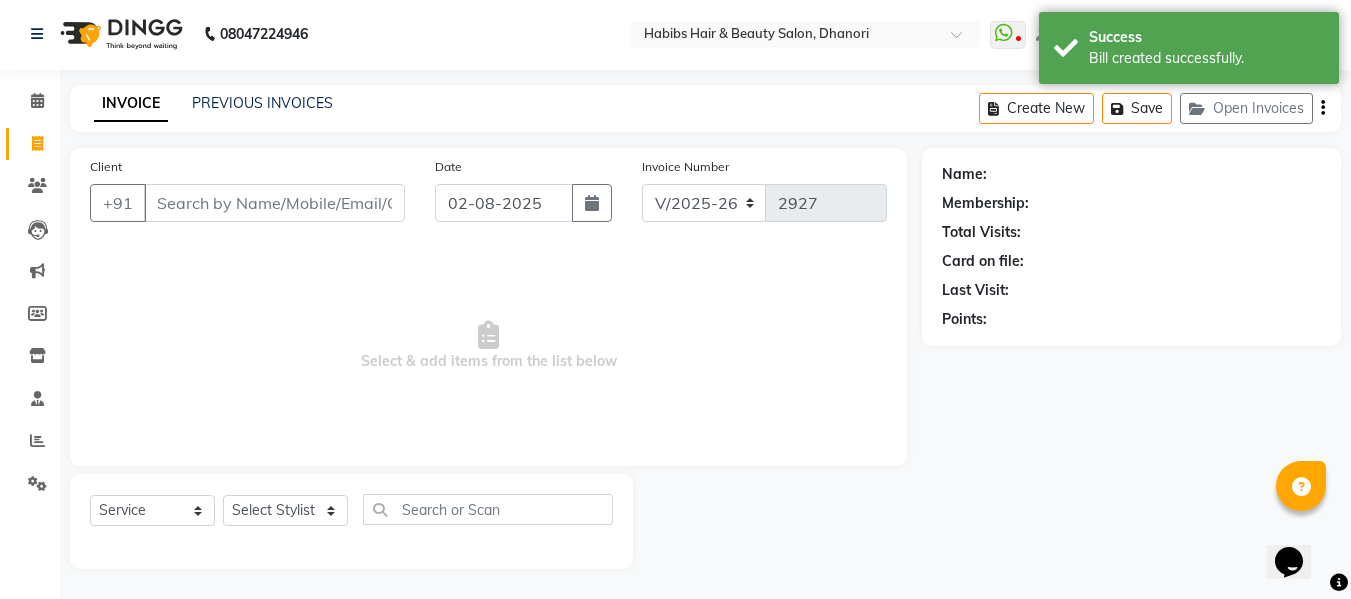 click on "Client" at bounding box center [274, 203] 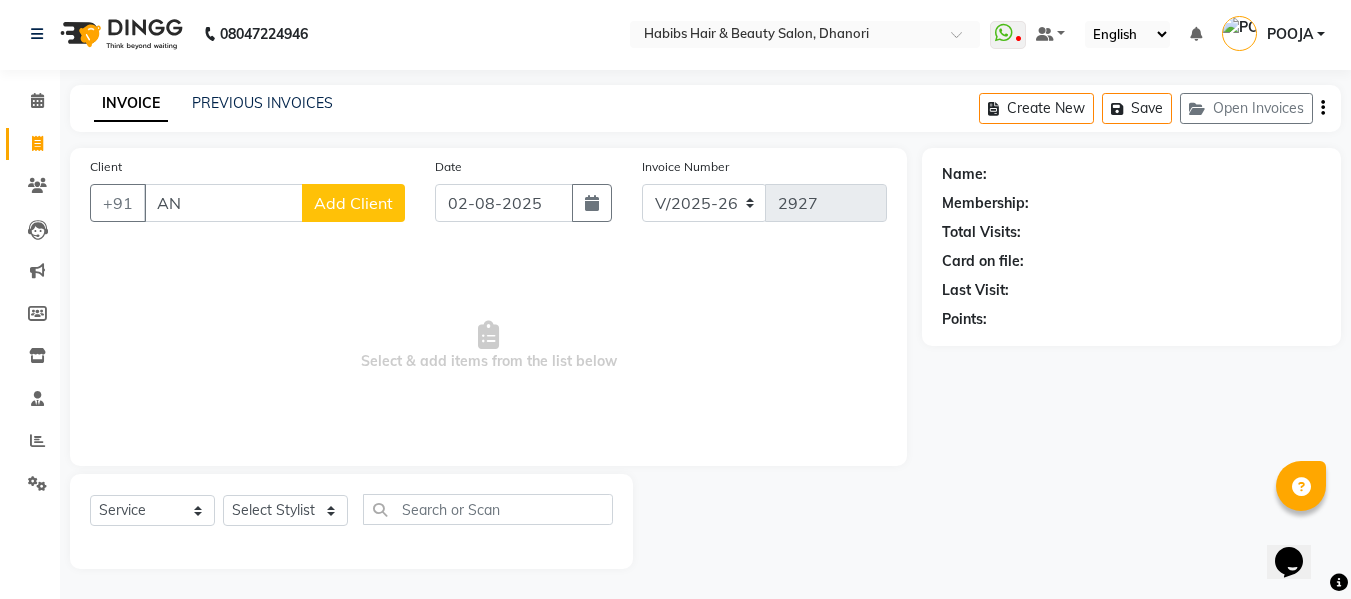 type on "A" 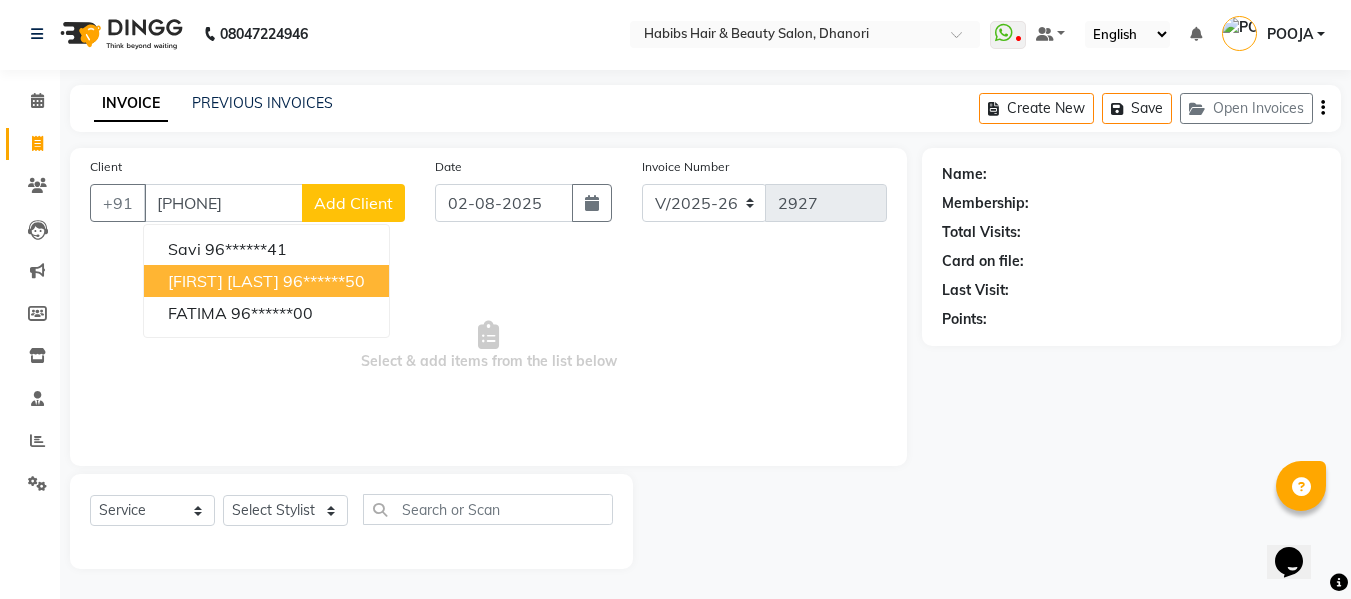 click on "[FIRST] [LAST] [PHONE]" at bounding box center (266, 281) 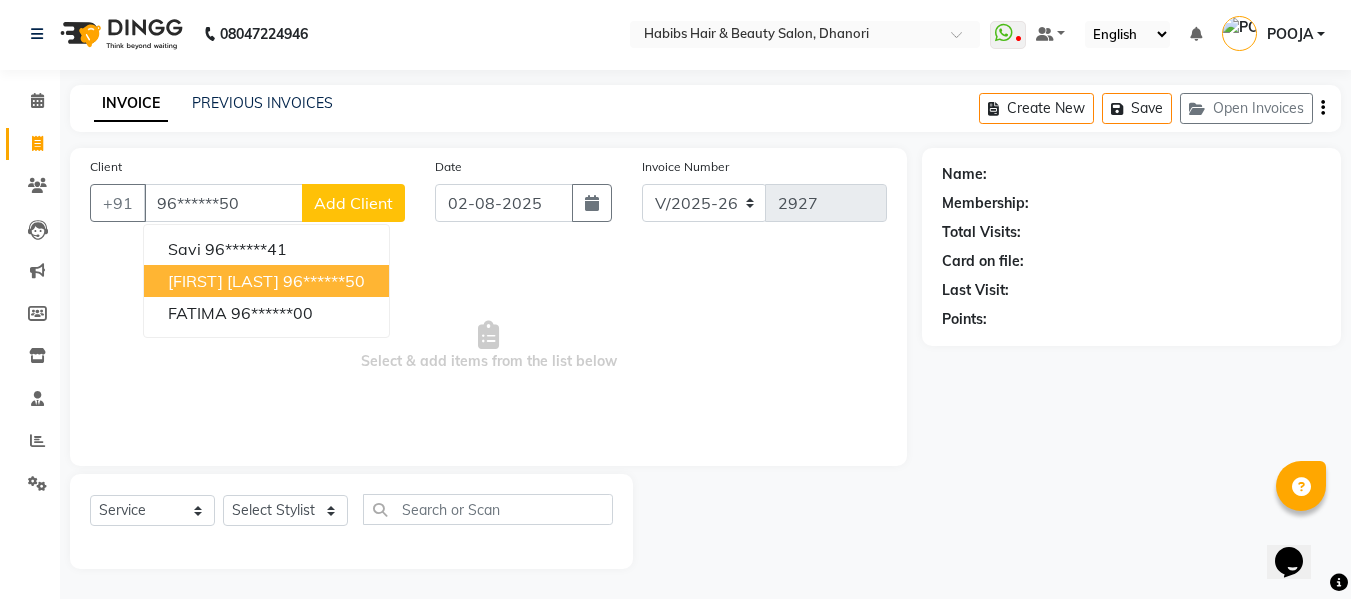 type on "96******50" 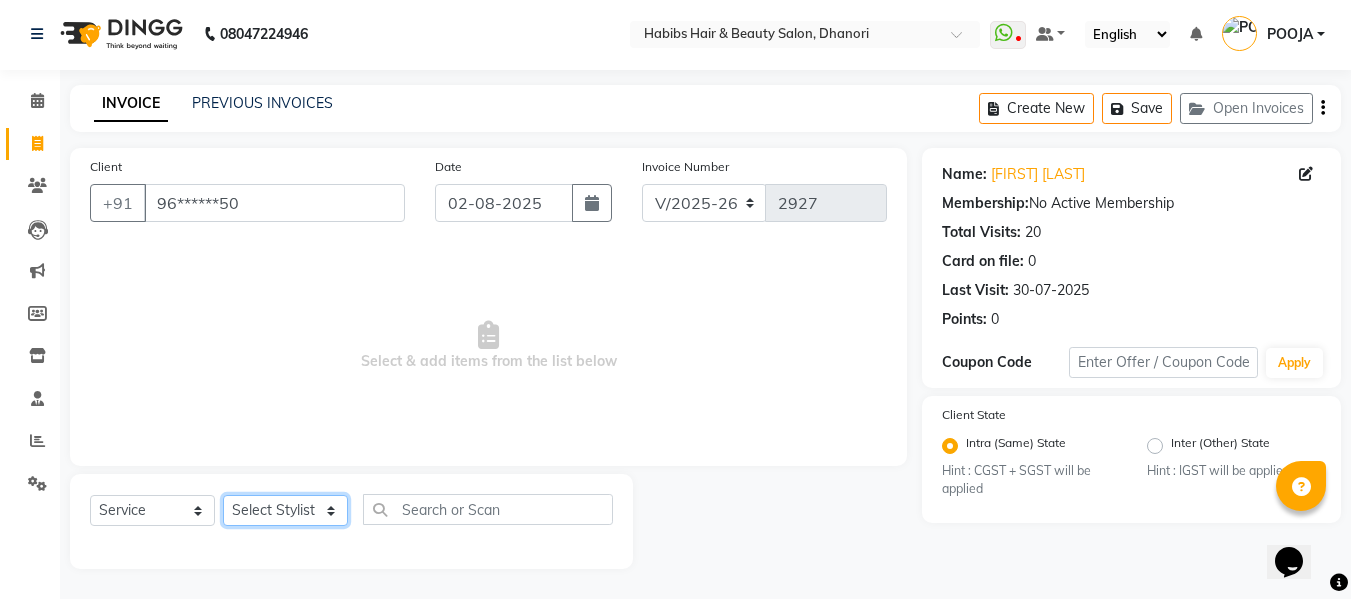 click on "Select Stylist Admin  Alishan  ARMAN DIVYA FAIZAN IRFAN MUZAMMIL POOJA POOJA J RAKESH SAHIL SHAKEEL SONAL" 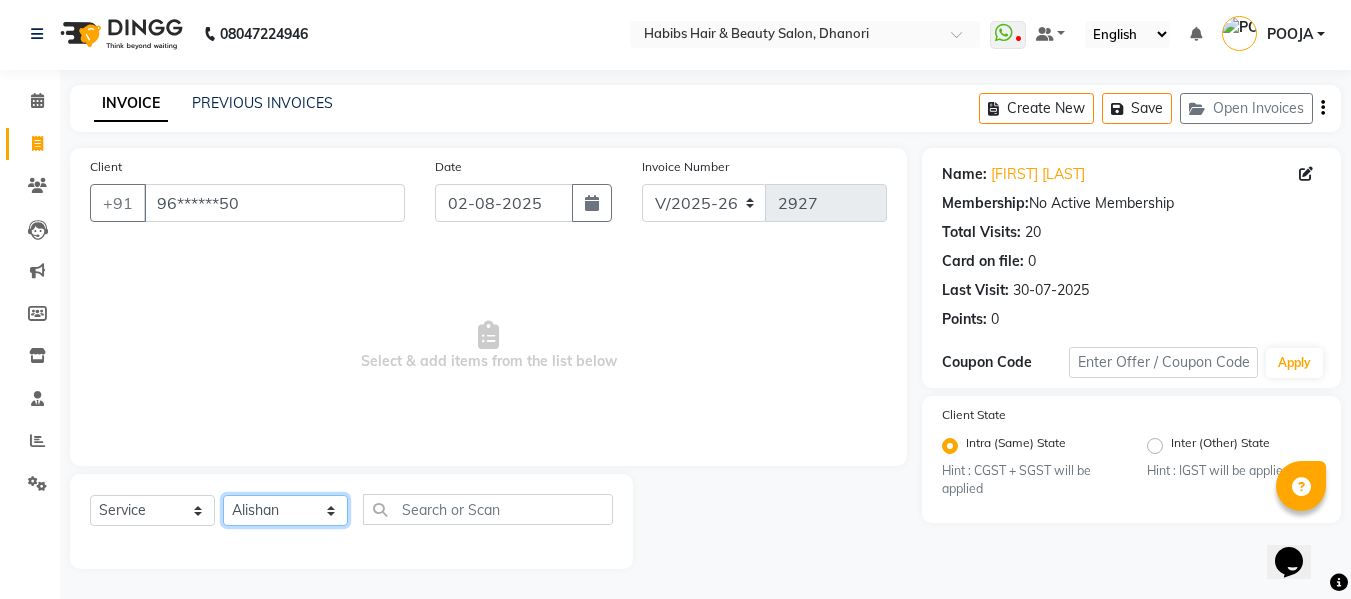 click on "Select Stylist Admin  Alishan  ARMAN DIVYA FAIZAN IRFAN MUZAMMIL POOJA POOJA J RAKESH SAHIL SHAKEEL SONAL" 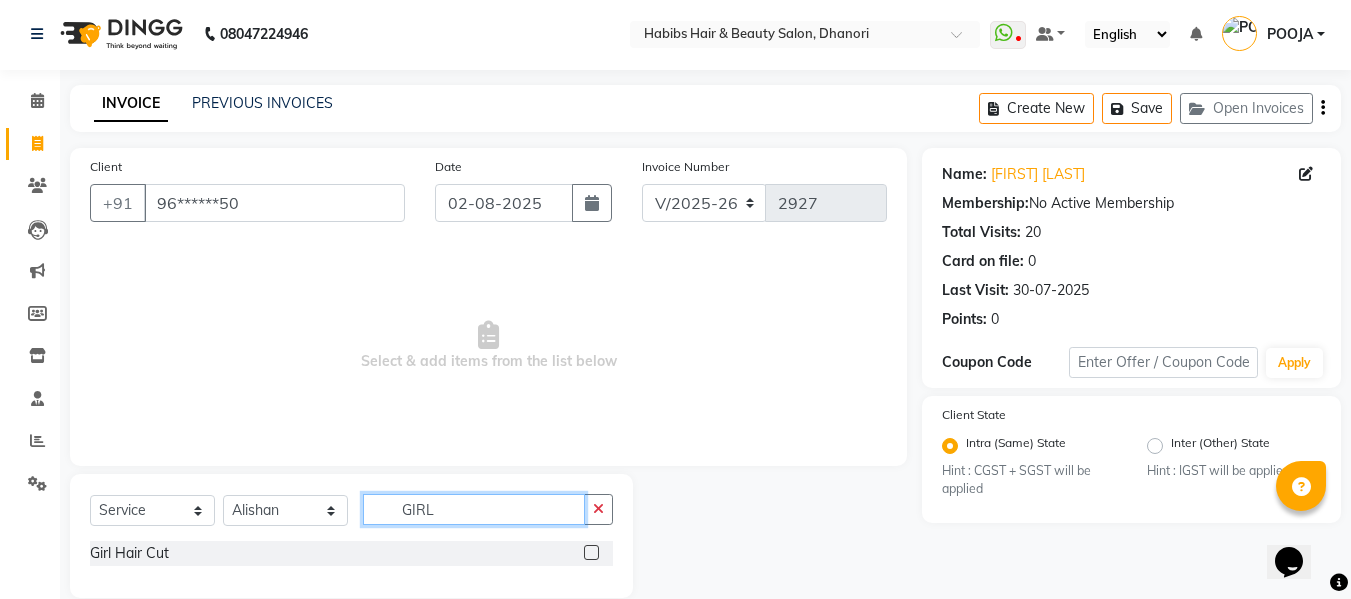 type on "GIRL" 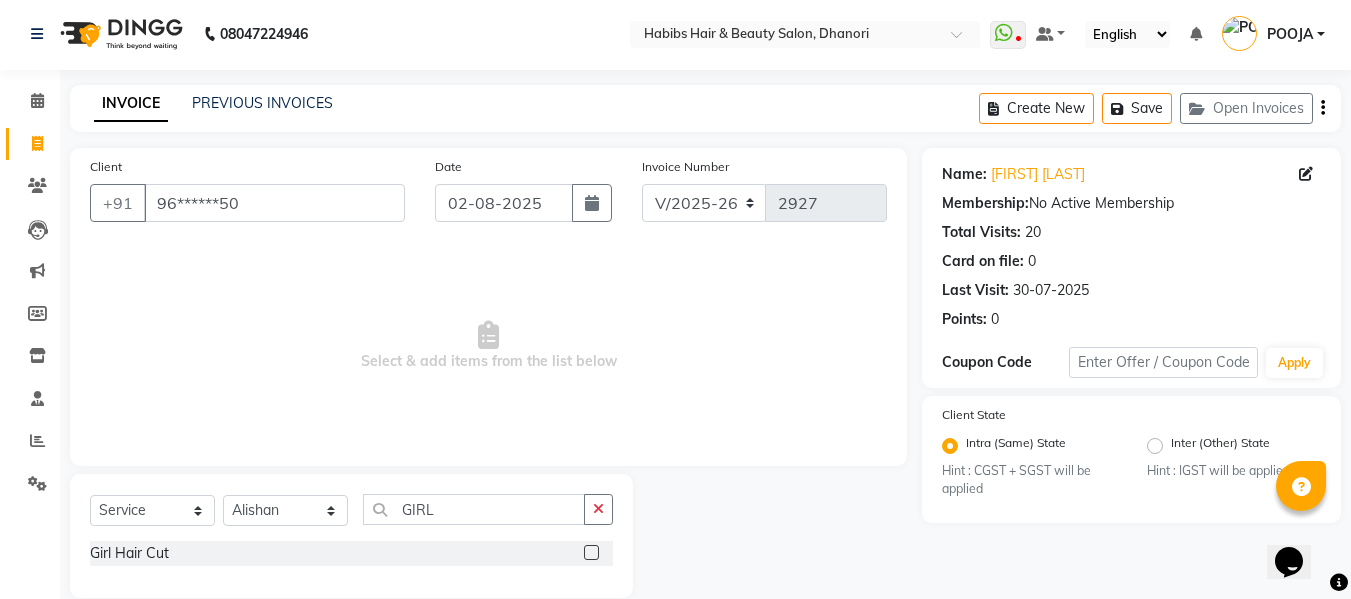 click 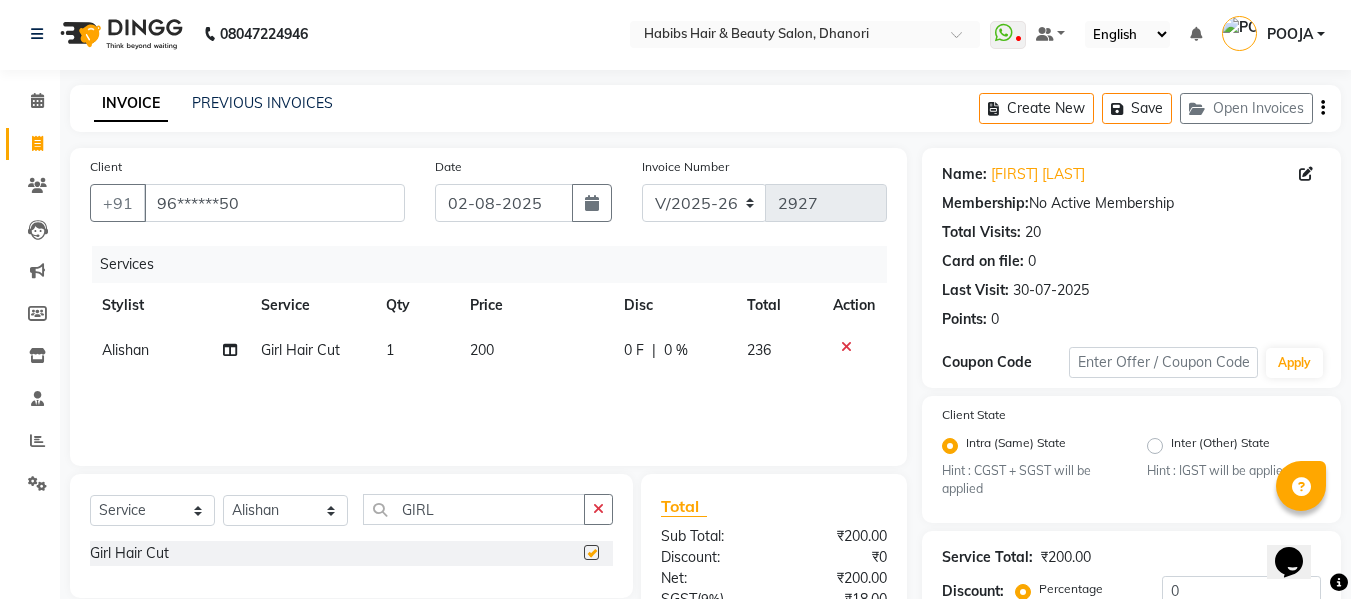 checkbox on "false" 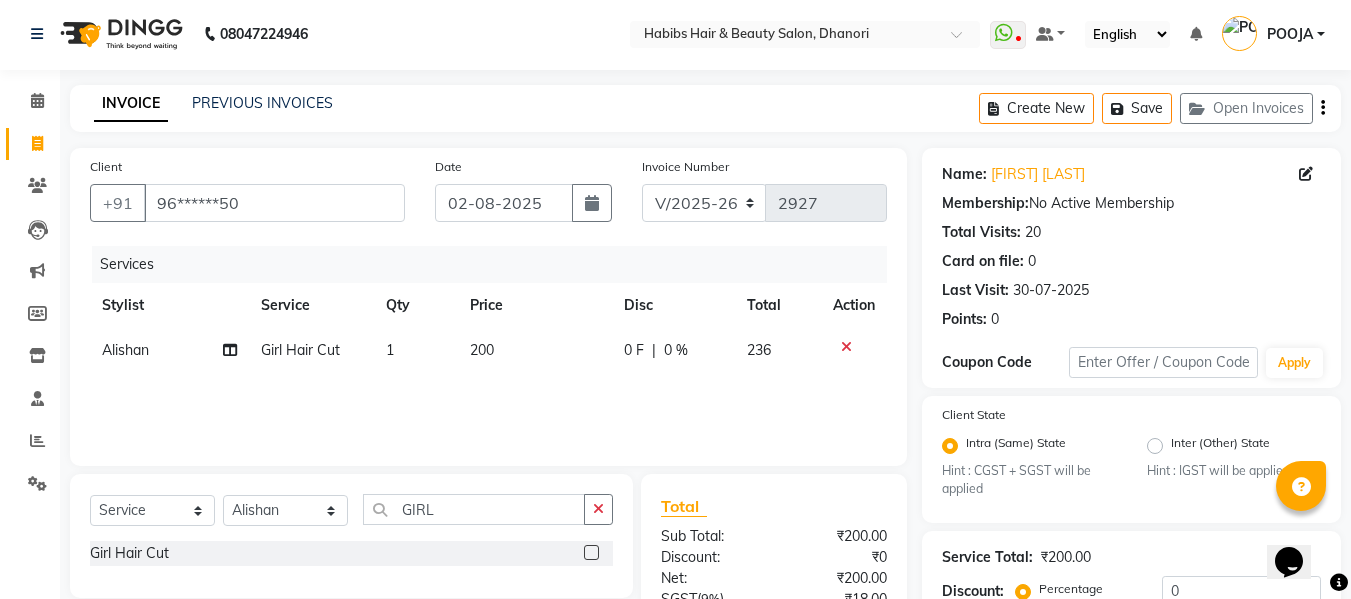 click on "Services Stylist Service Qty Price Disc Total Action [FIRST] Dry Haircut Female 1 297 0 F | 0 % 350.46" 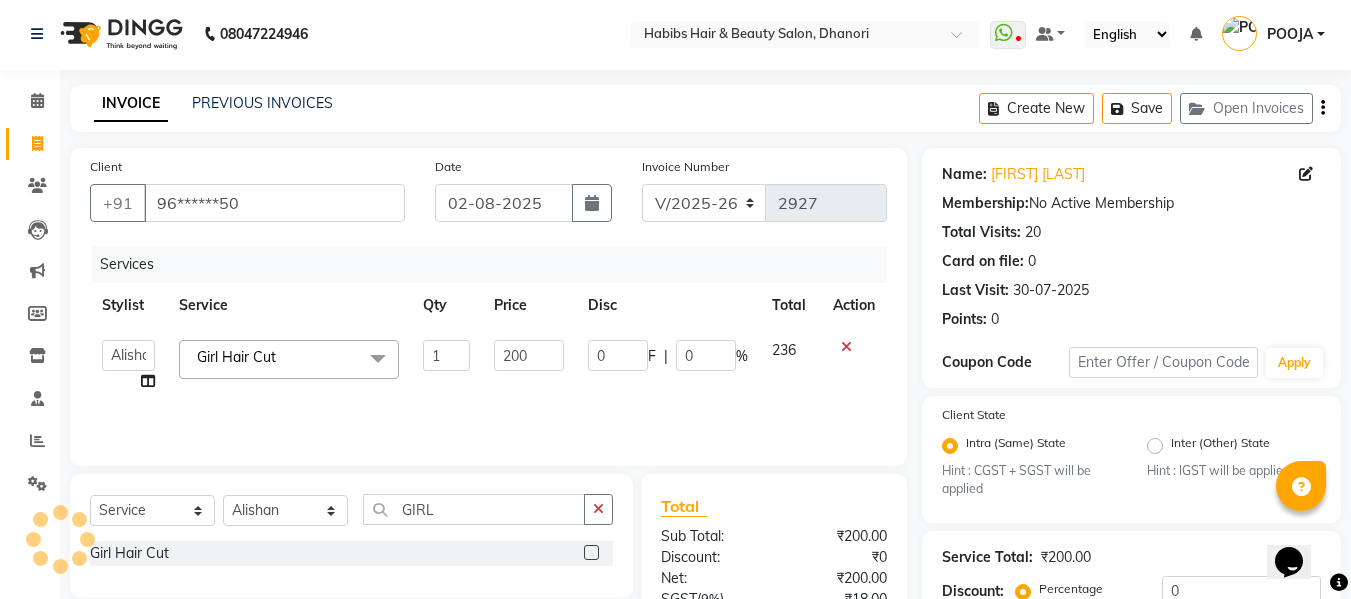click on "200" 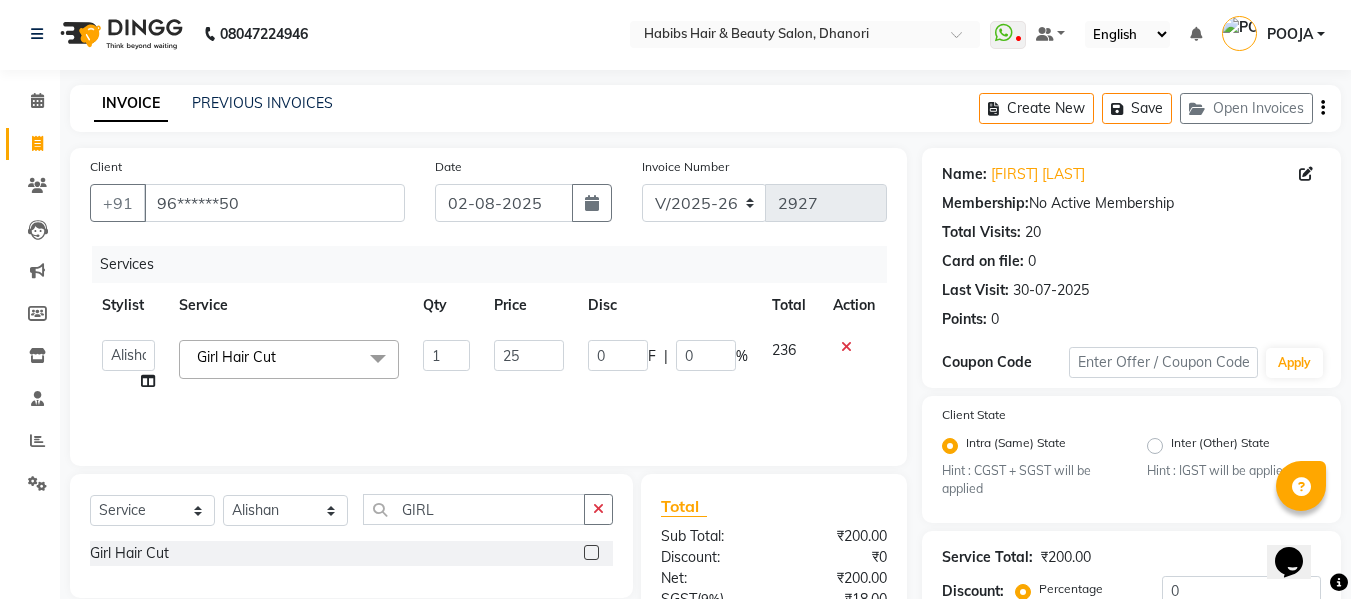 type on "255" 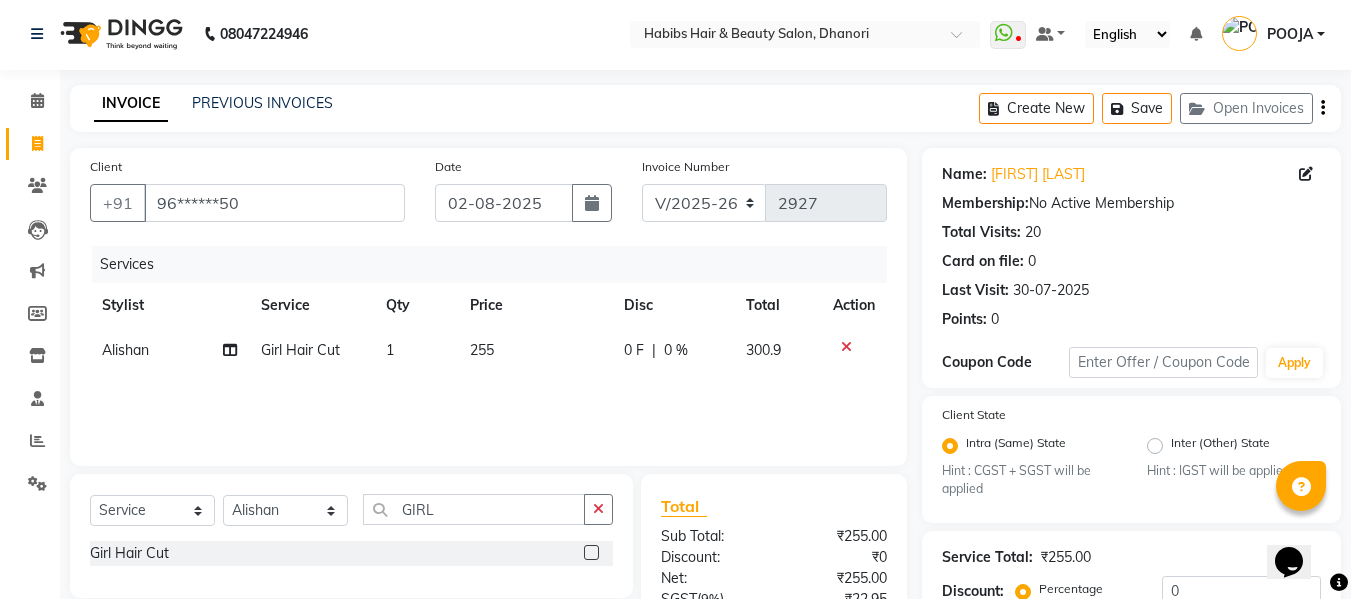 click on "Services Stylist Service Qty Price Disc Total Action [FIRST] Girl Hair Cut 1 255 0 F | 0 % 300.9" 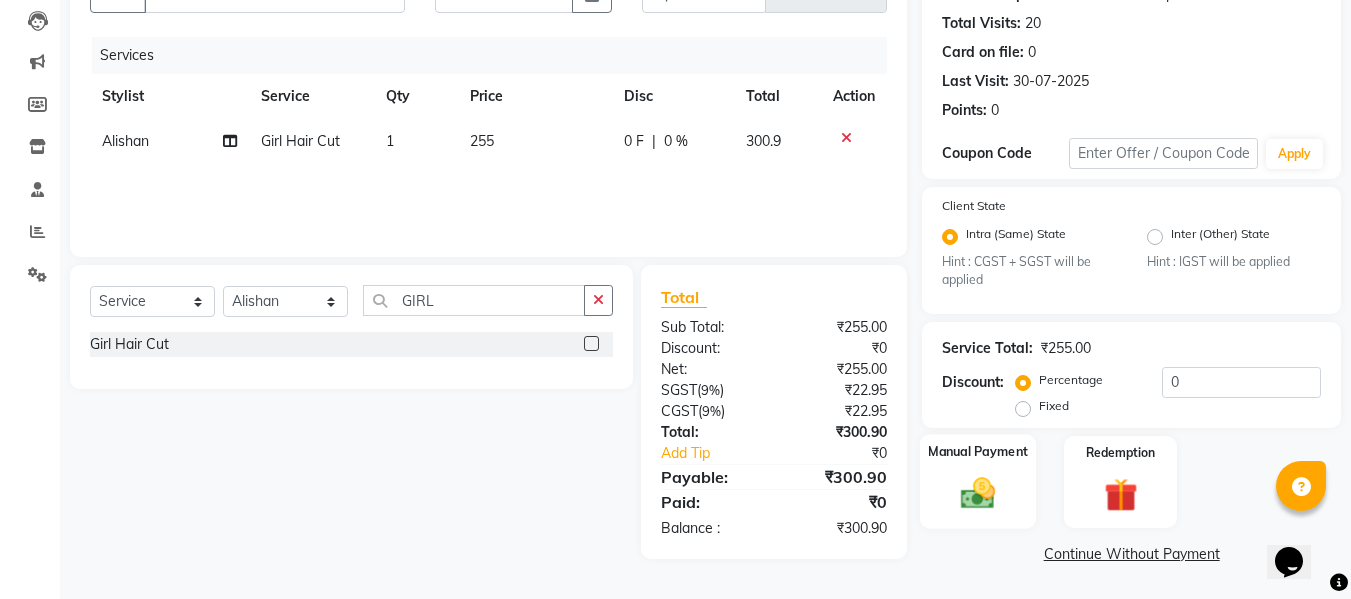 click 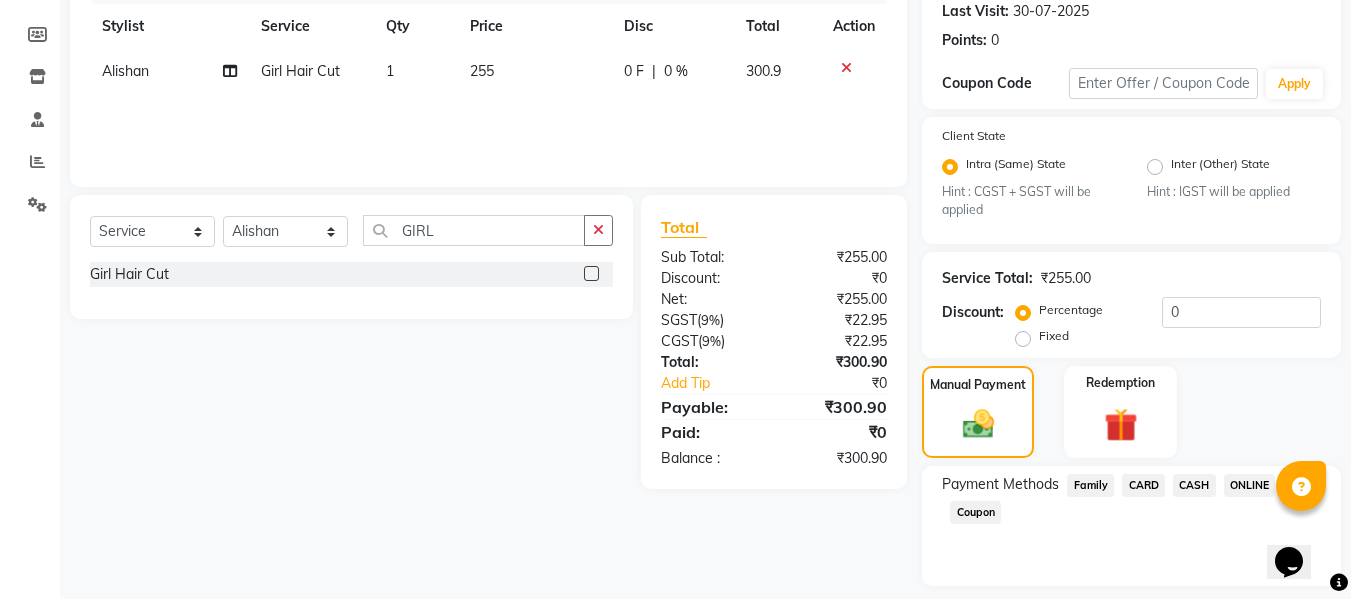 scroll, scrollTop: 339, scrollLeft: 0, axis: vertical 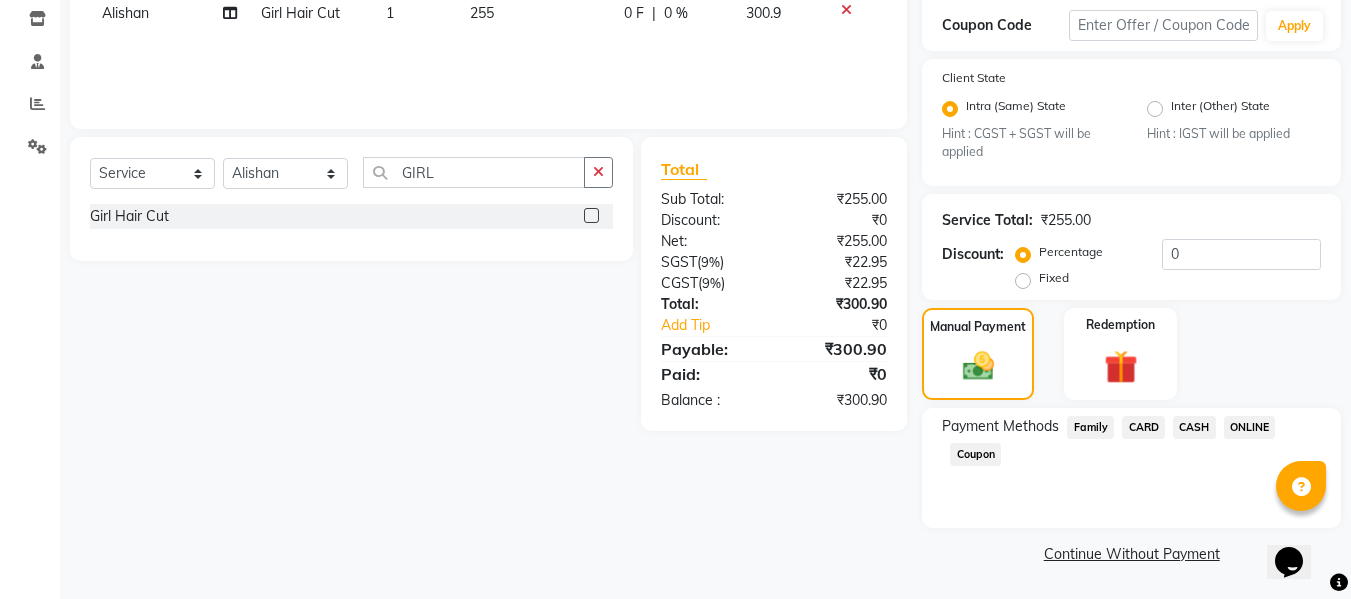 click on "ONLINE" 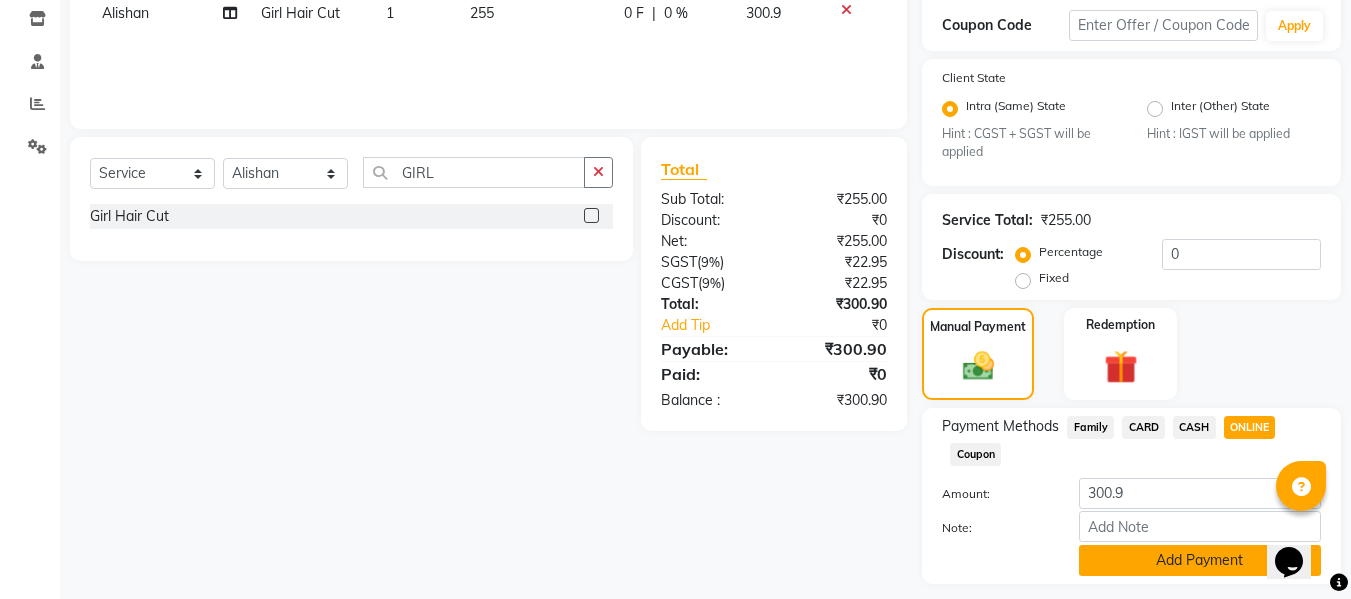 click on "Add Payment" 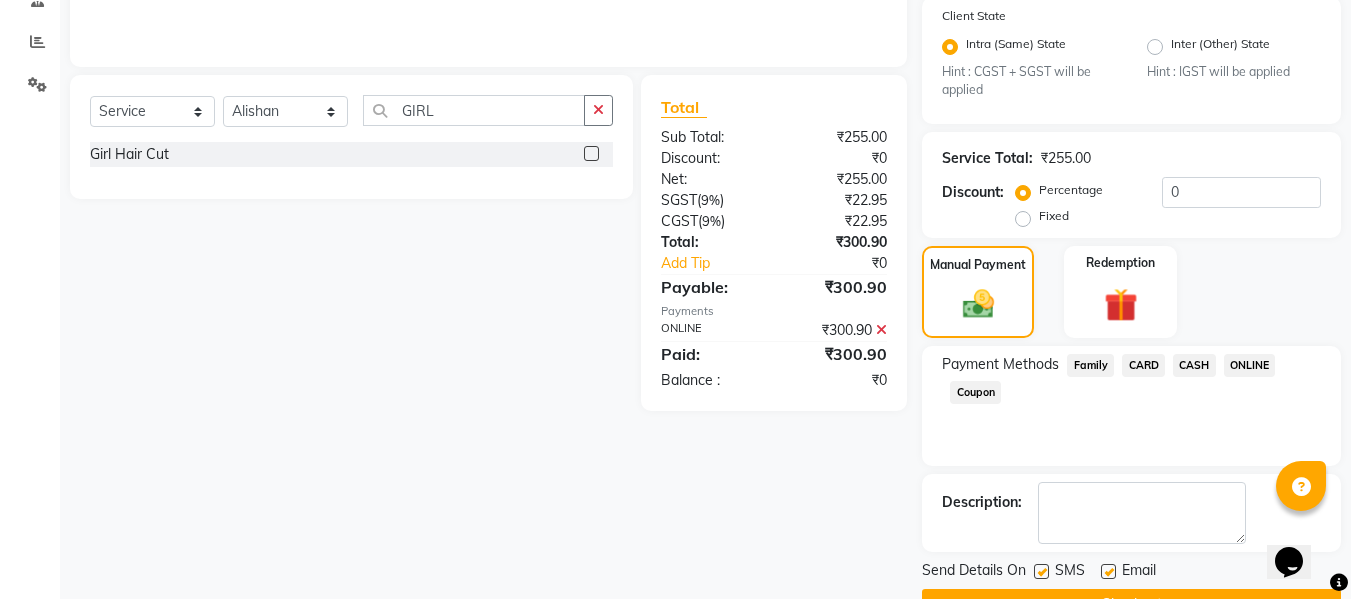 scroll, scrollTop: 452, scrollLeft: 0, axis: vertical 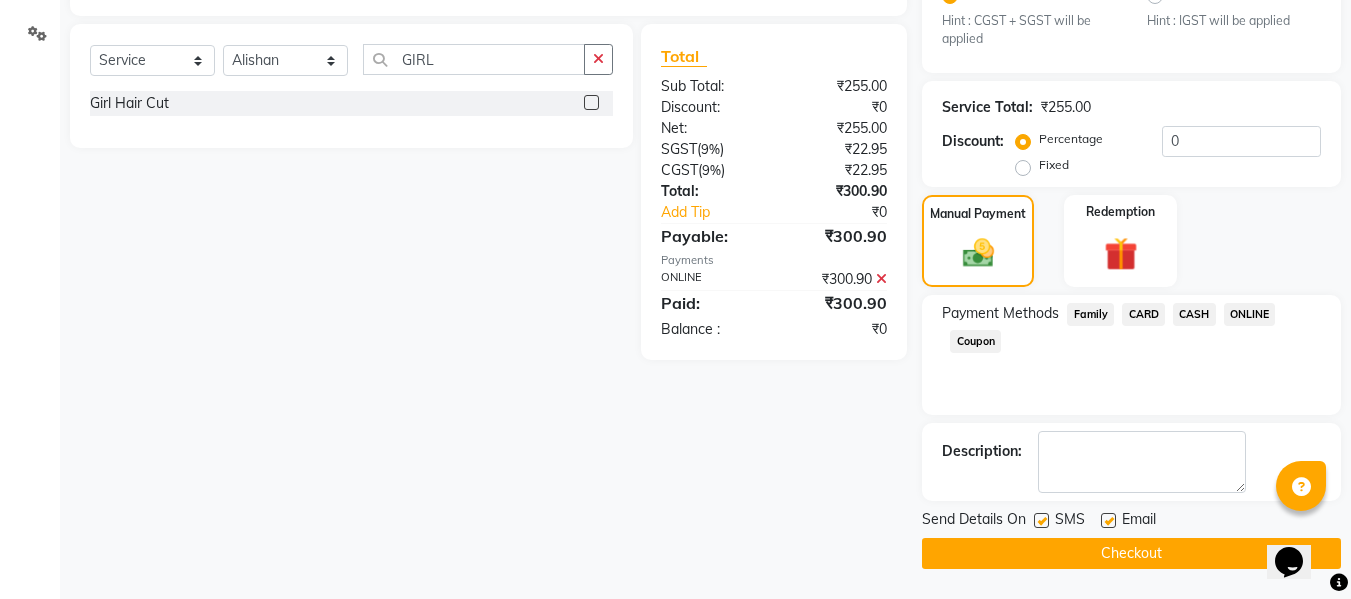 click on "Checkout" 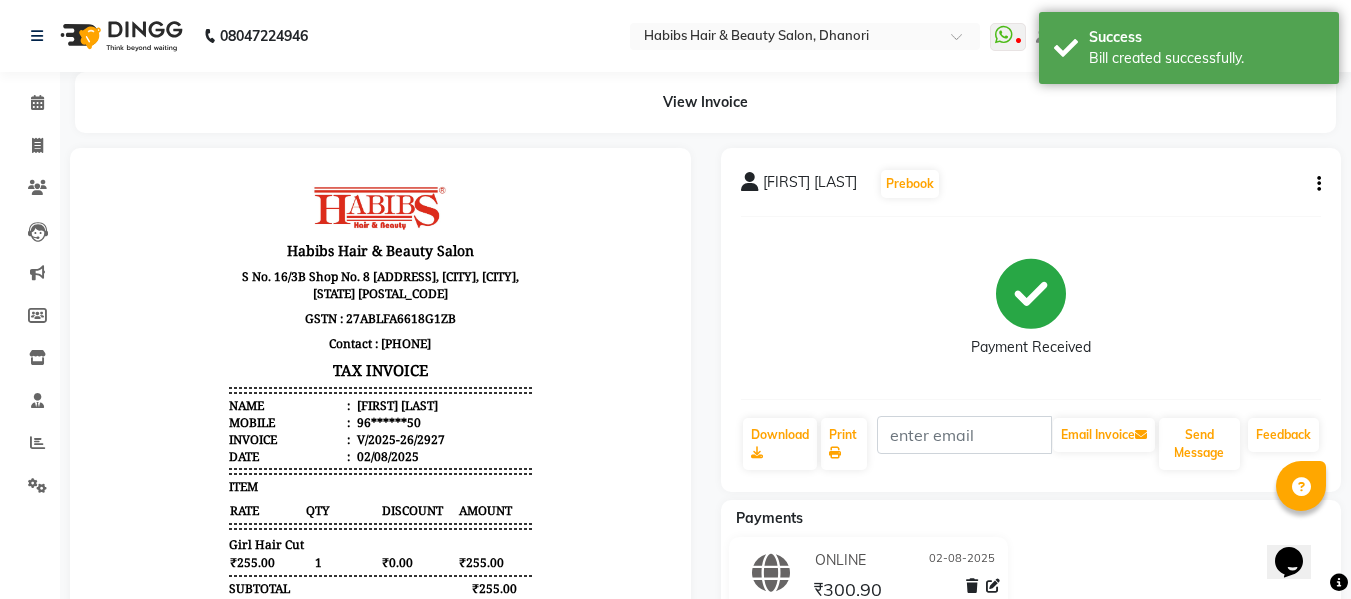 scroll, scrollTop: 0, scrollLeft: 0, axis: both 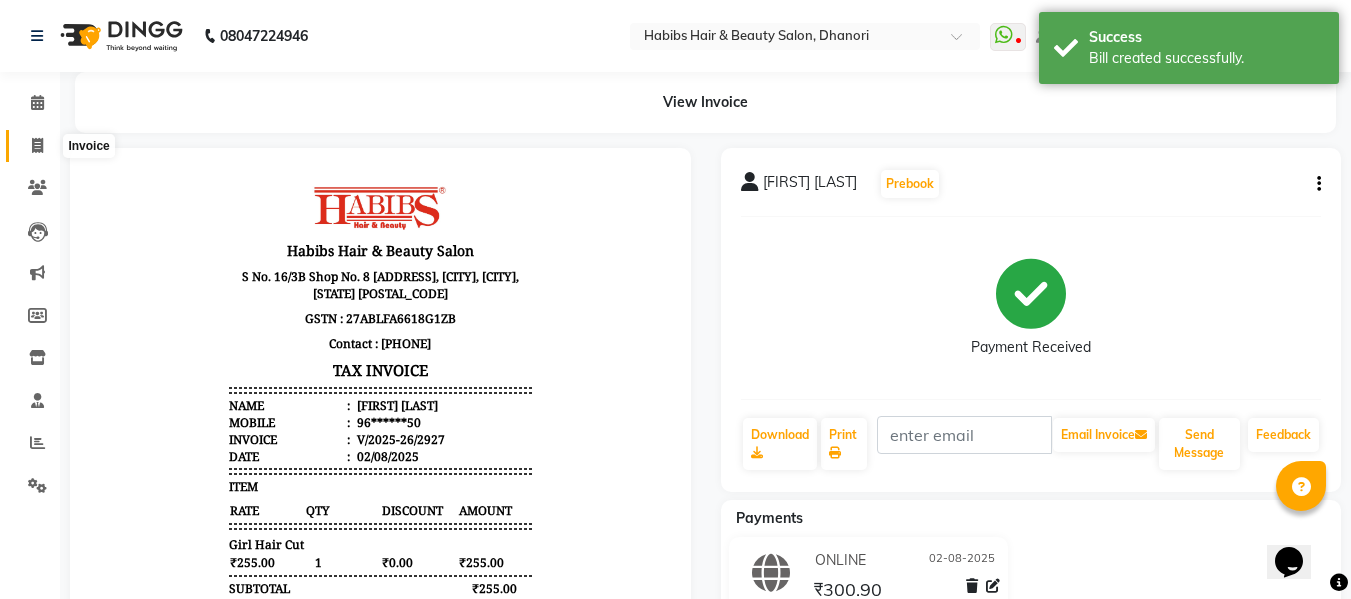 click 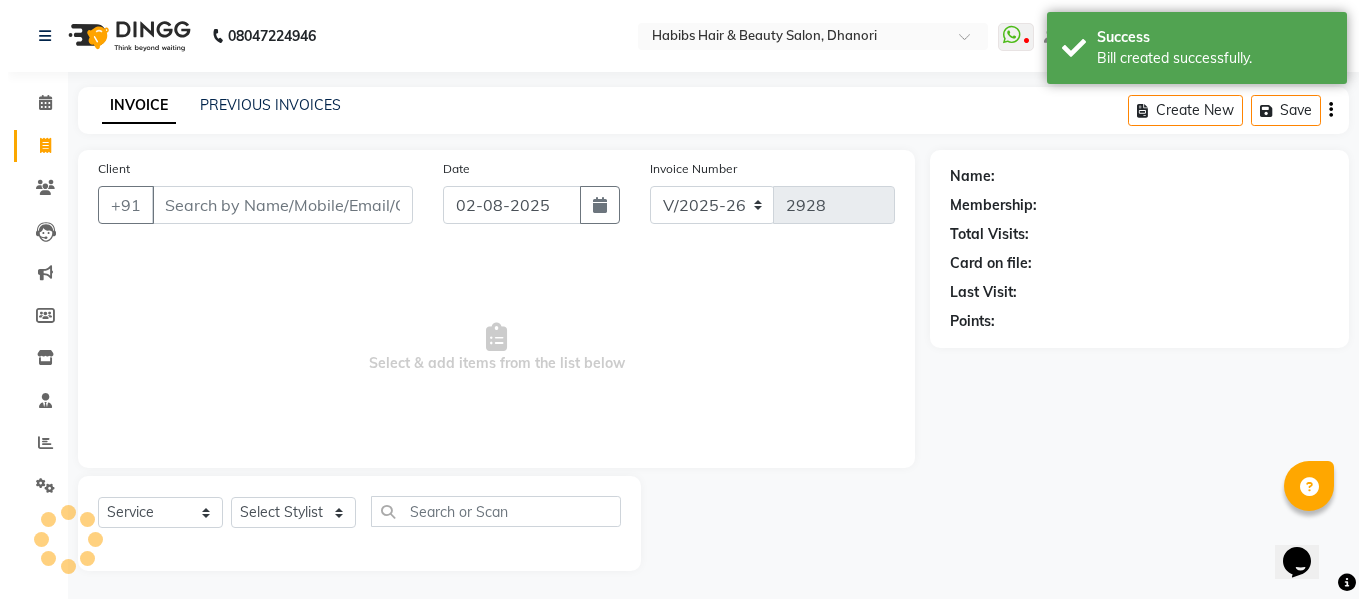scroll, scrollTop: 2, scrollLeft: 0, axis: vertical 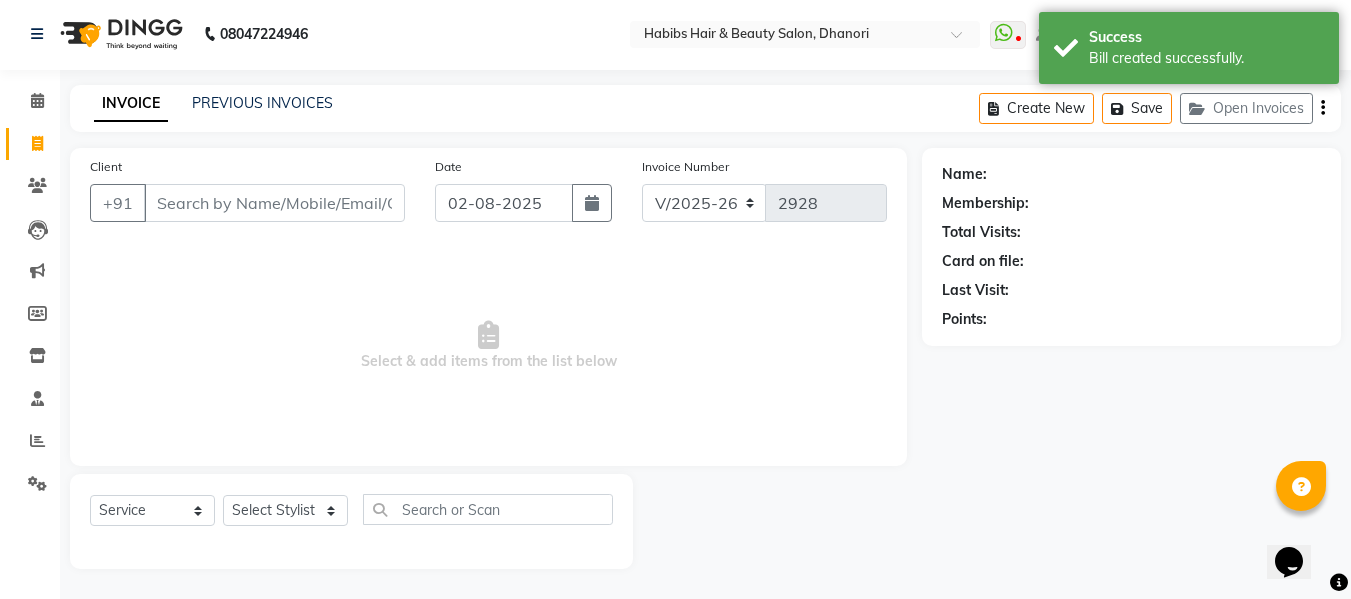 click on "Client" at bounding box center (274, 203) 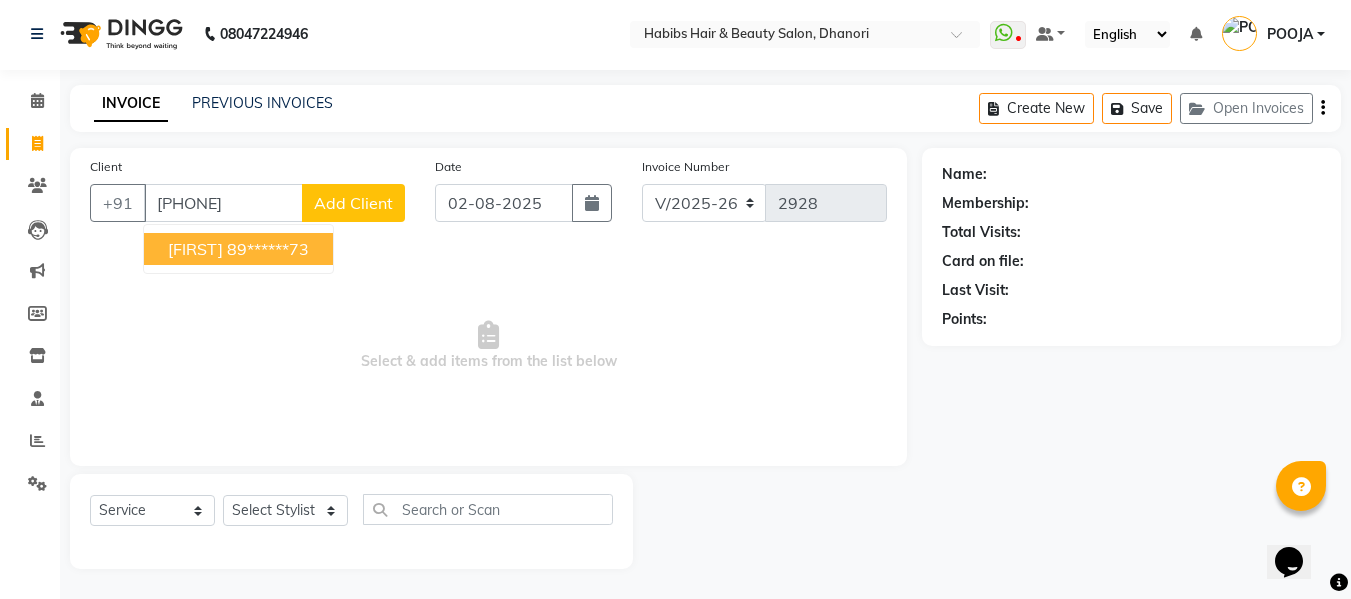 click on "89******73" at bounding box center [268, 249] 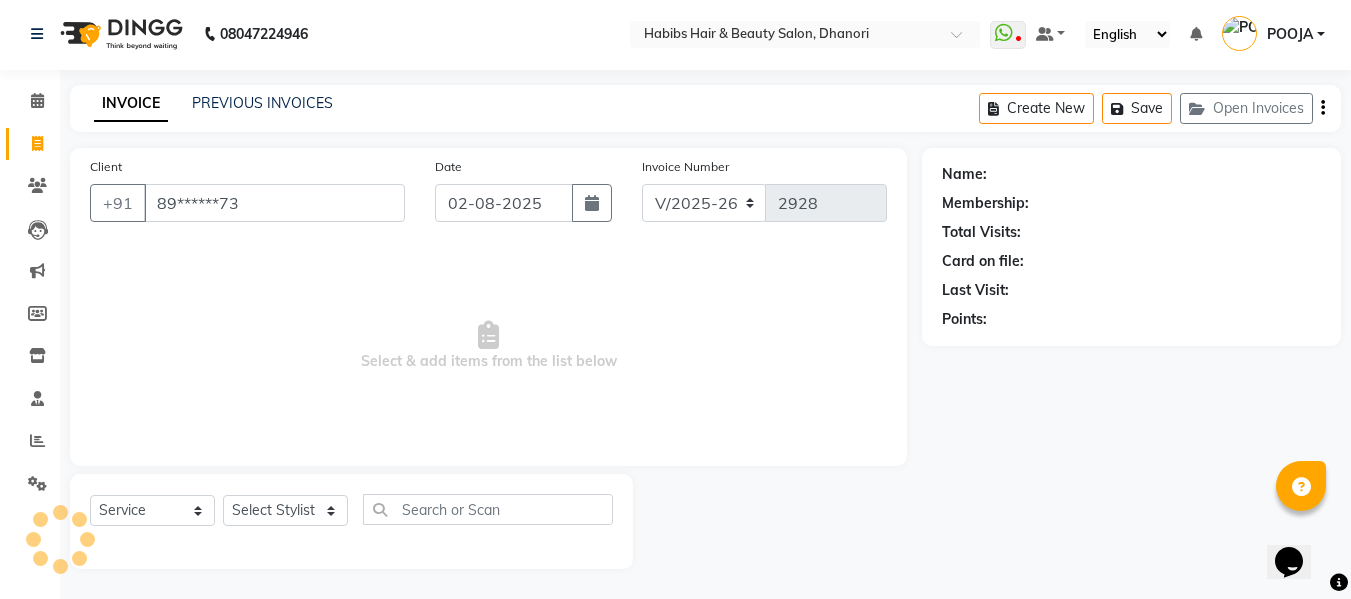 type on "89******73" 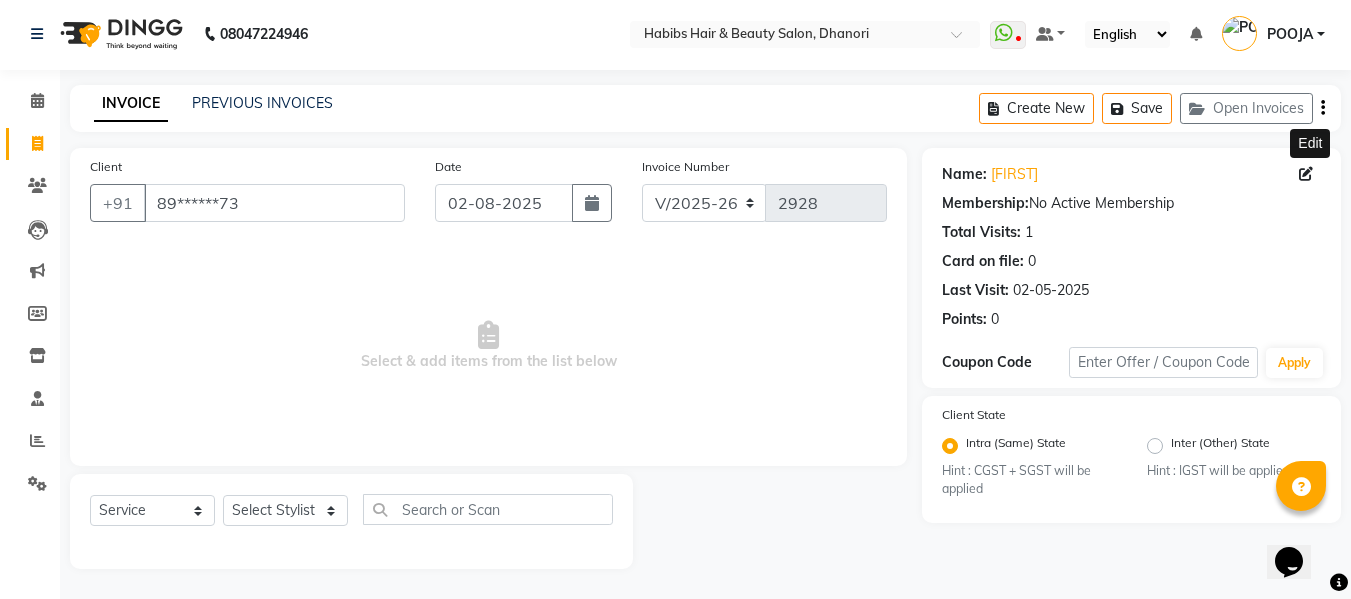 click 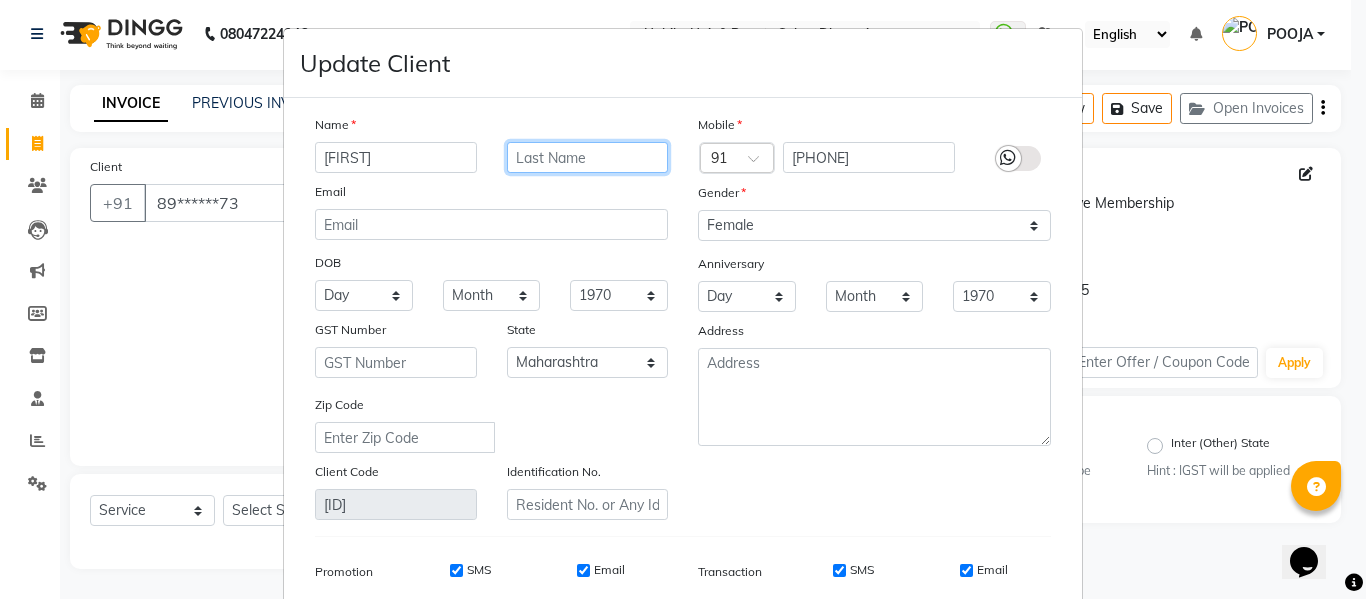 click at bounding box center (588, 157) 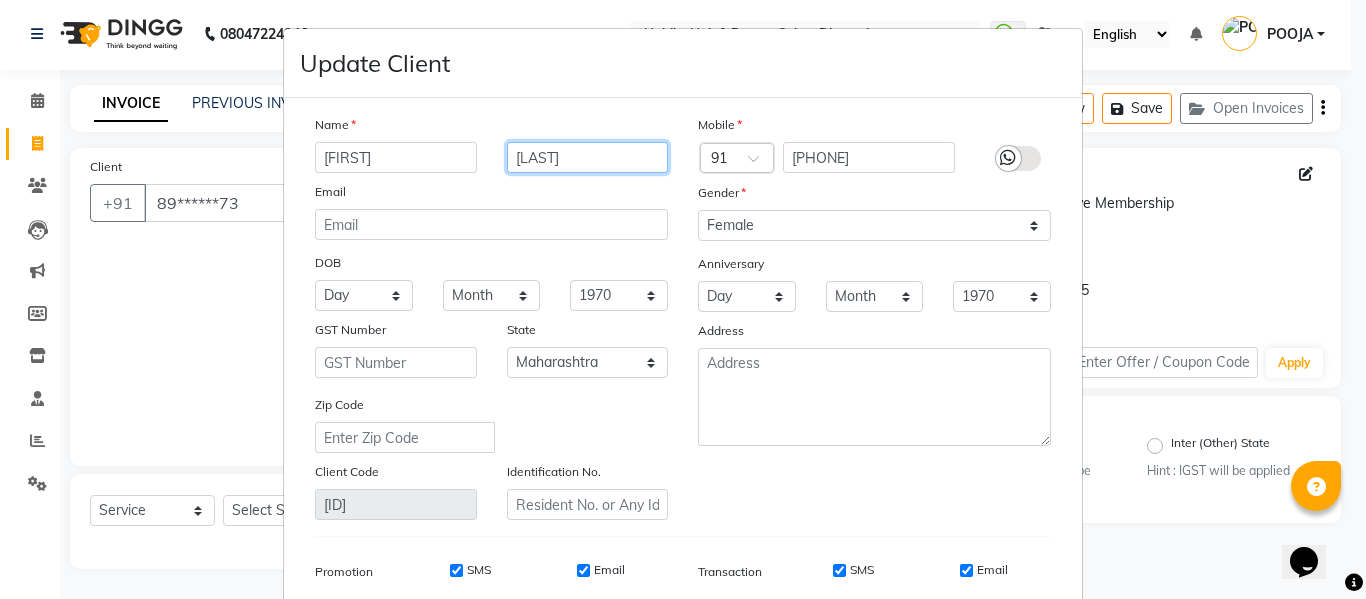 type on "[LAST]" 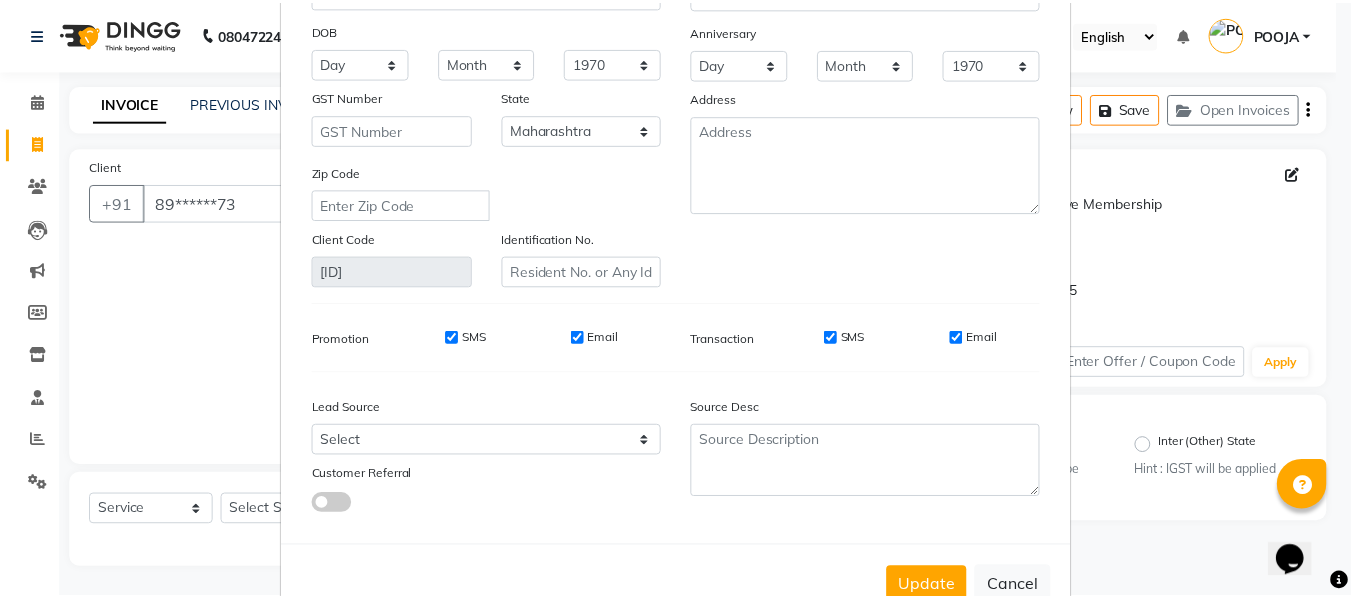 scroll, scrollTop: 288, scrollLeft: 0, axis: vertical 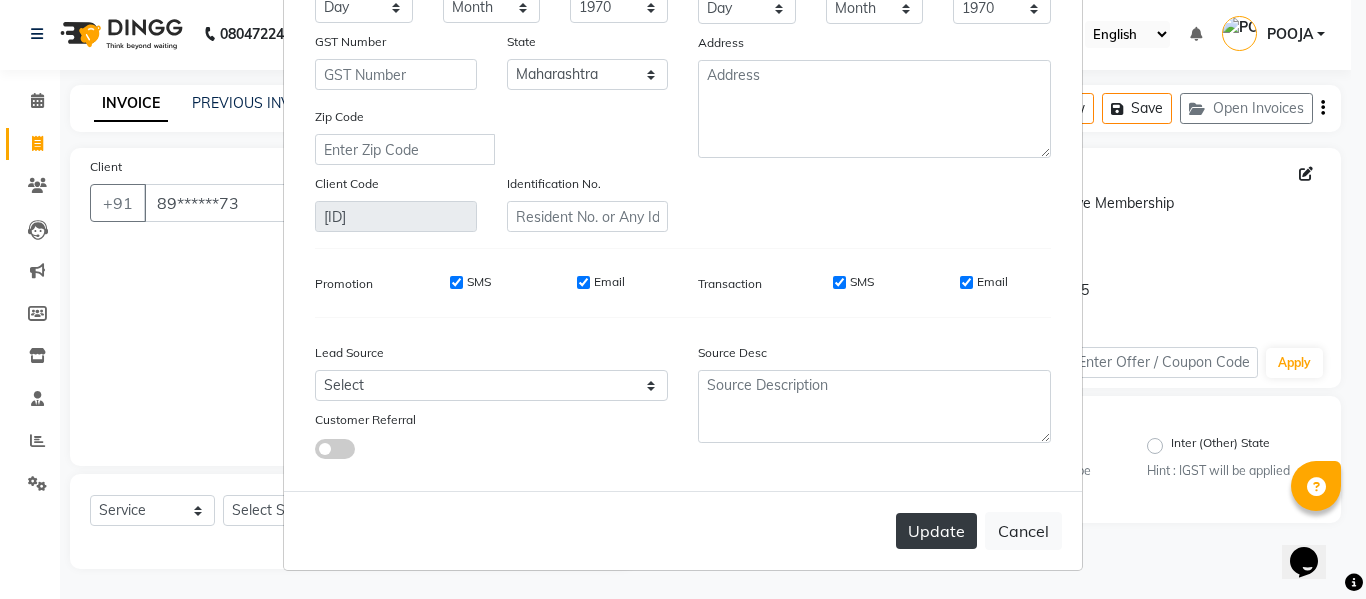 click on "Update" at bounding box center (936, 531) 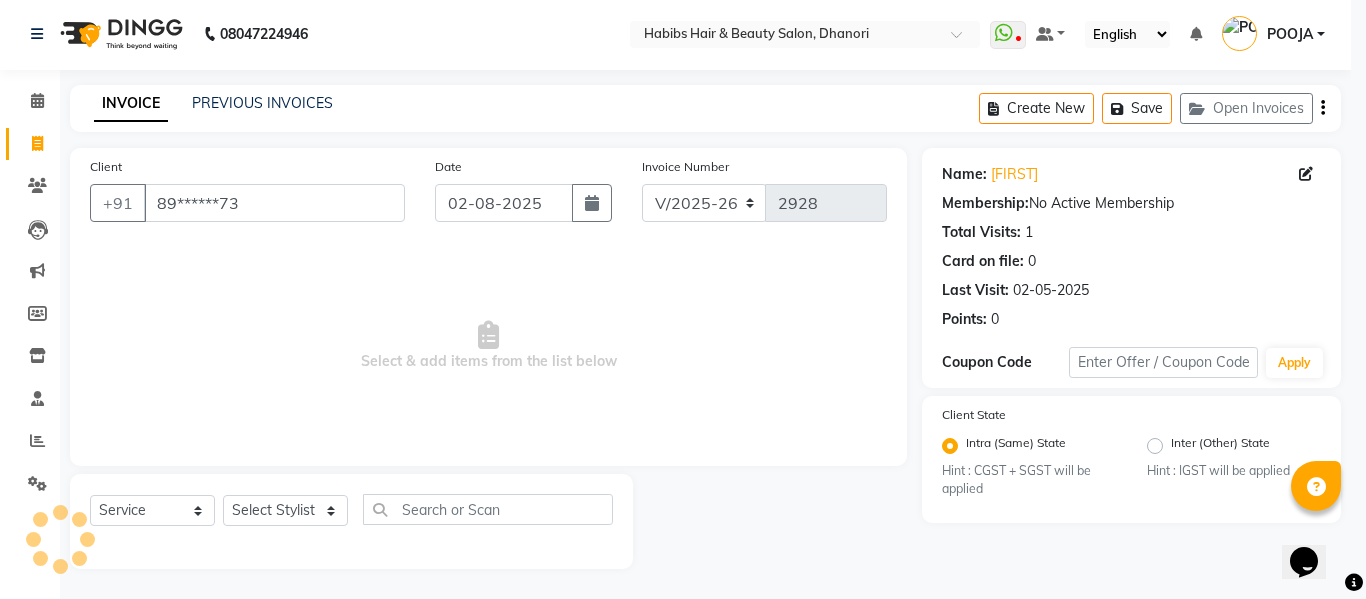 type 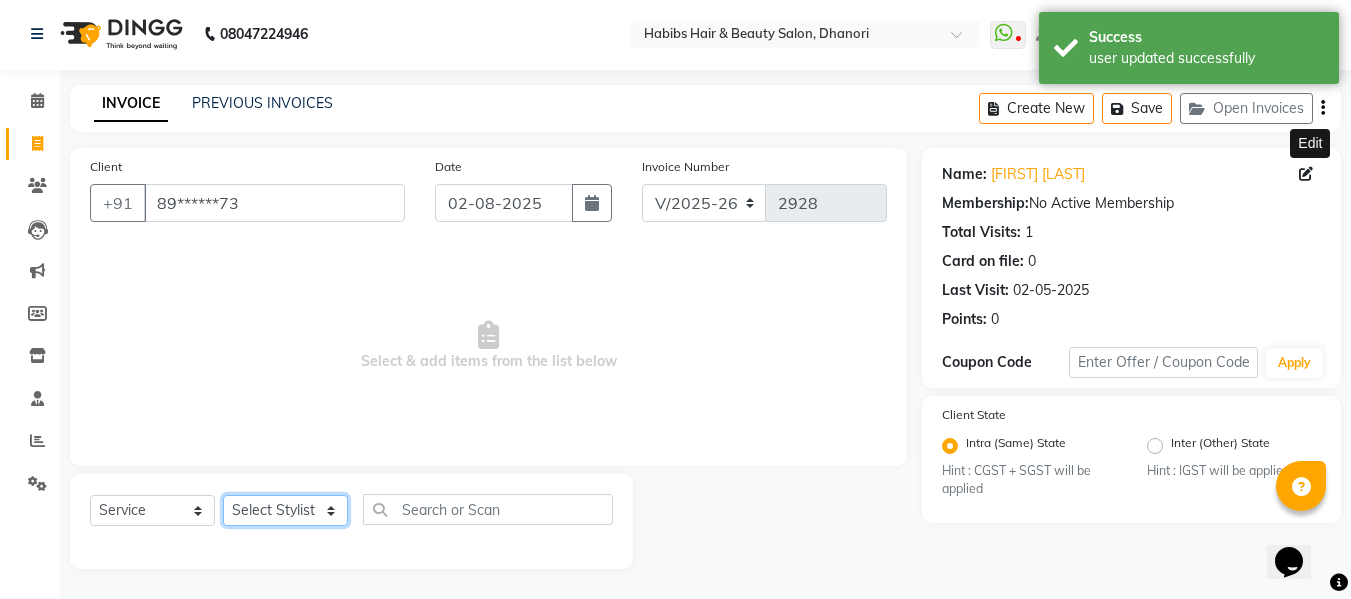click on "Select Stylist Admin  Alishan  ARMAN DIVYA FAIZAN IRFAN MUZAMMIL POOJA POOJA J RAKESH SAHIL SHAKEEL SONAL" 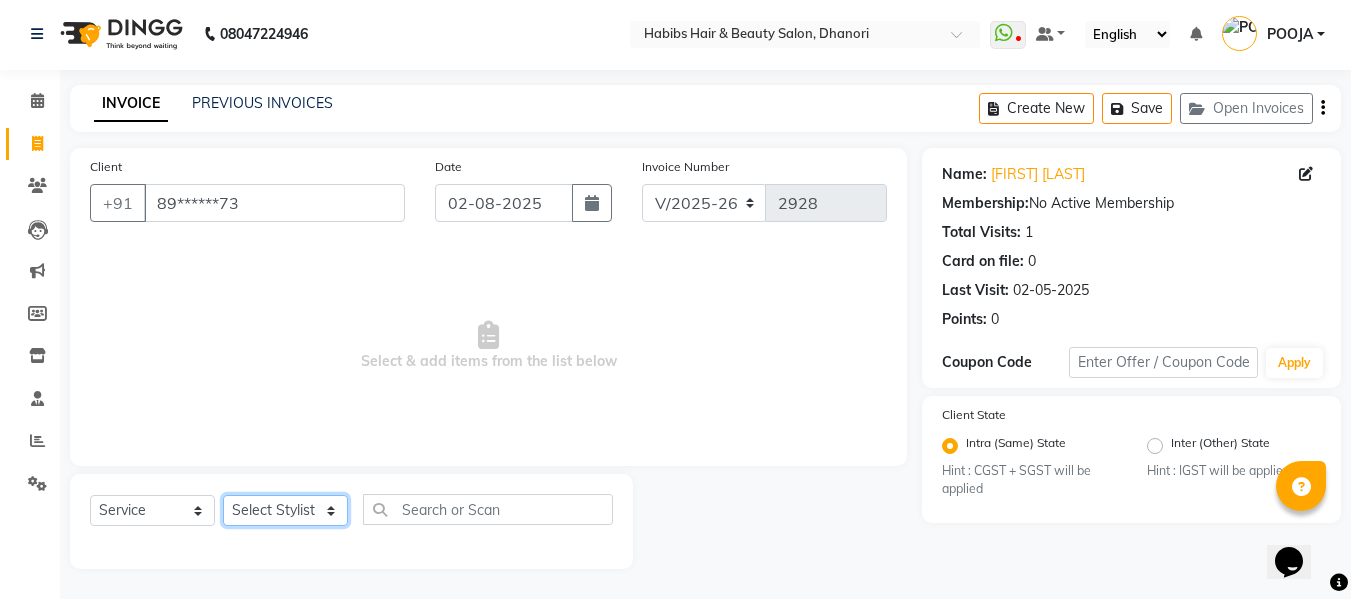select on "[PHONE]" 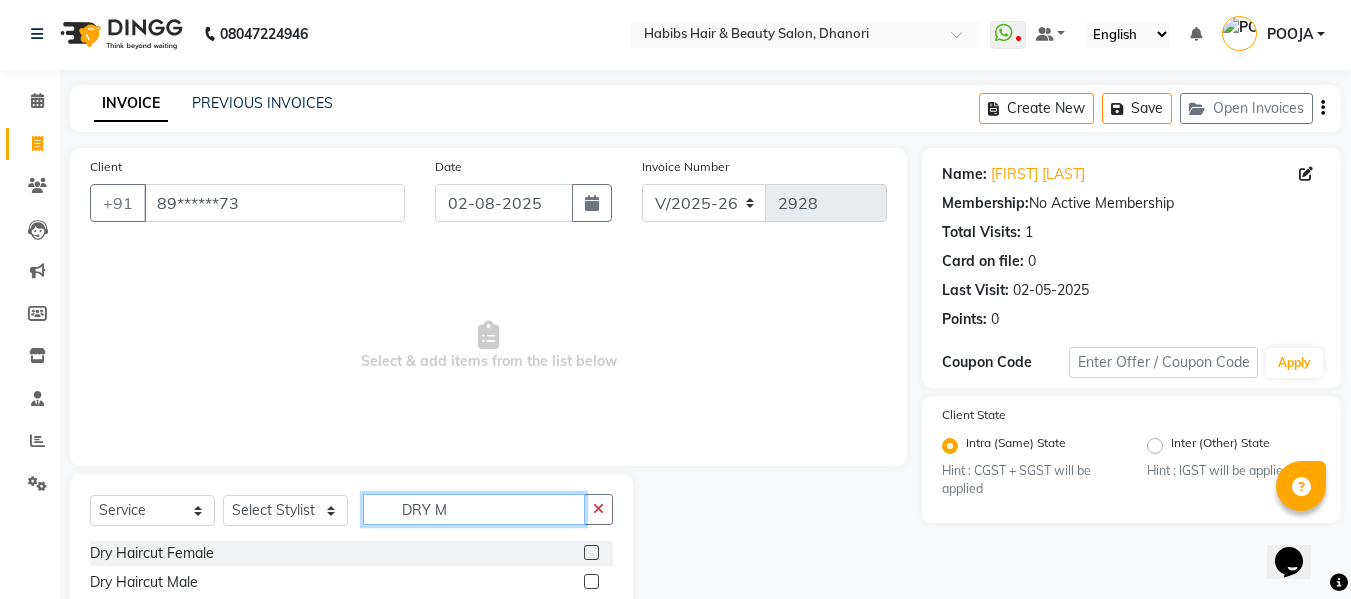 type on "DRY M" 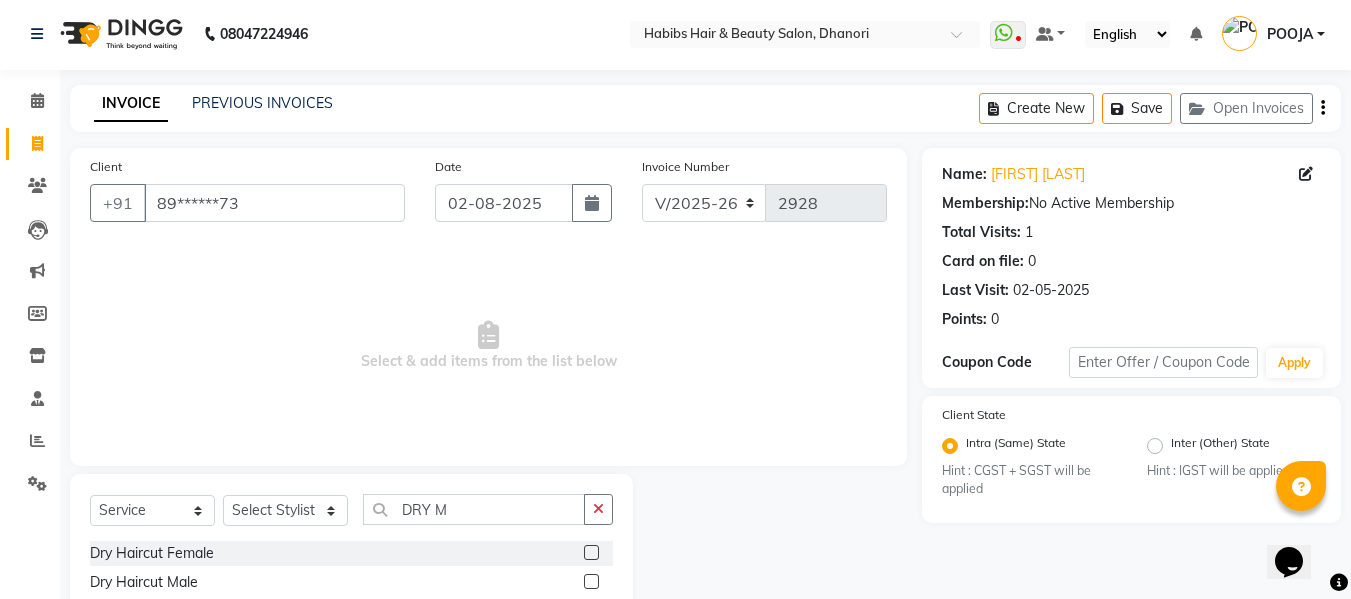click 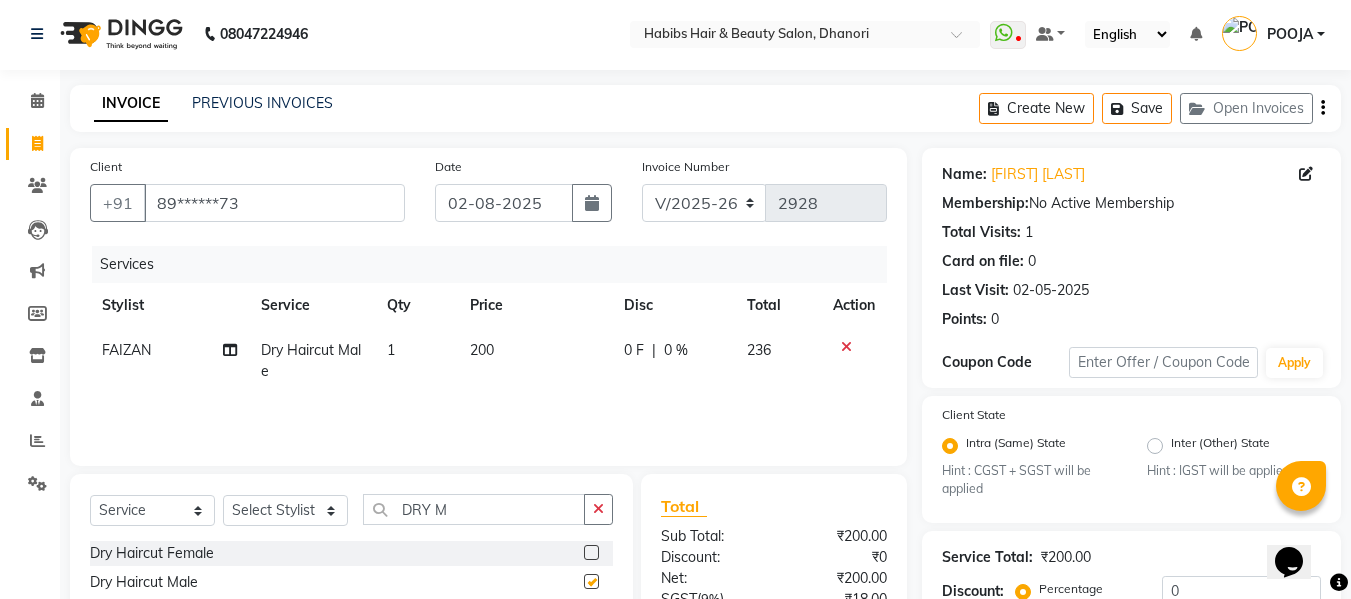 checkbox on "false" 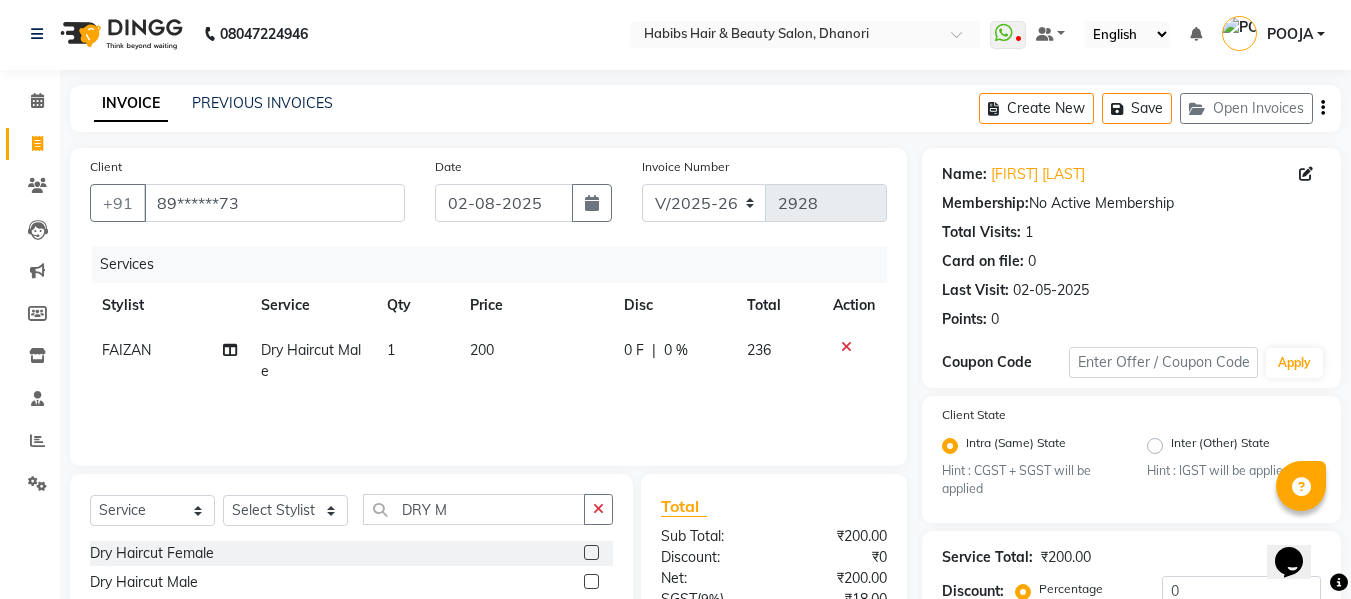 click on "200" 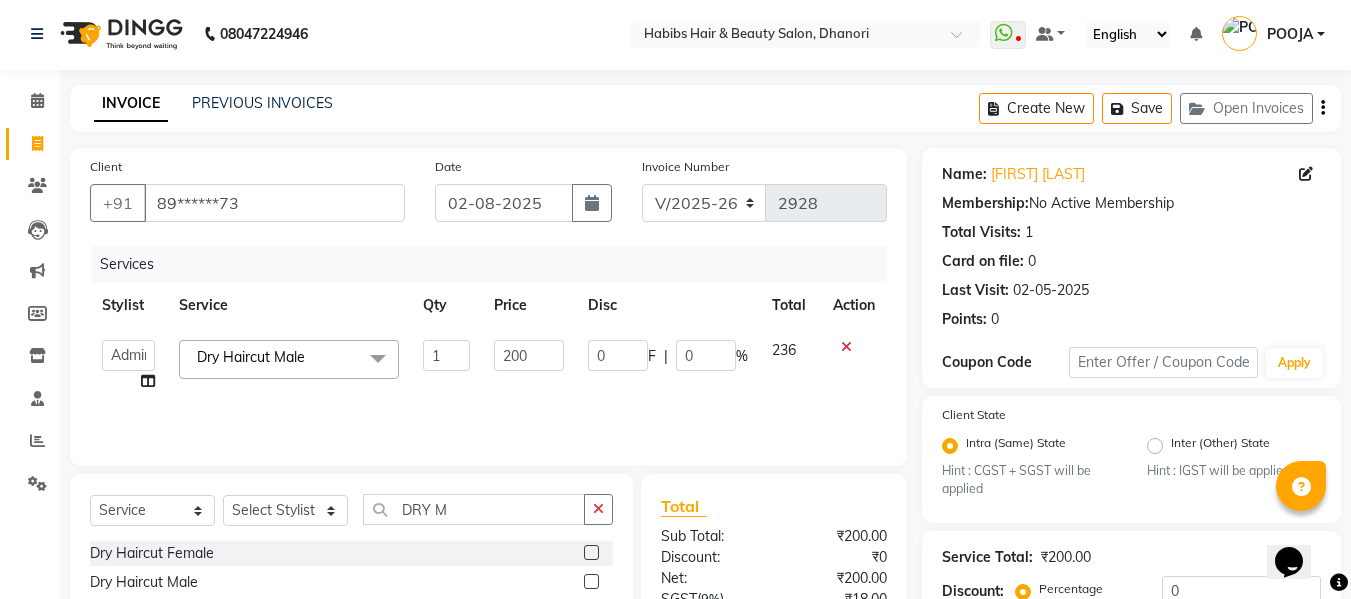 click on "200" 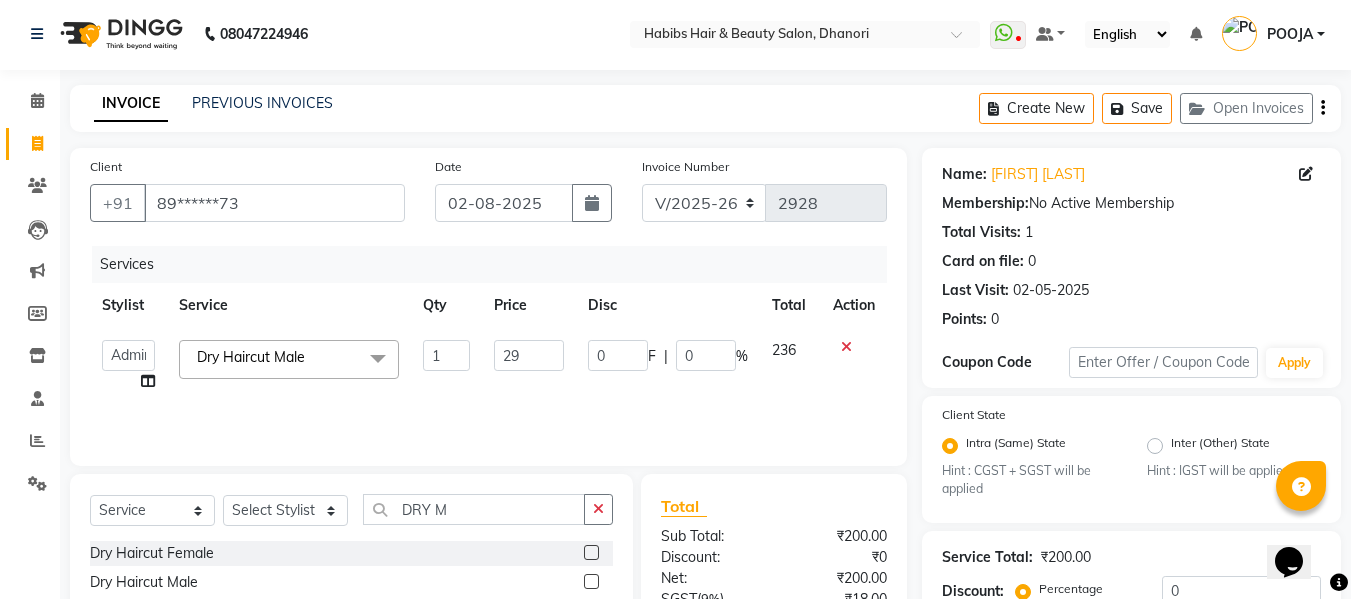 type on "297" 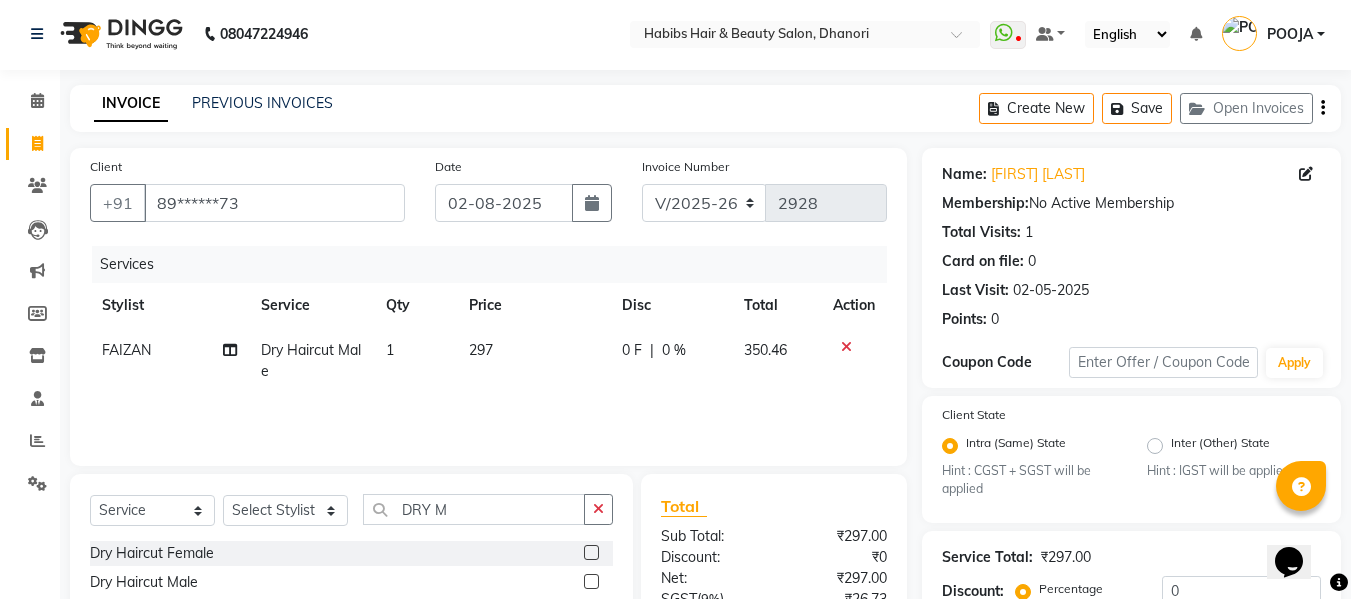 click on "297" 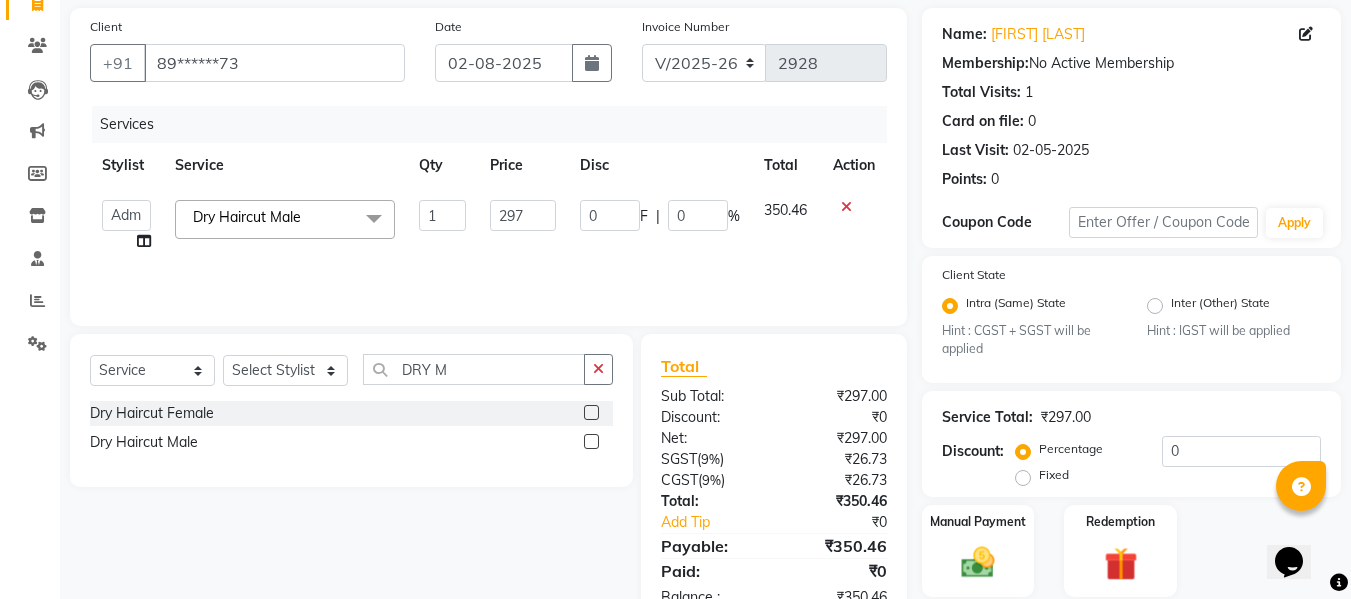 scroll, scrollTop: 211, scrollLeft: 0, axis: vertical 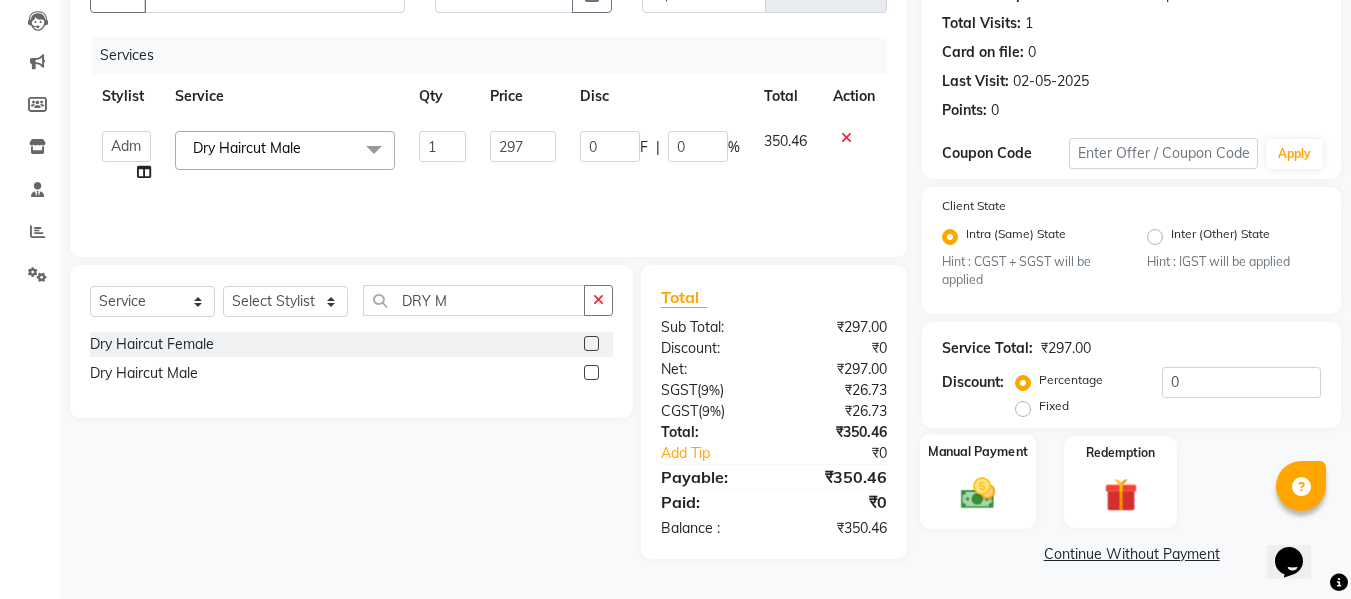 click 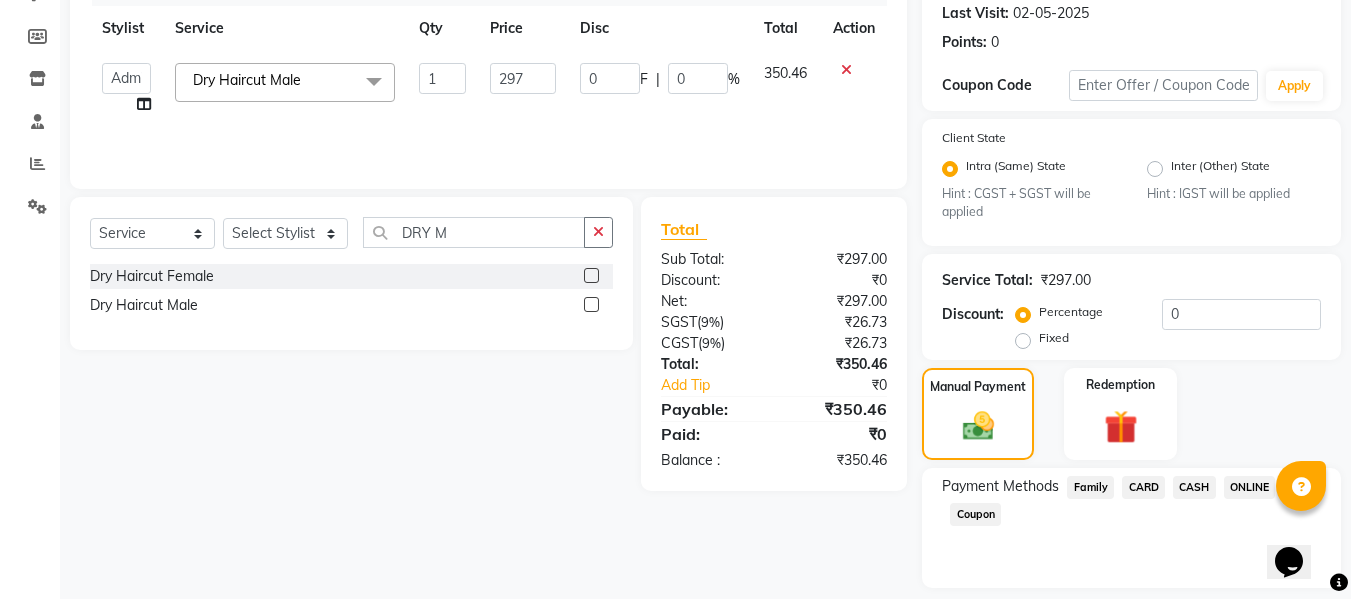 scroll, scrollTop: 339, scrollLeft: 0, axis: vertical 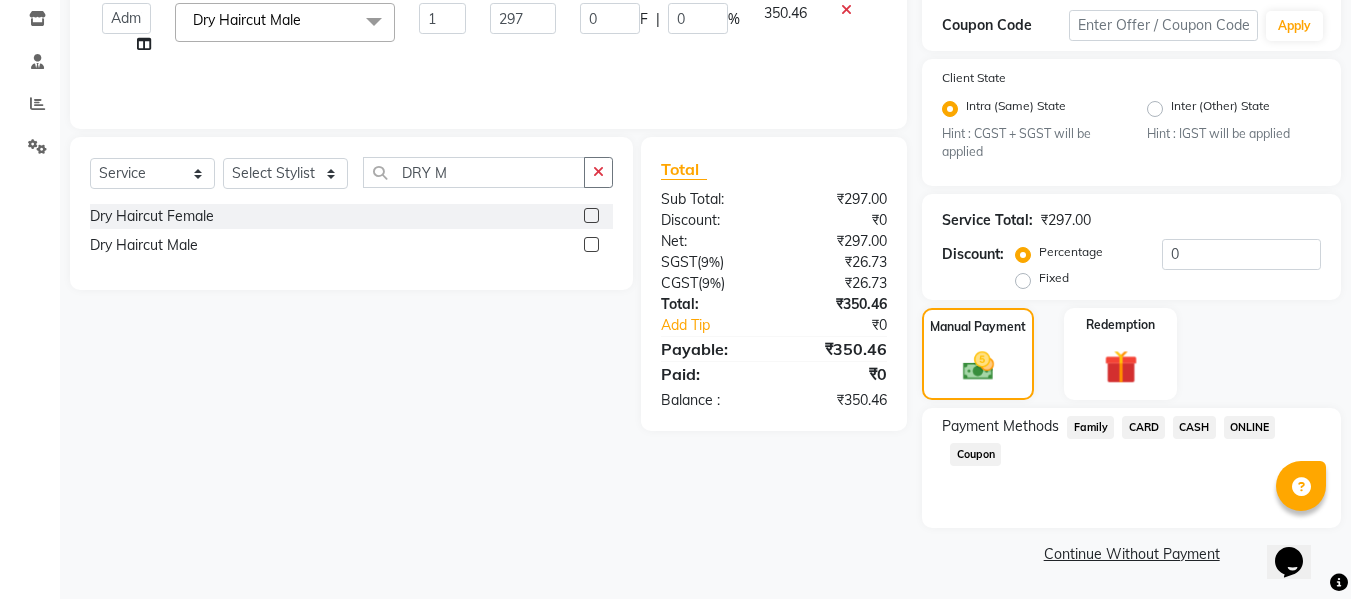 click on "ONLINE" 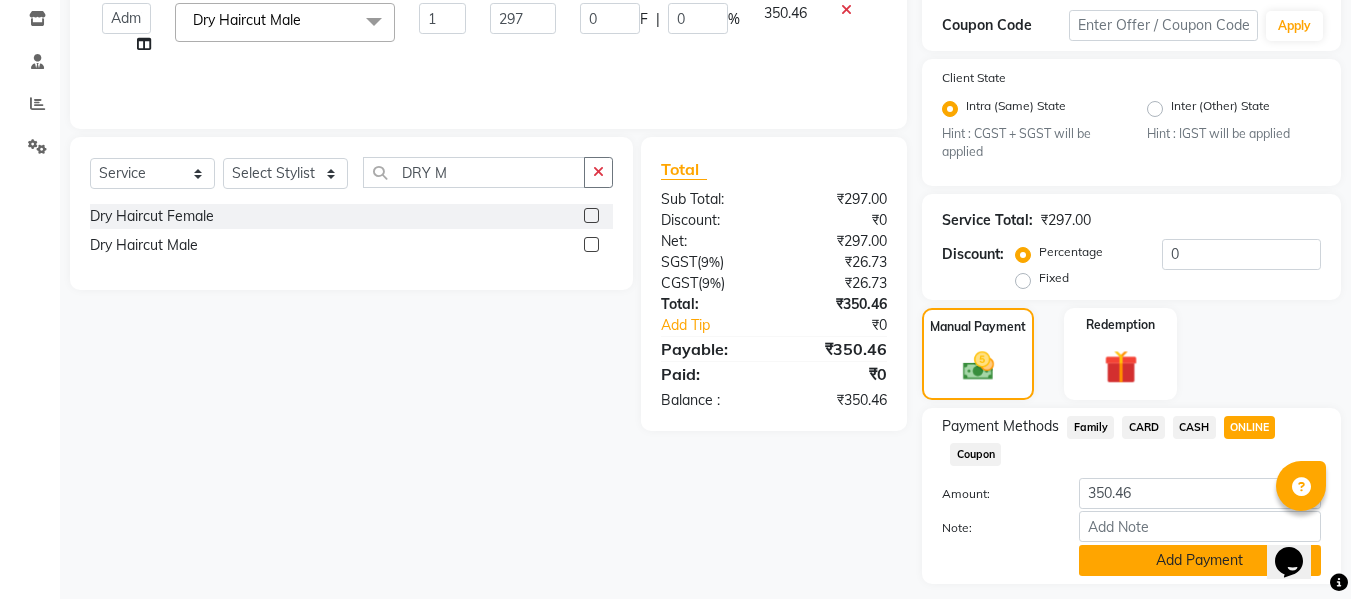 click on "Add Payment" 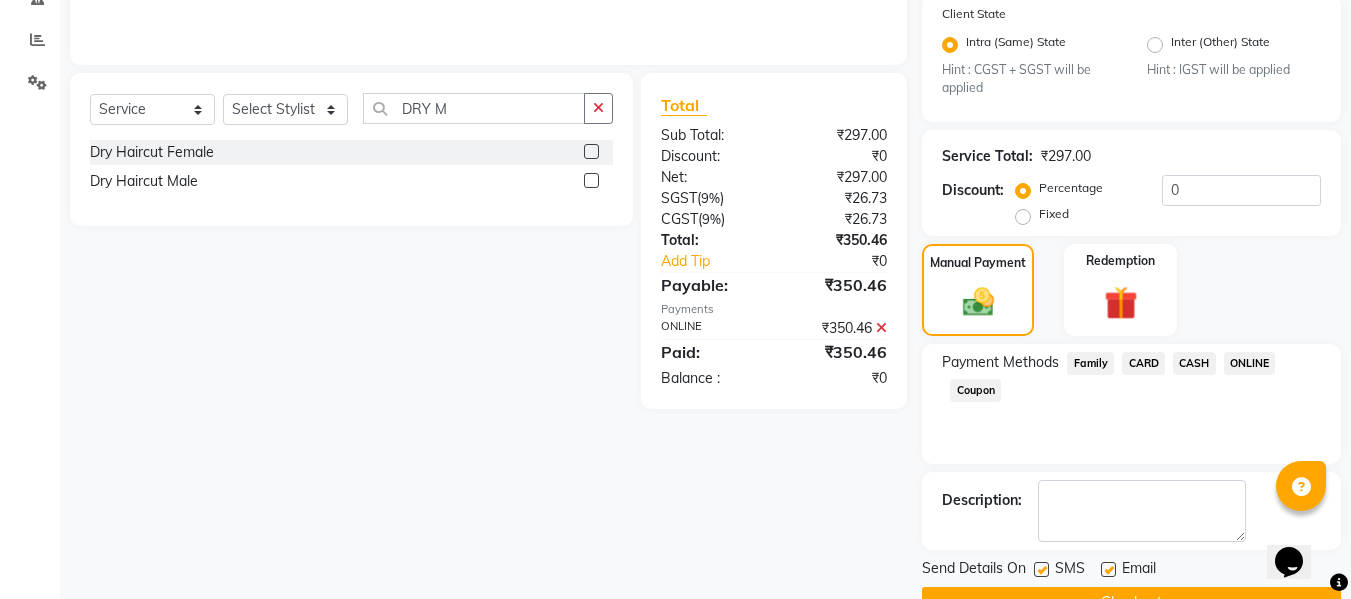 scroll, scrollTop: 452, scrollLeft: 0, axis: vertical 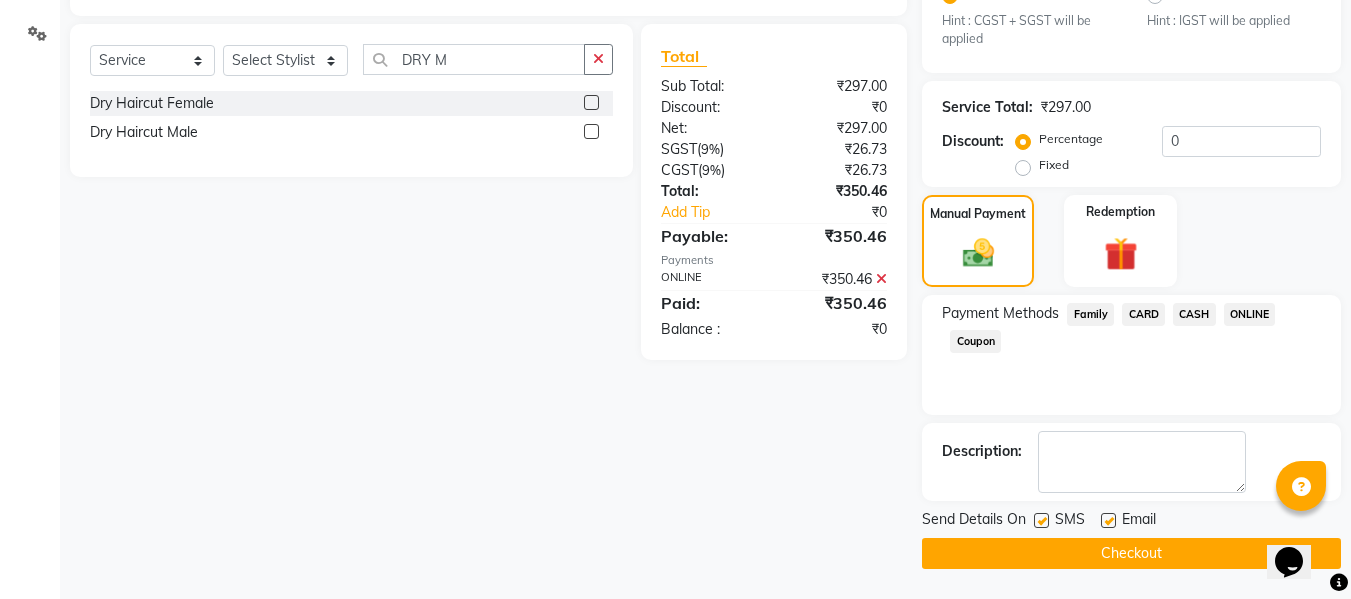 click on "Checkout" 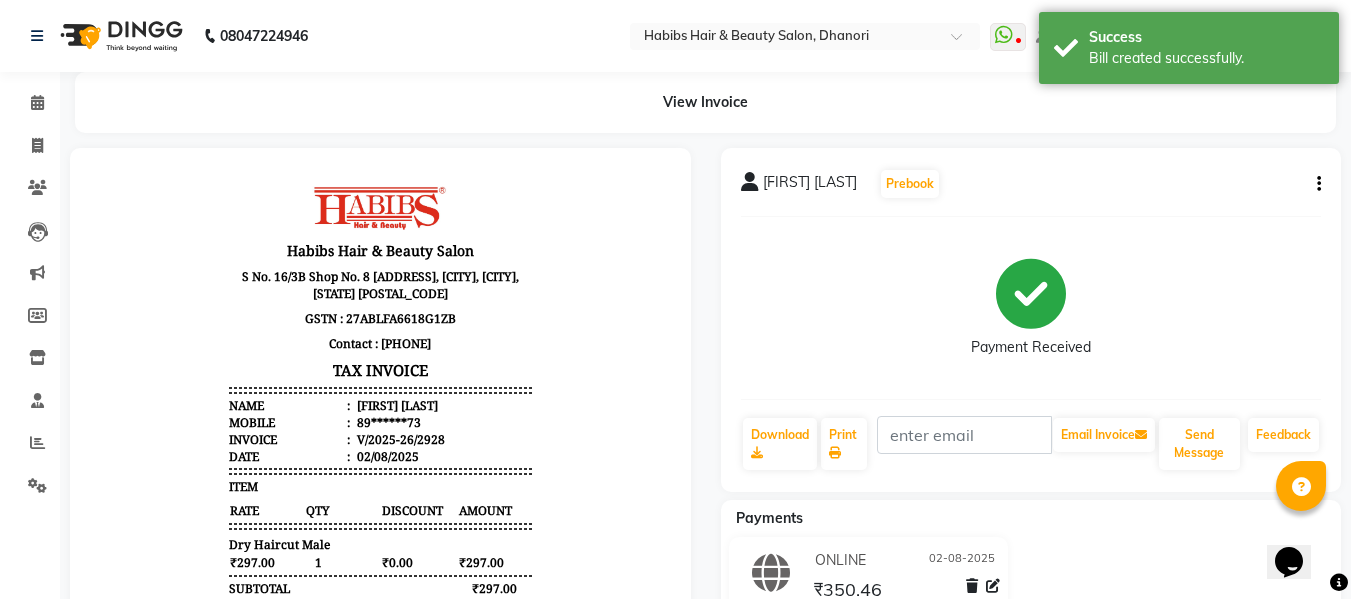 scroll, scrollTop: 0, scrollLeft: 0, axis: both 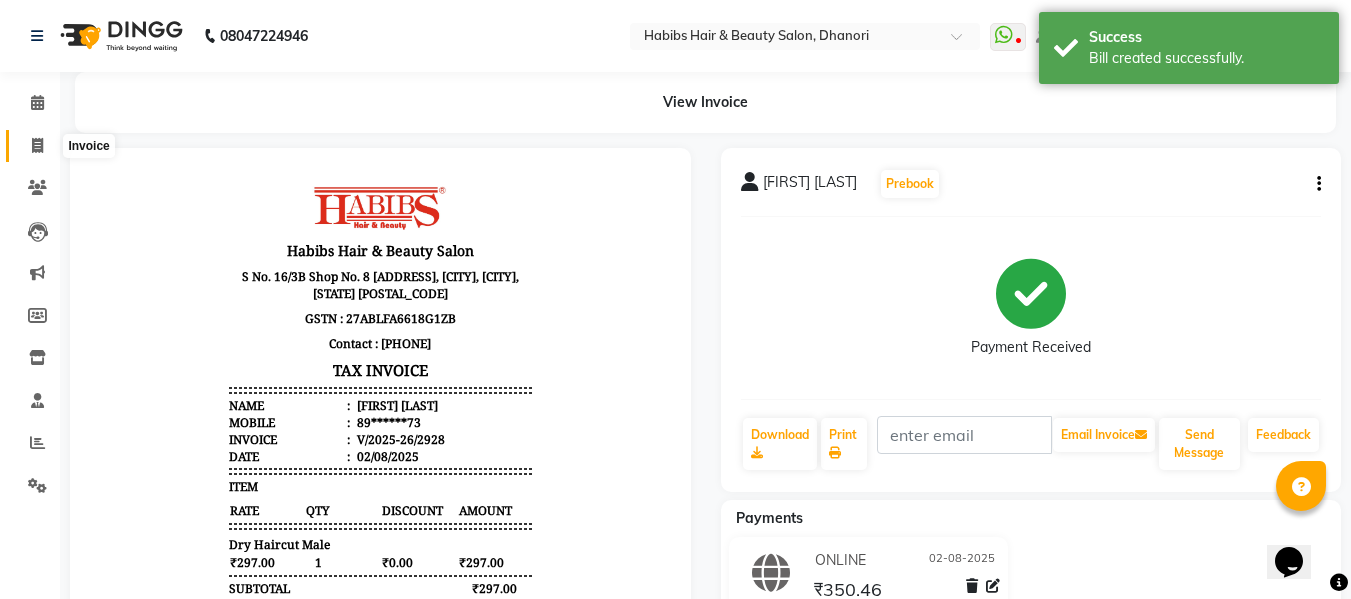 click 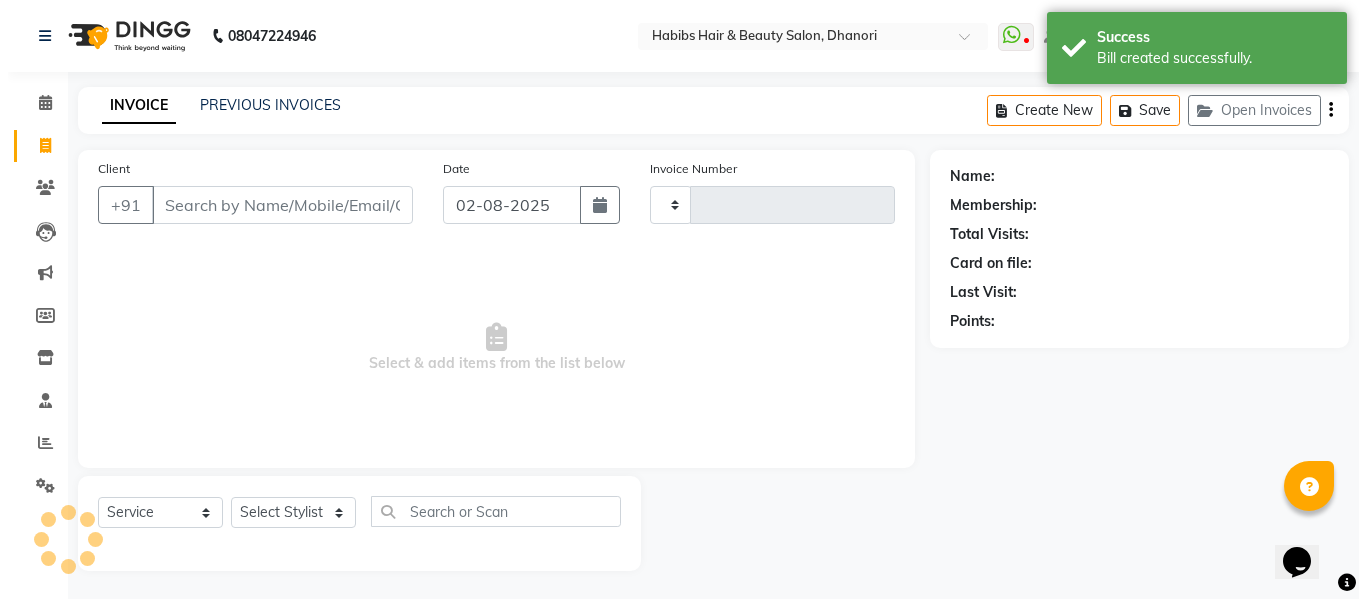 scroll, scrollTop: 2, scrollLeft: 0, axis: vertical 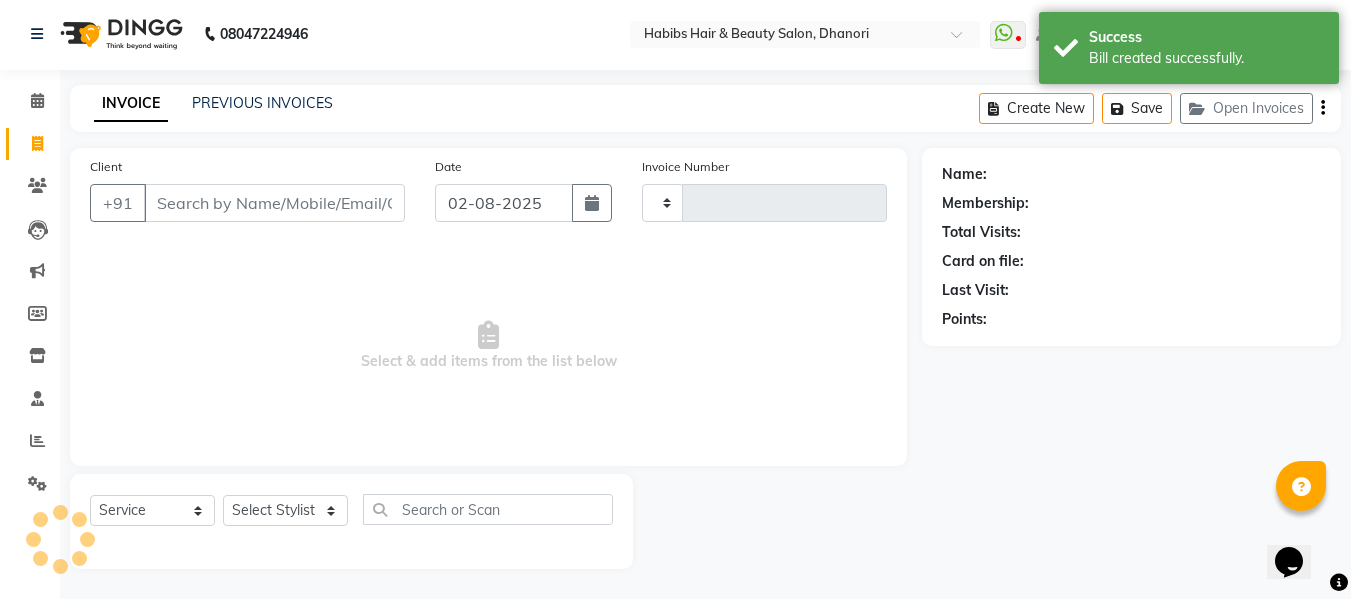 type on "2929" 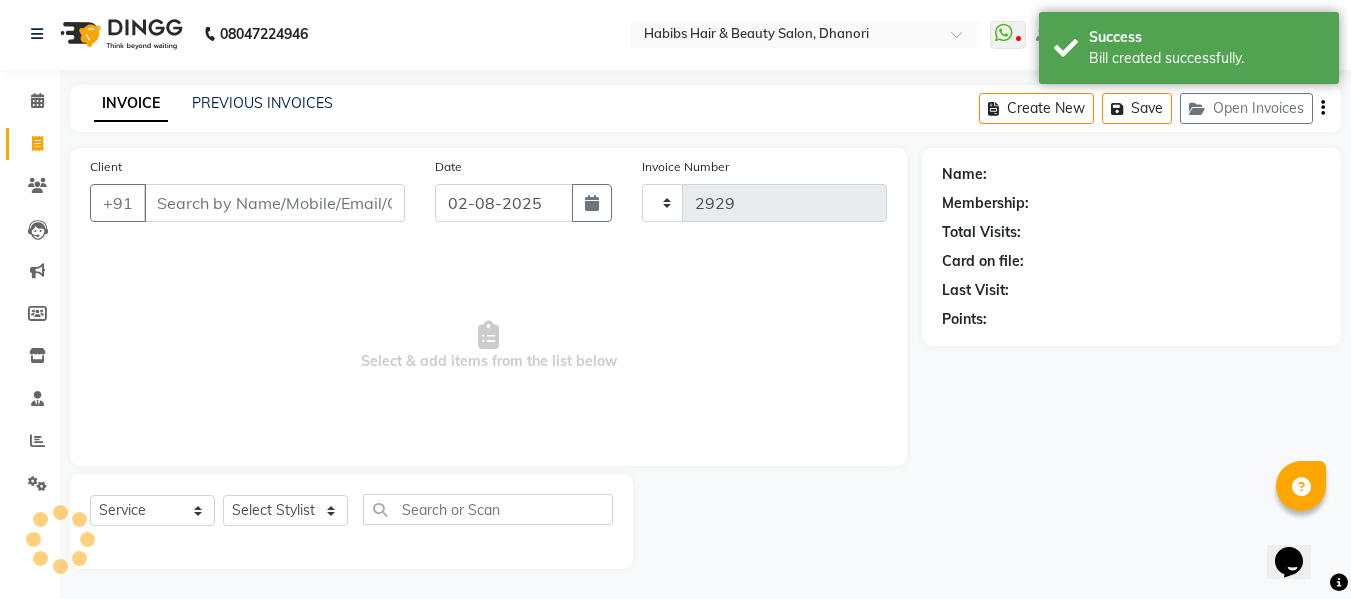 select on "4967" 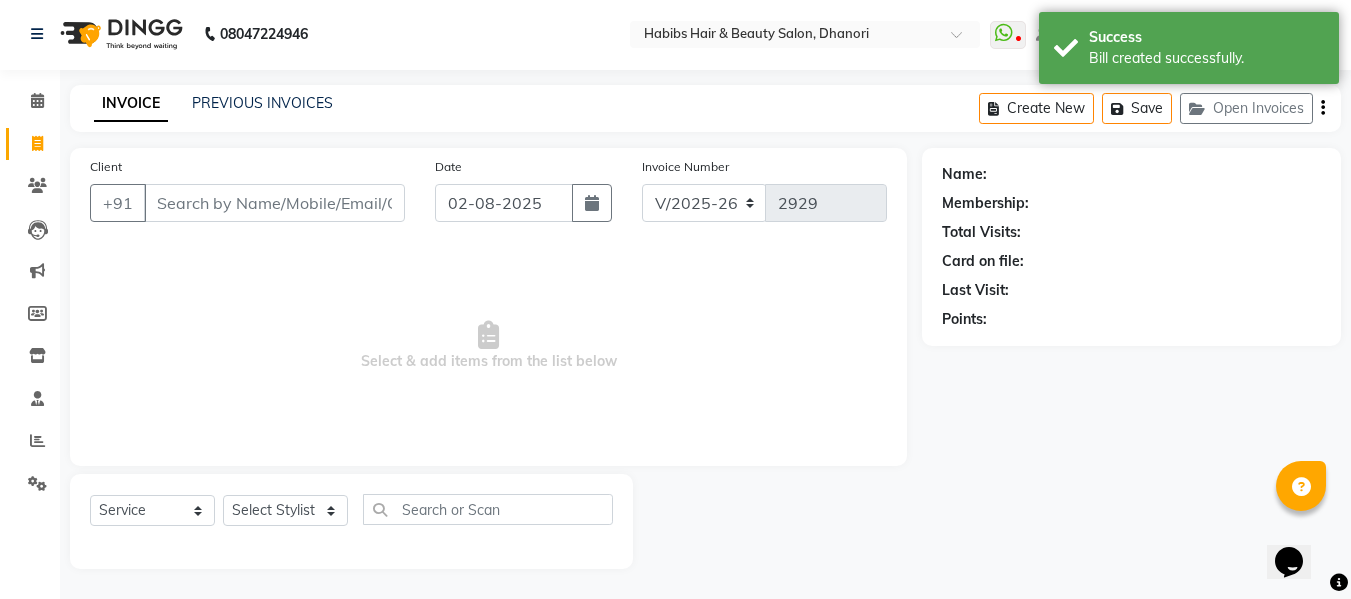 click on "Client" at bounding box center [274, 203] 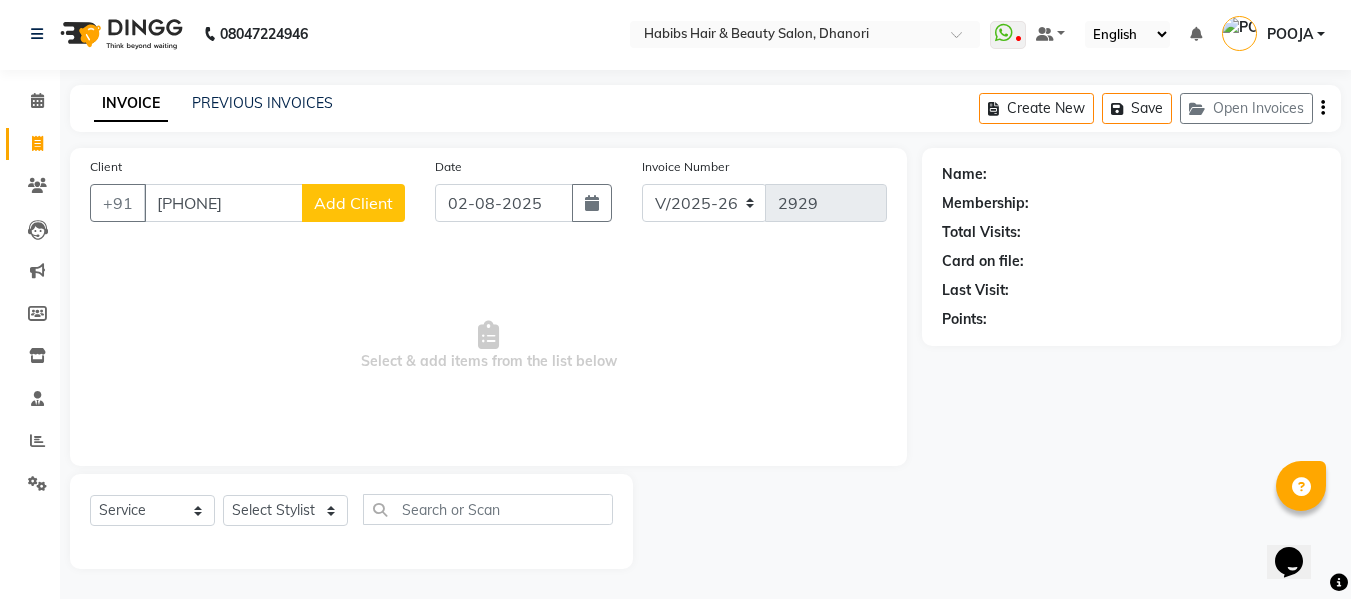 type on "[PHONE]" 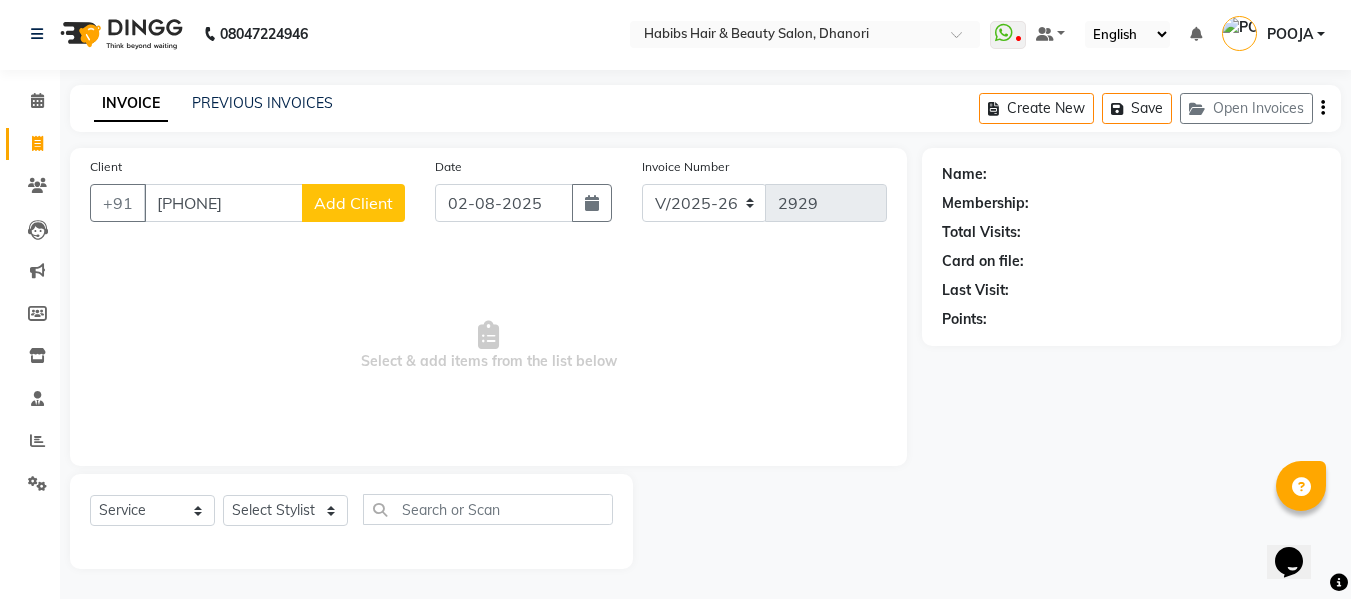 click on "Add Client" 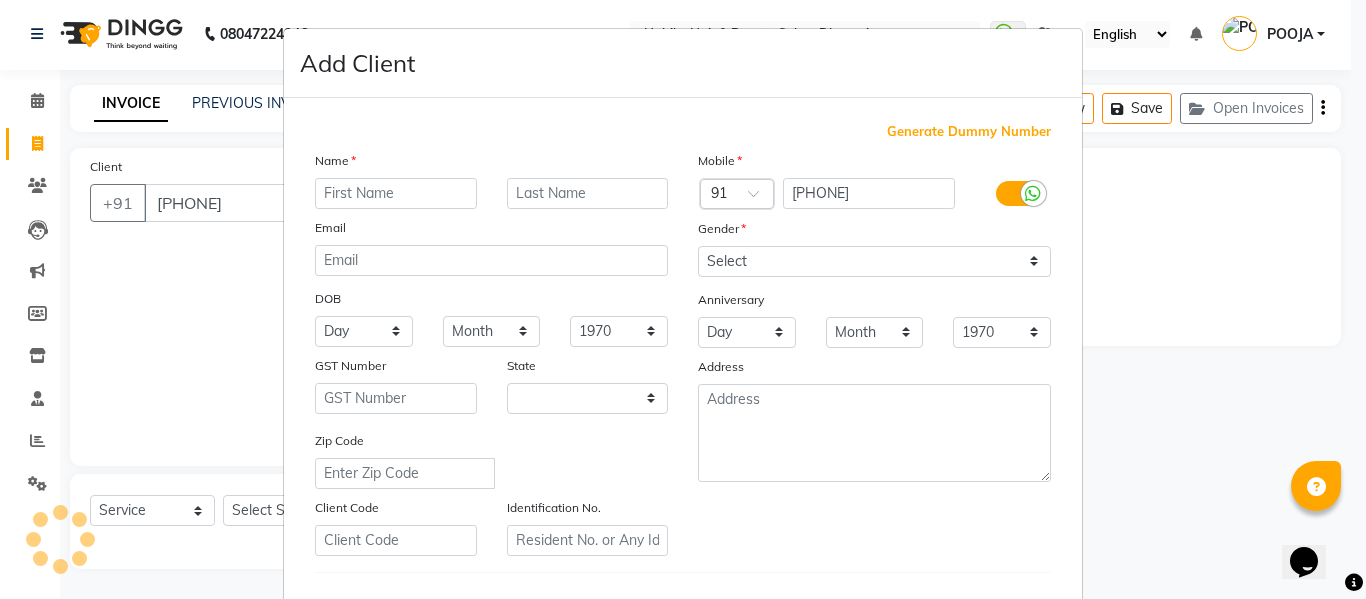 select on "22" 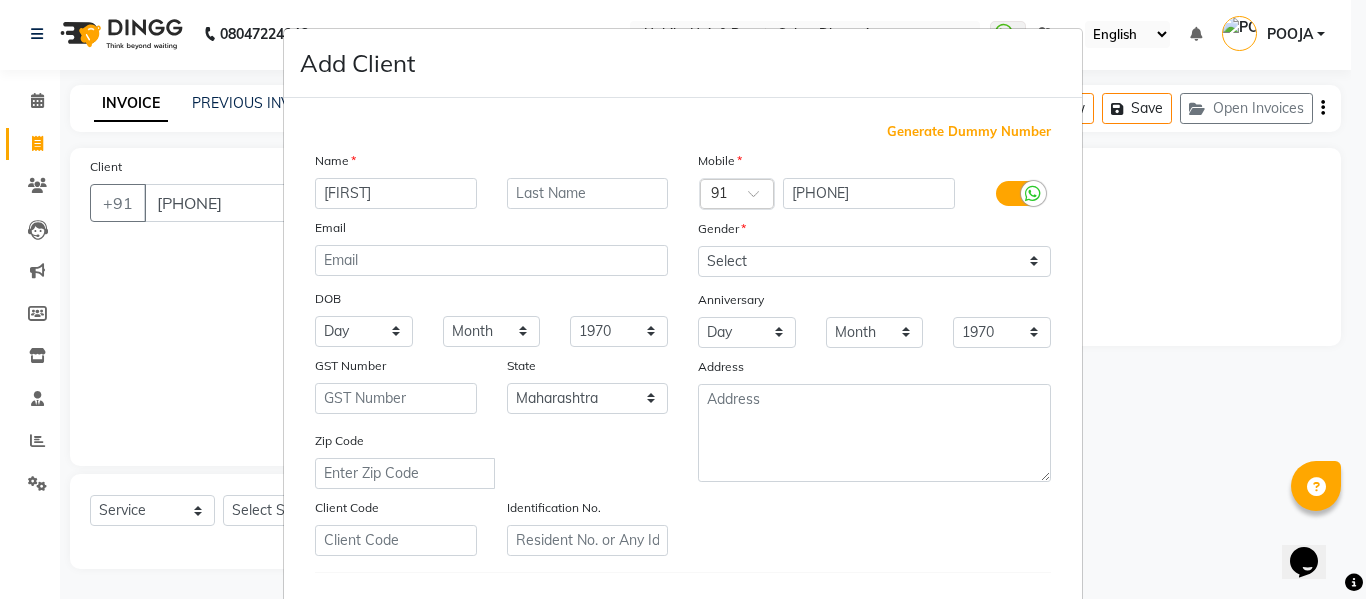 type on "[FIRST]" 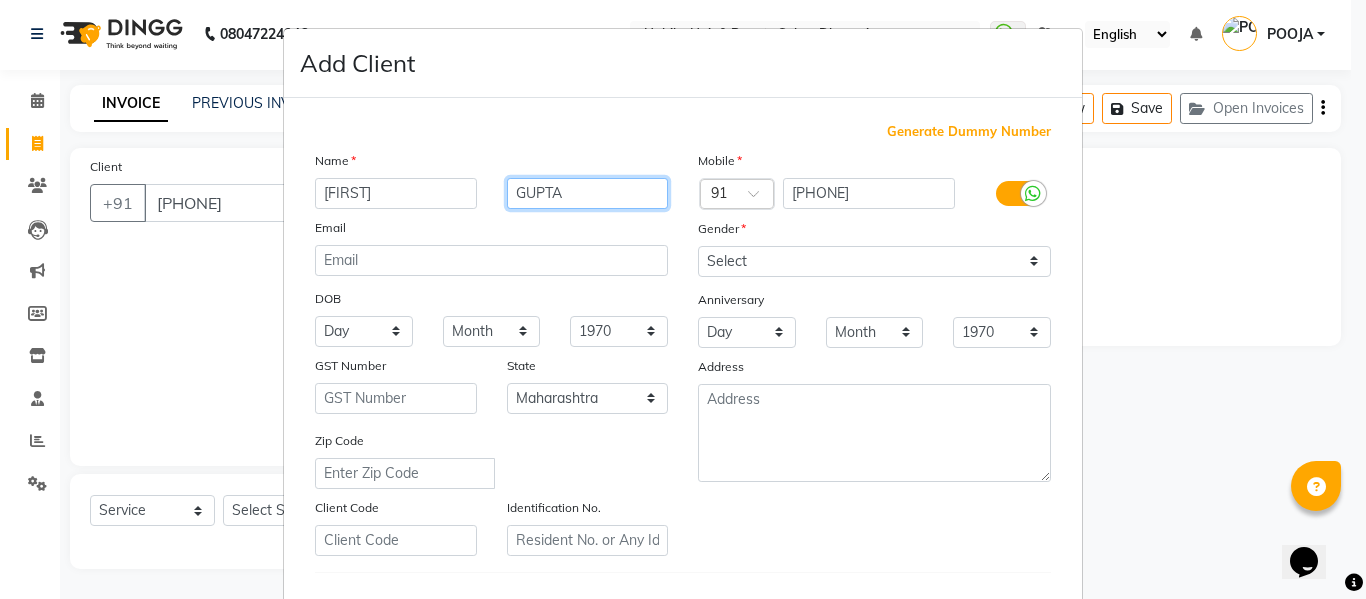 type on "GUPTA" 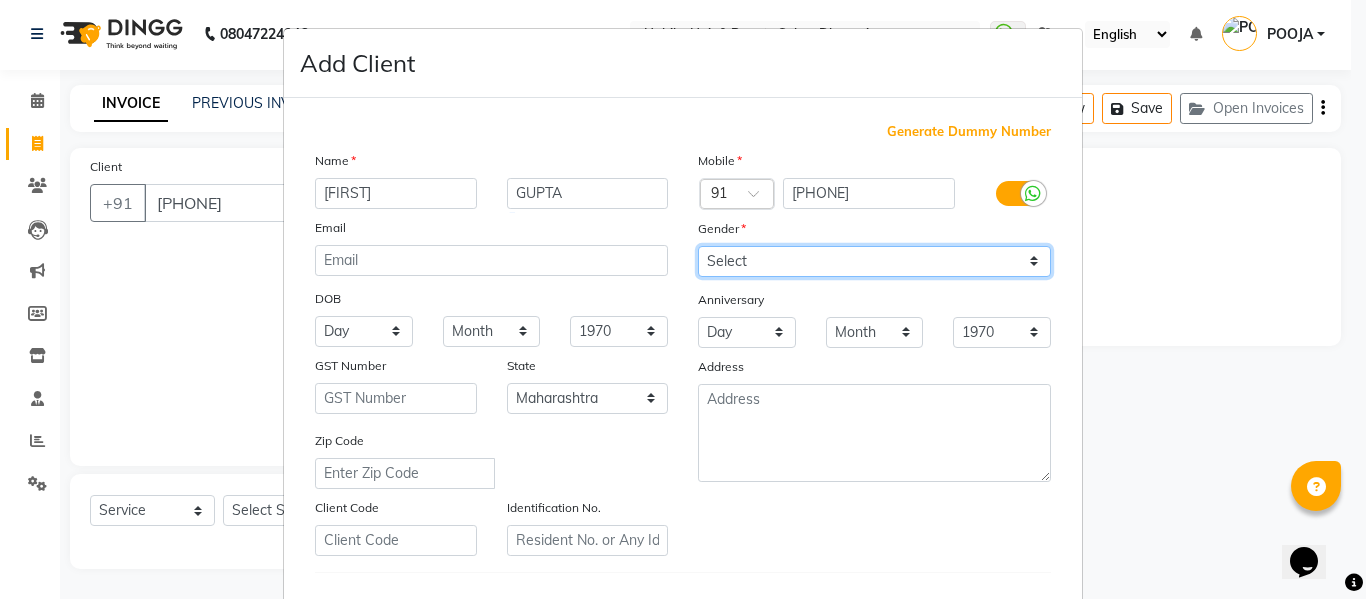 click on "Select Male Female Other Prefer Not To Say" at bounding box center (874, 261) 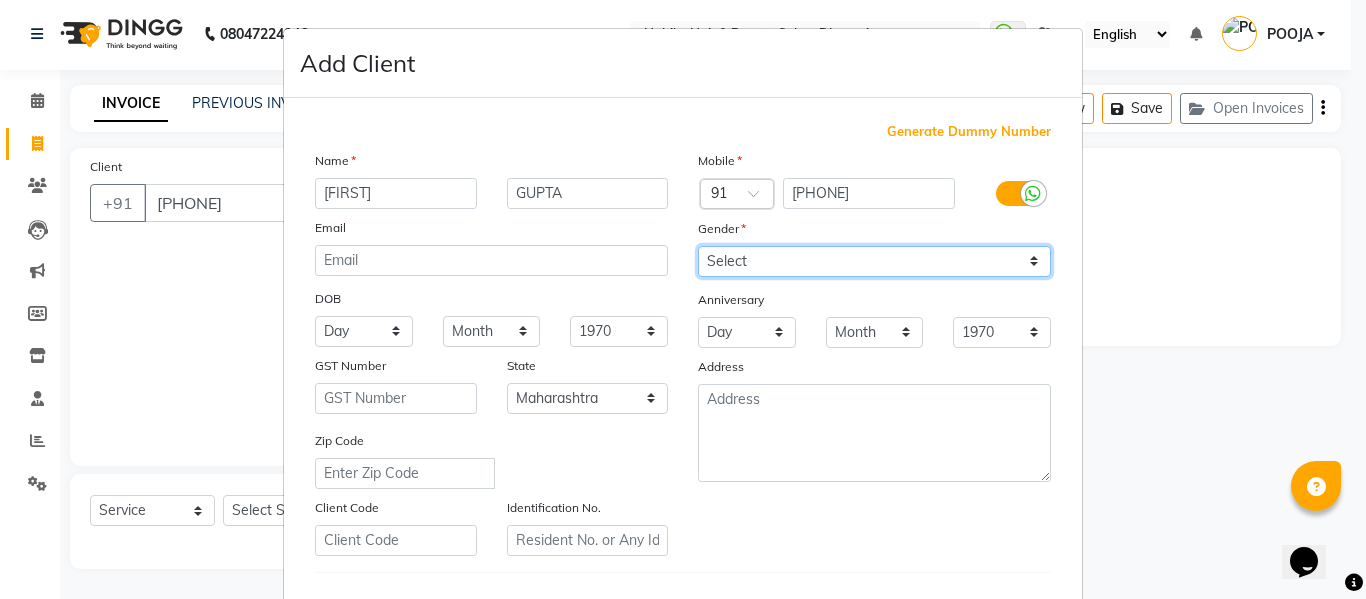 select on "male" 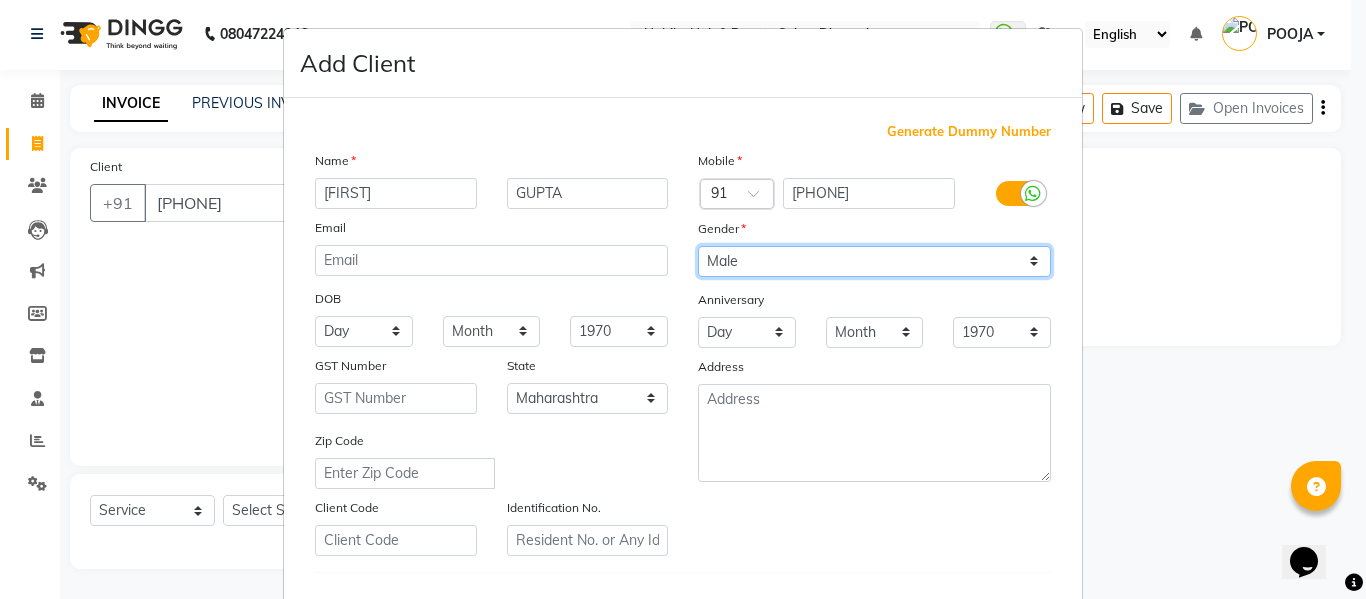 click on "Select Male Female Other Prefer Not To Say" at bounding box center [874, 261] 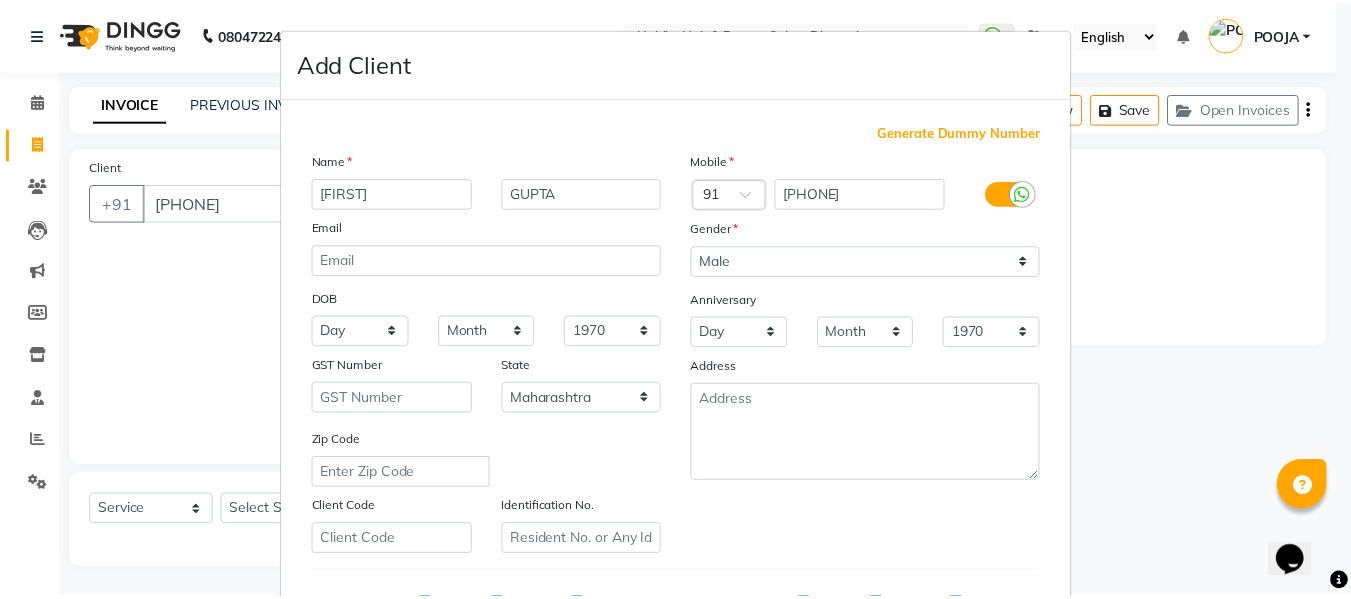 scroll, scrollTop: 324, scrollLeft: 0, axis: vertical 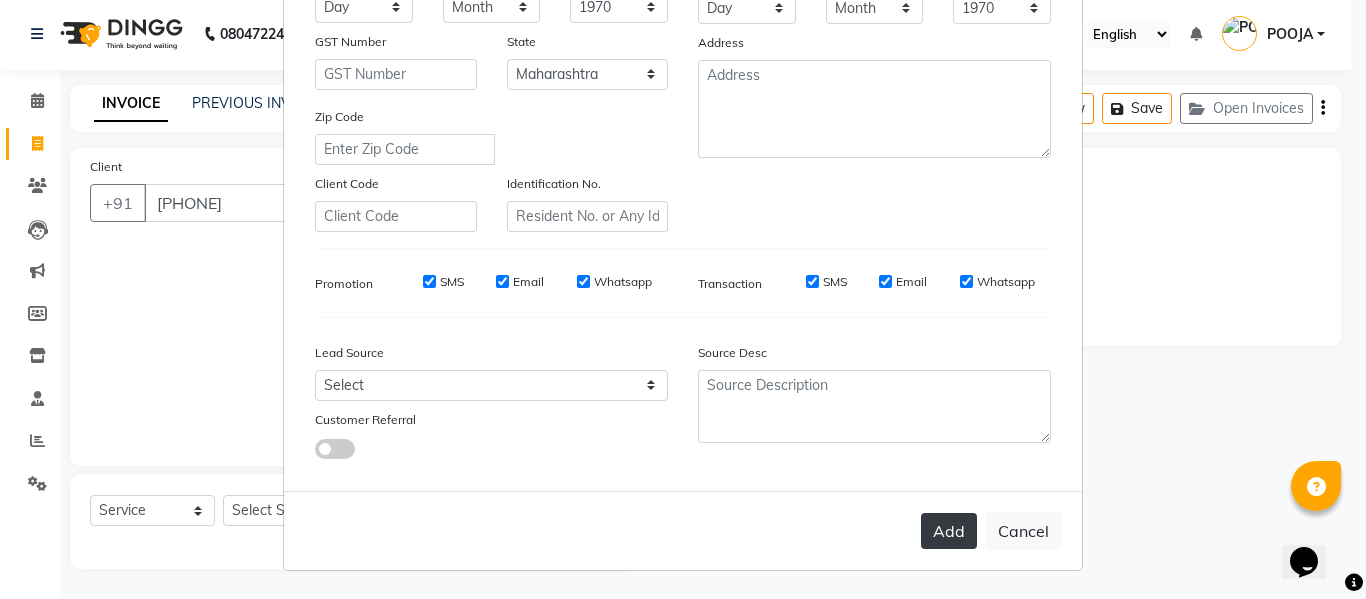 click on "Add" at bounding box center (949, 531) 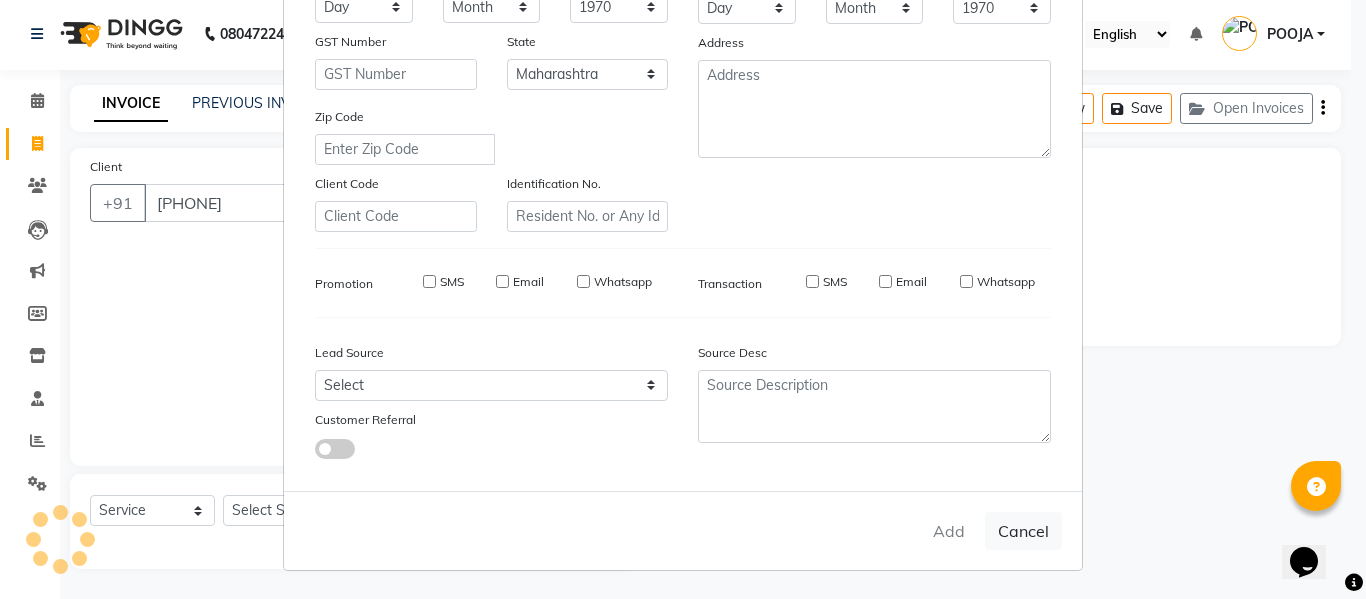 type on "73******76" 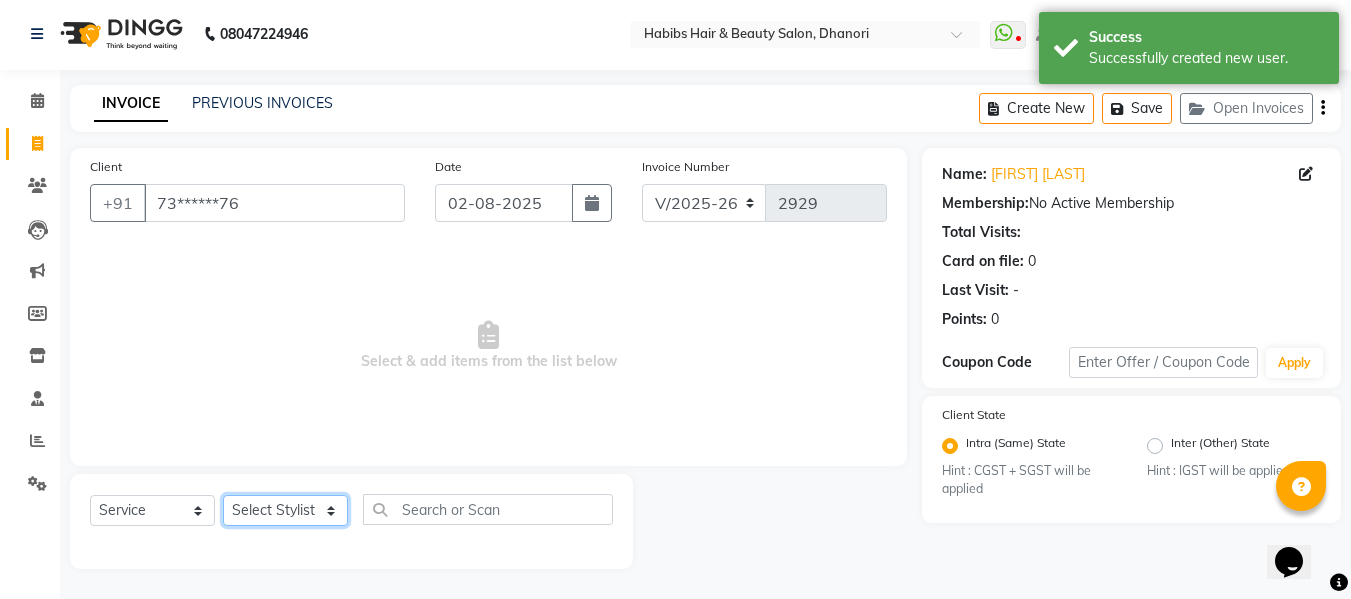 click on "Select Stylist Admin  Alishan  ARMAN DIVYA FAIZAN IRFAN MUZAMMIL POOJA POOJA J RAKESH SAHIL SHAKEEL SONAL" 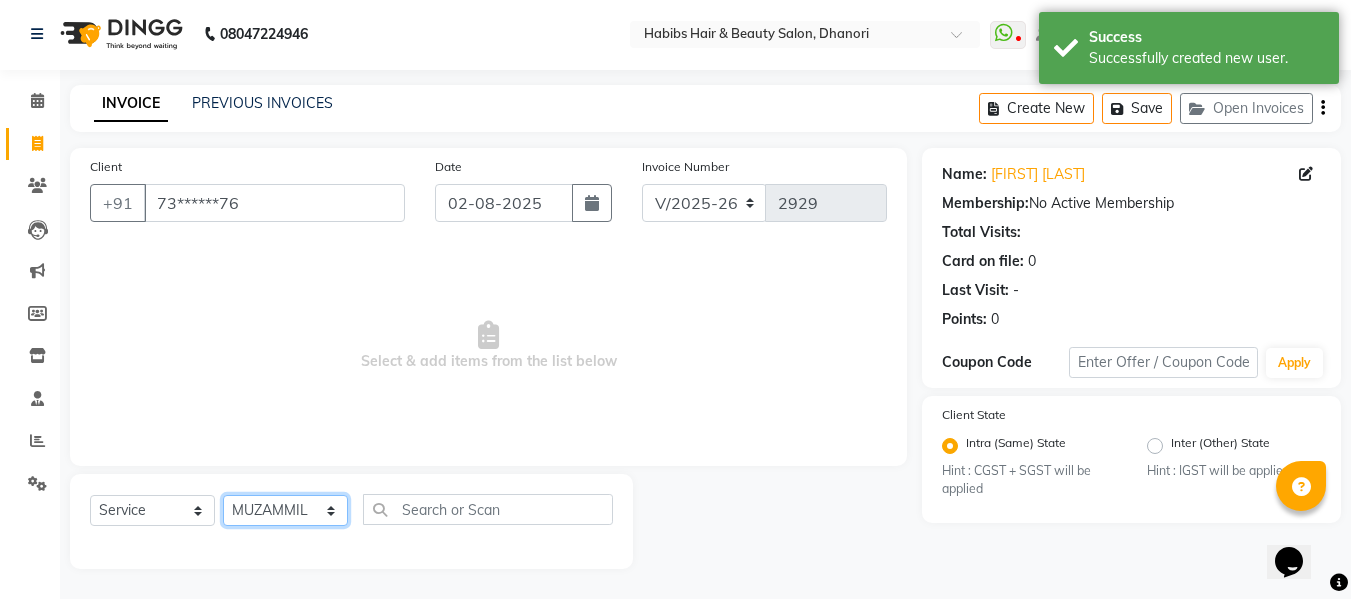 click on "Select Stylist Admin  Alishan  ARMAN DIVYA FAIZAN IRFAN MUZAMMIL POOJA POOJA J RAKESH SAHIL SHAKEEL SONAL" 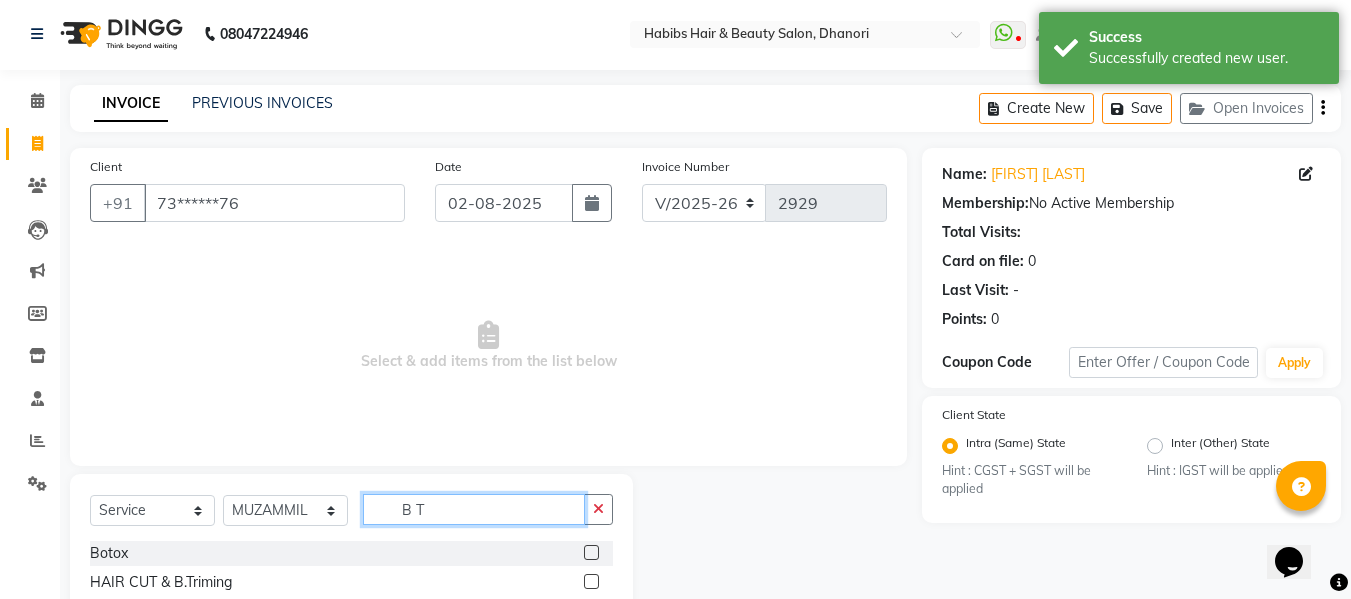 type on "B T" 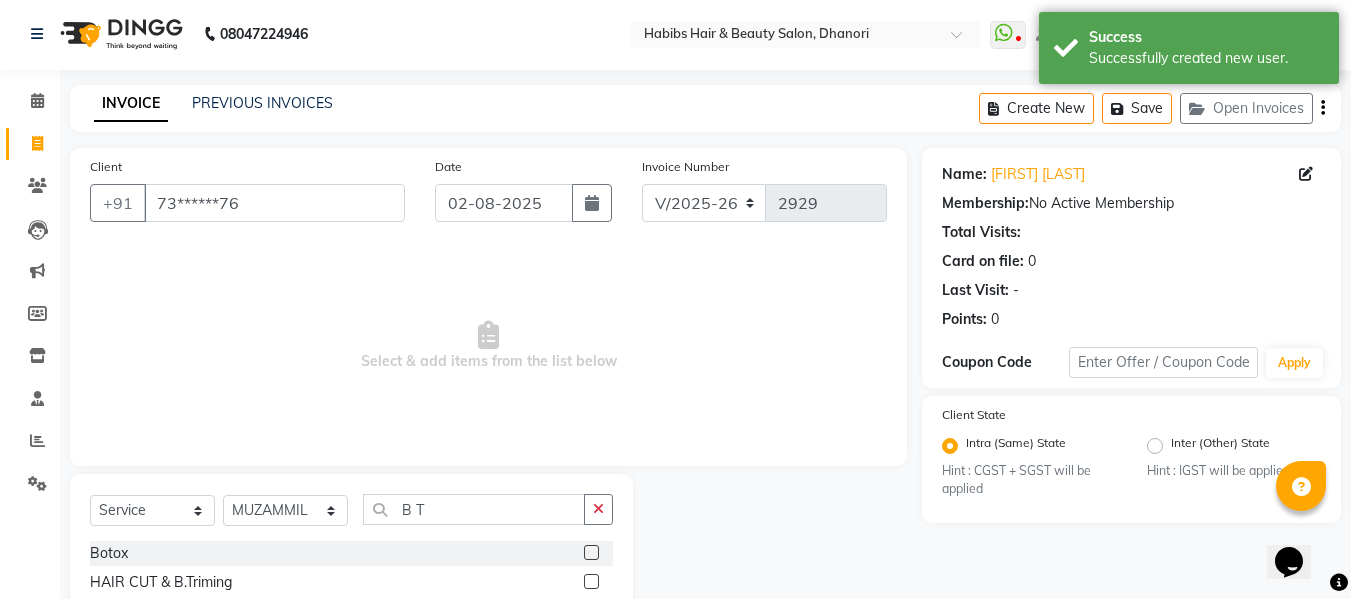 click 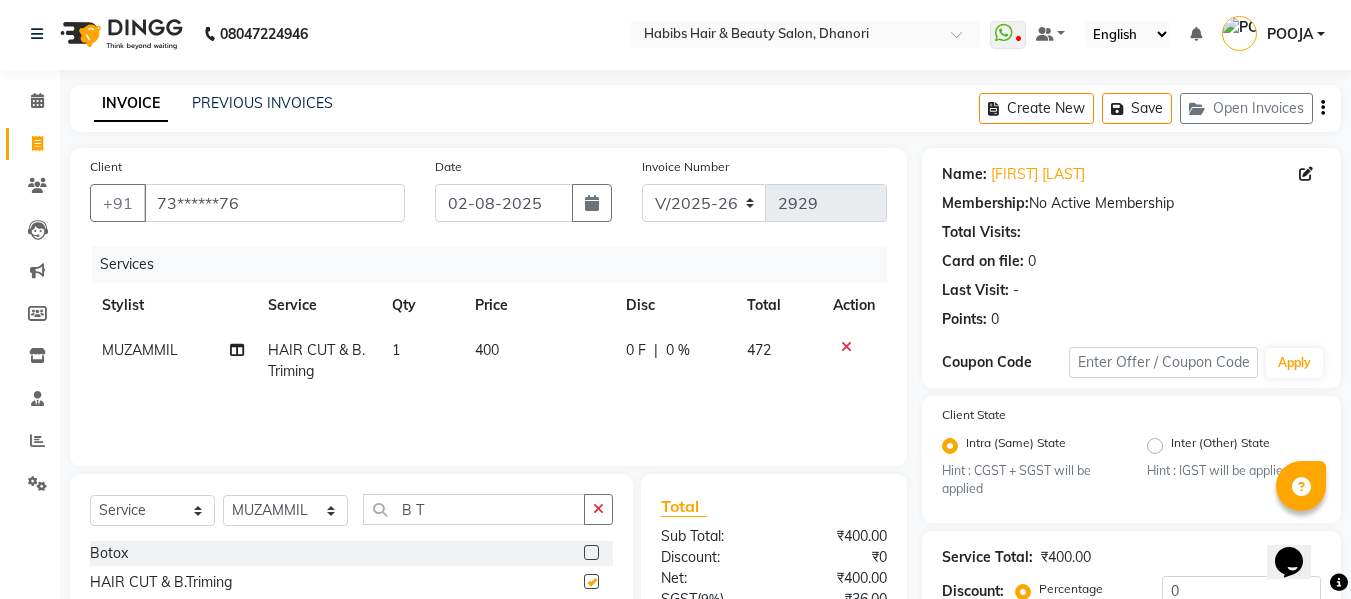 checkbox on "false" 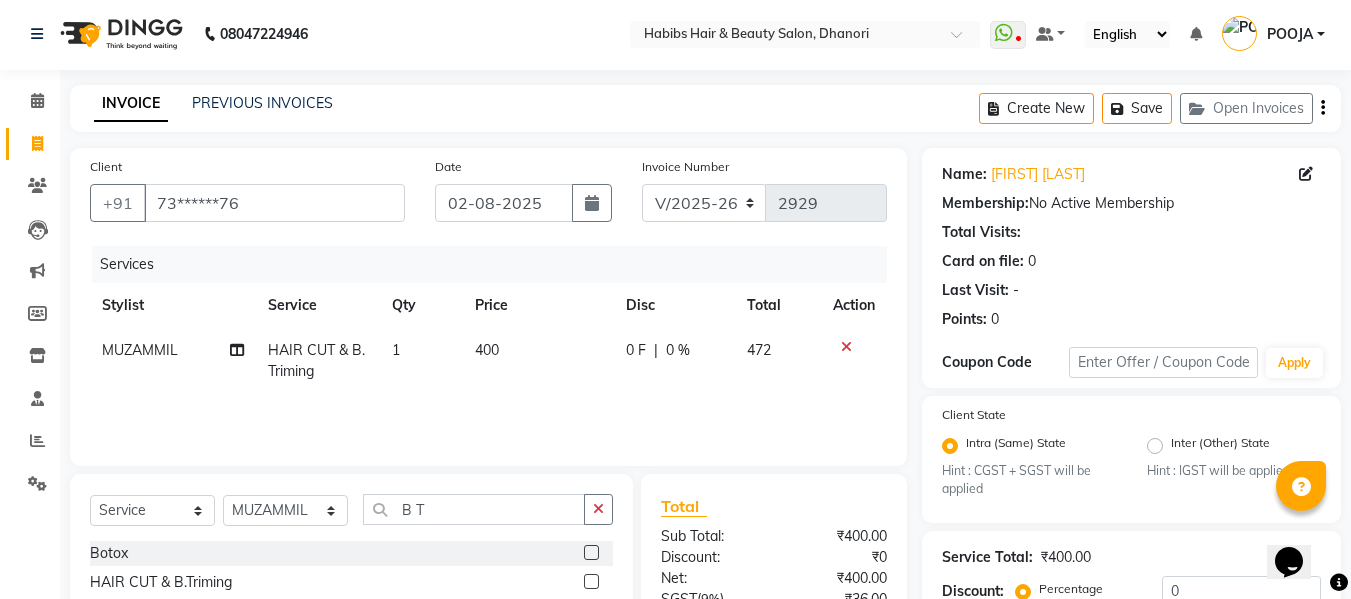 click on "400" 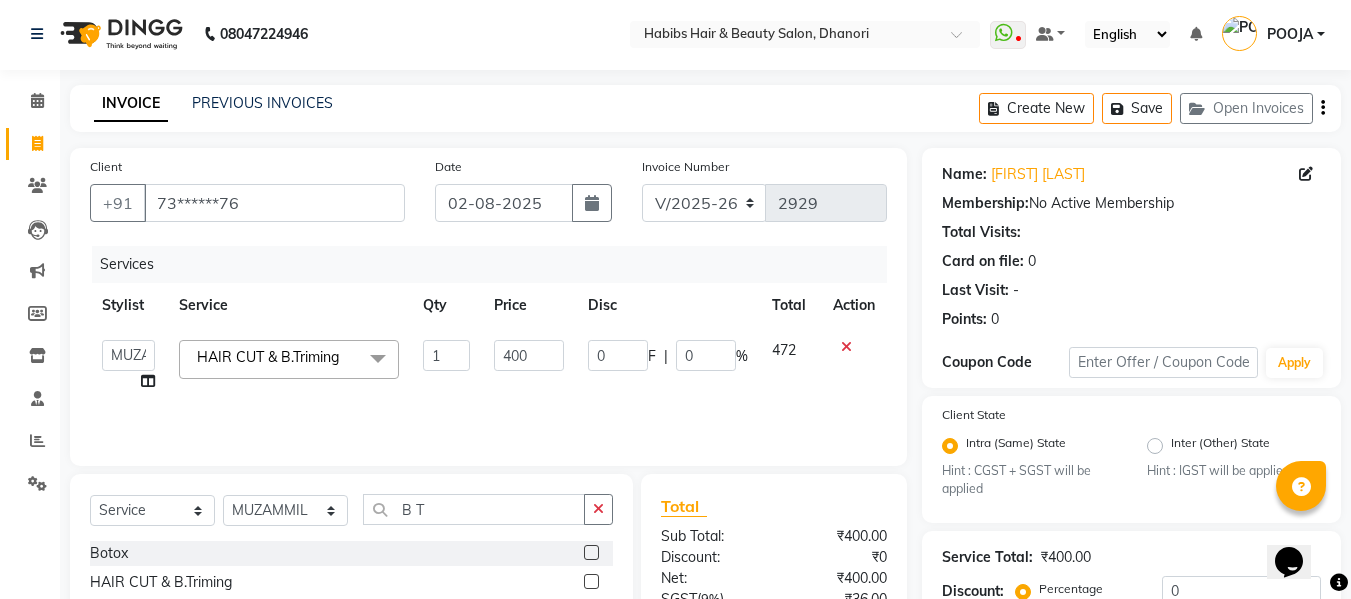 click on "400" 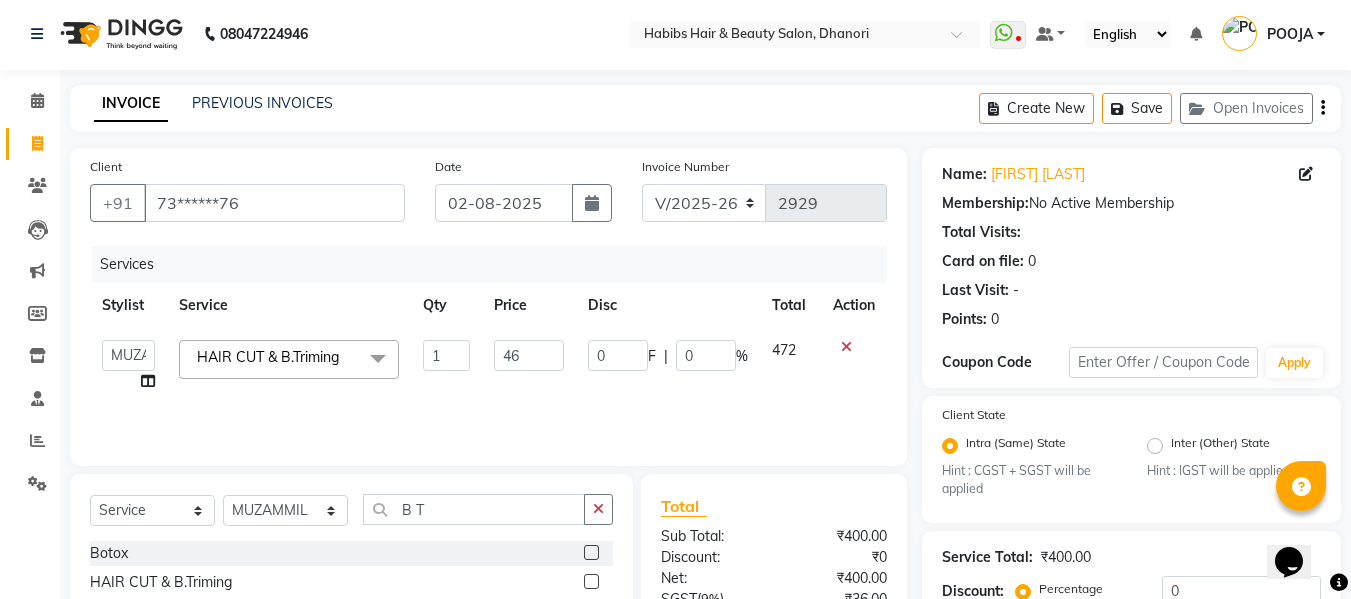 type on "466" 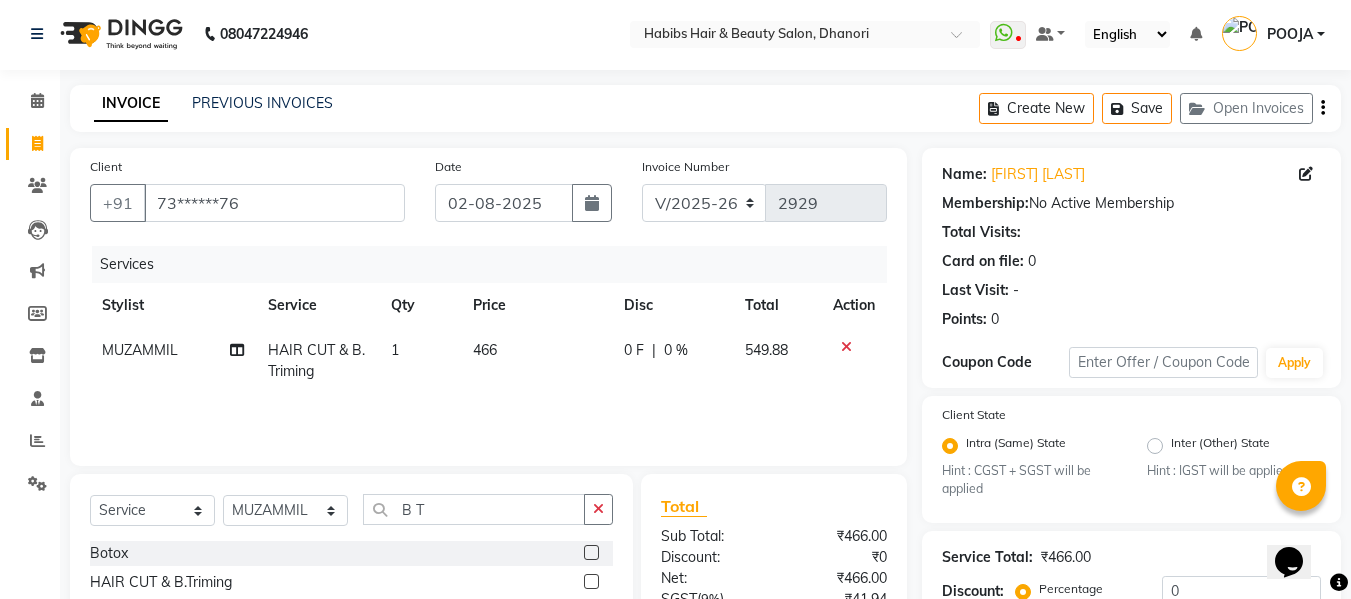 click on "Services Stylist Service Qty Price Disc Total Action MUZAMMIL HAIR CUT & B.Triming 1 466 0 F | 0 % 549.88" 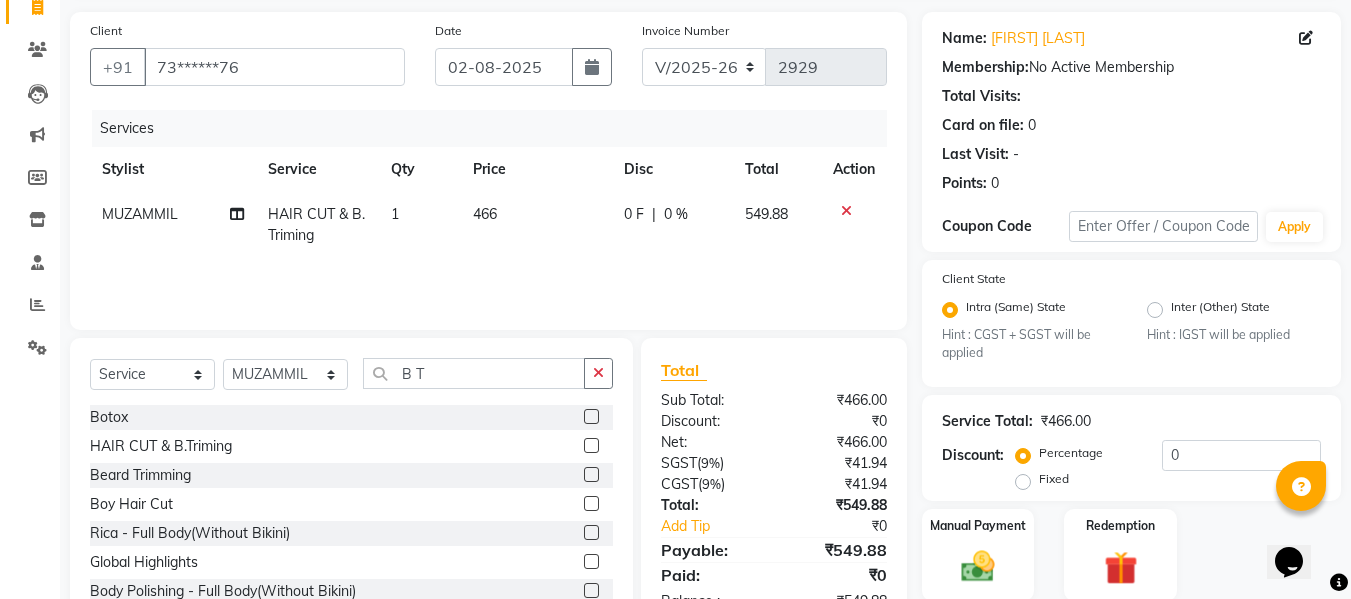 scroll, scrollTop: 211, scrollLeft: 0, axis: vertical 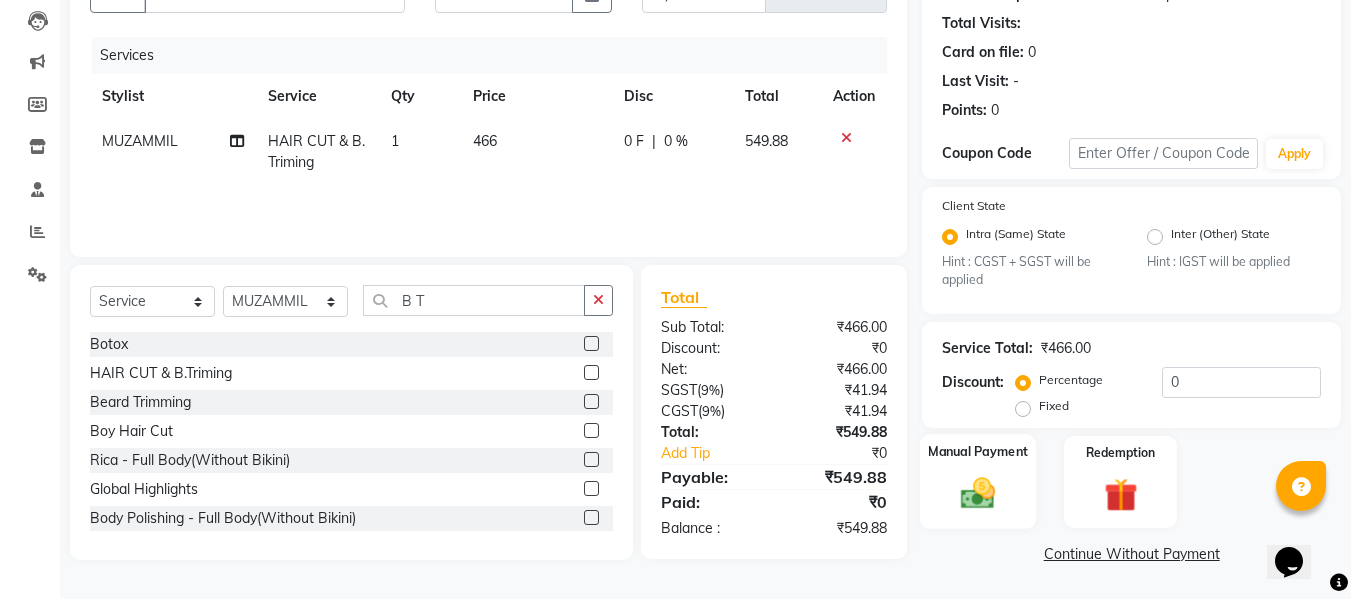 click 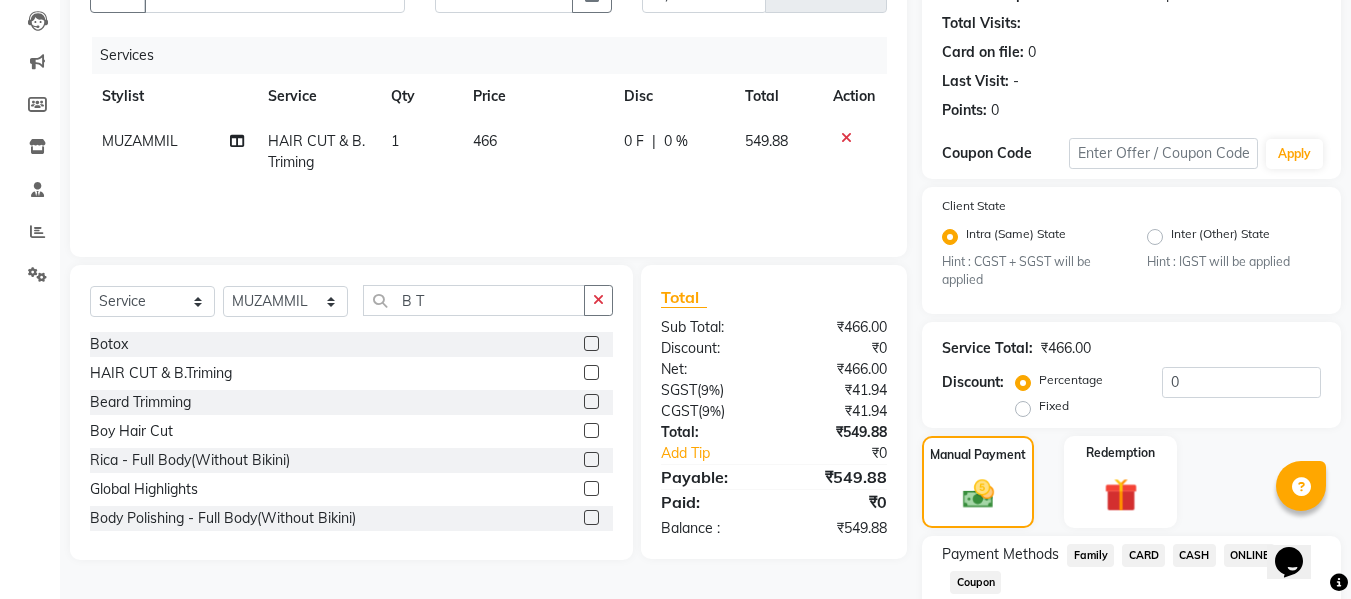 scroll, scrollTop: 339, scrollLeft: 0, axis: vertical 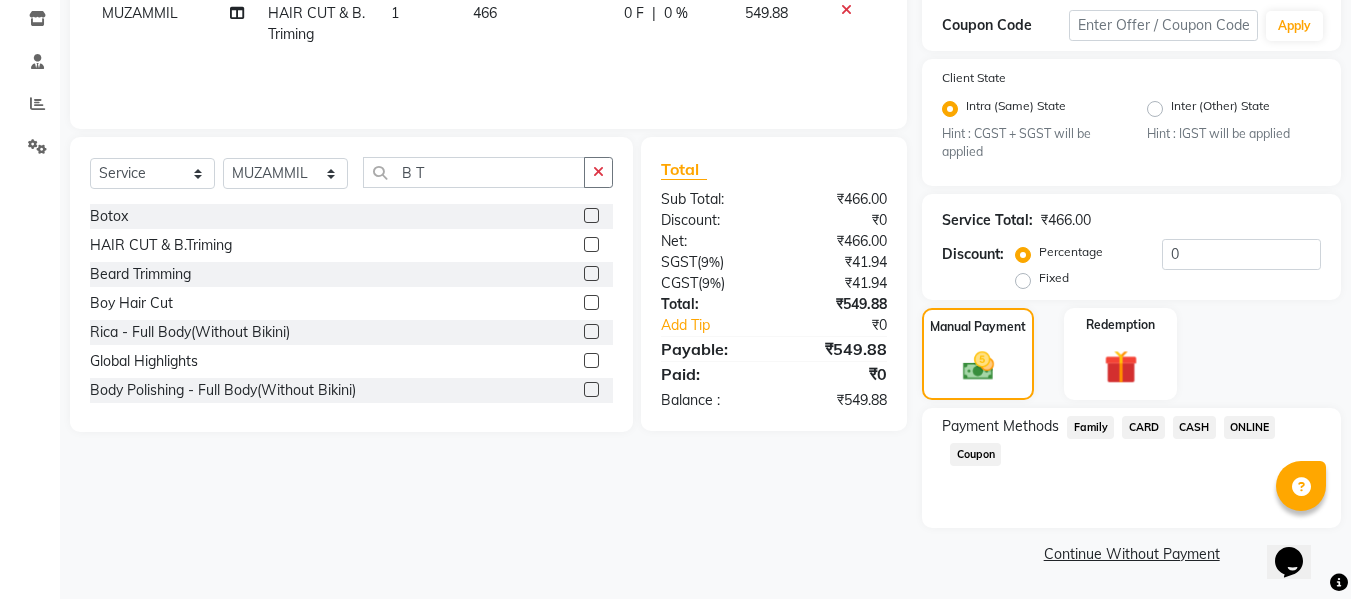 click on "ONLINE" 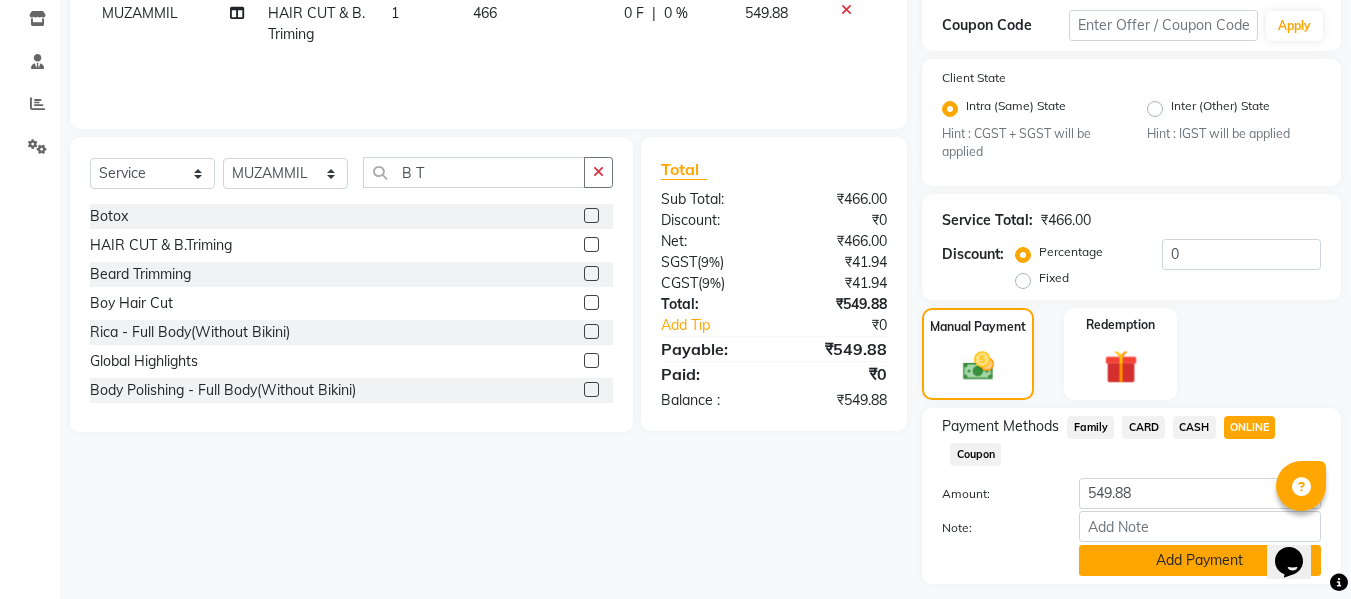 click on "Add Payment" 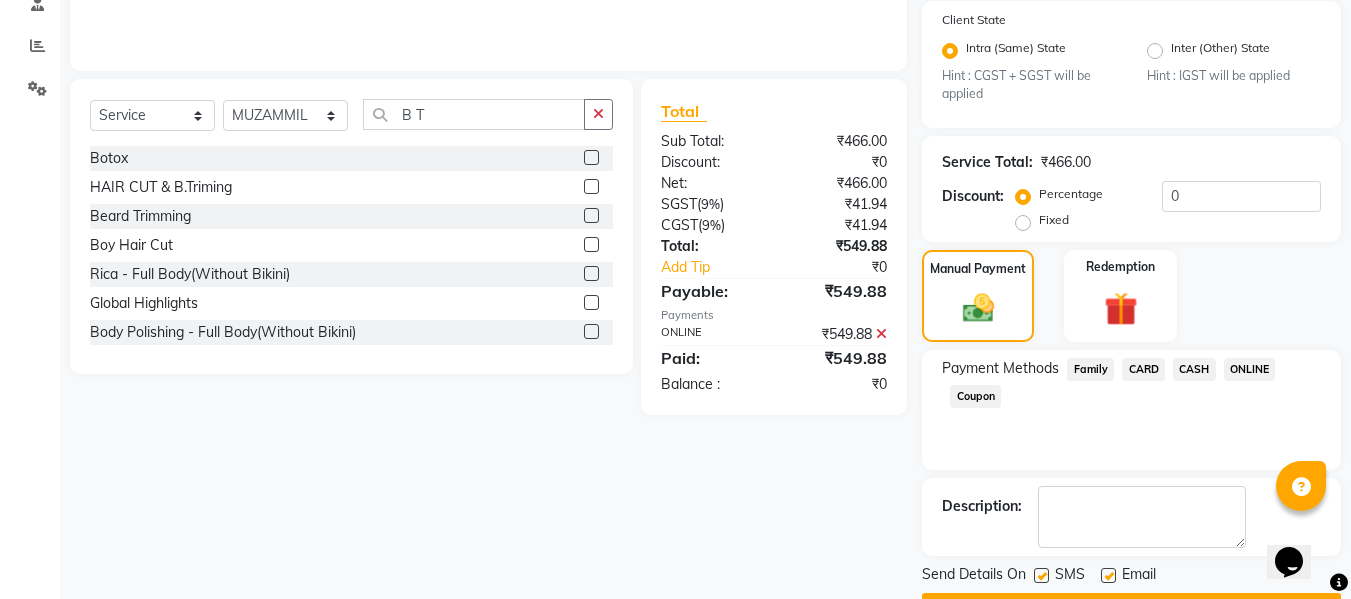 scroll, scrollTop: 452, scrollLeft: 0, axis: vertical 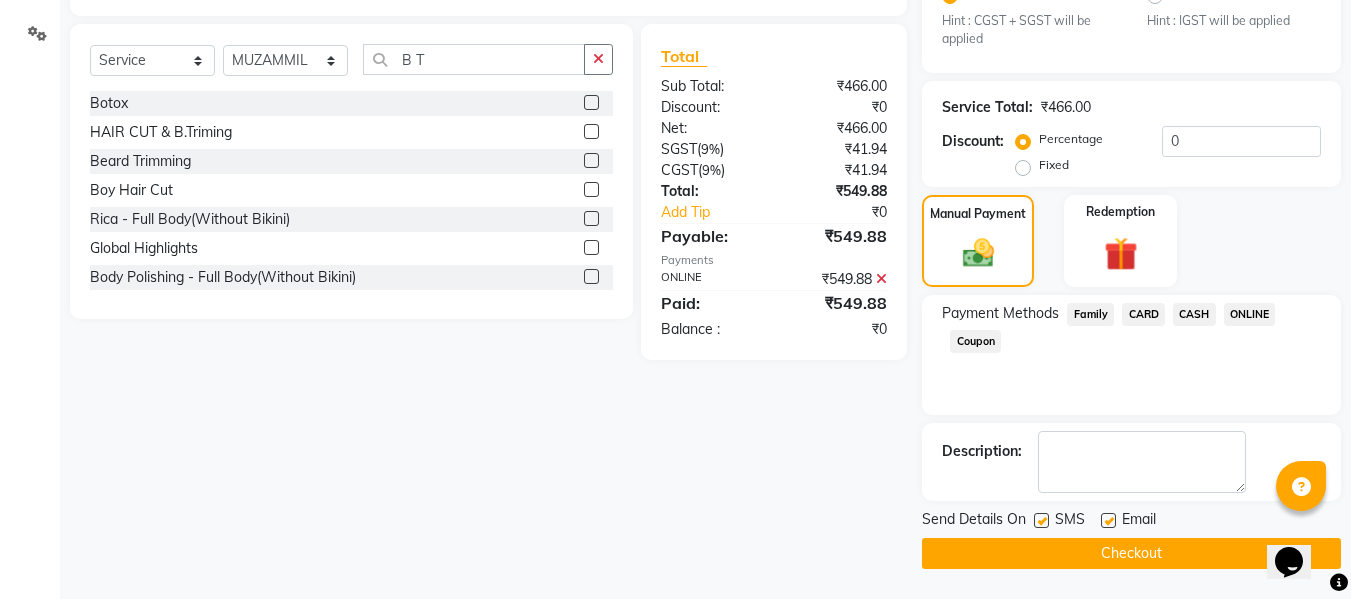 click on "Checkout" 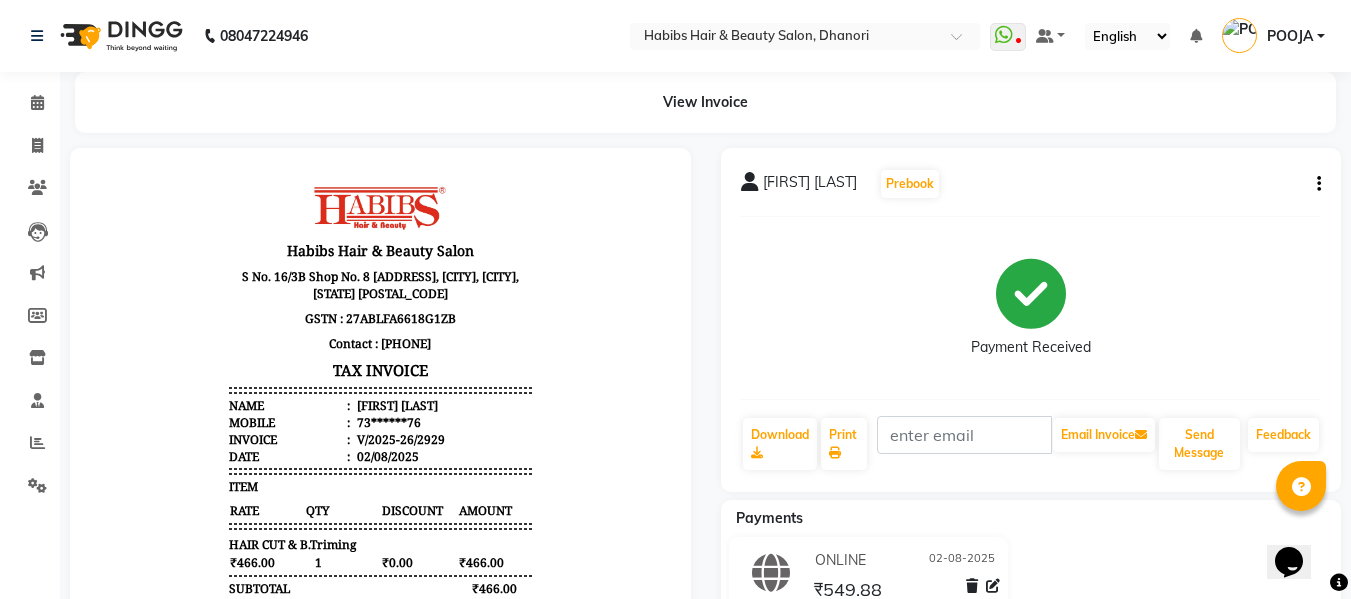 scroll, scrollTop: 0, scrollLeft: 0, axis: both 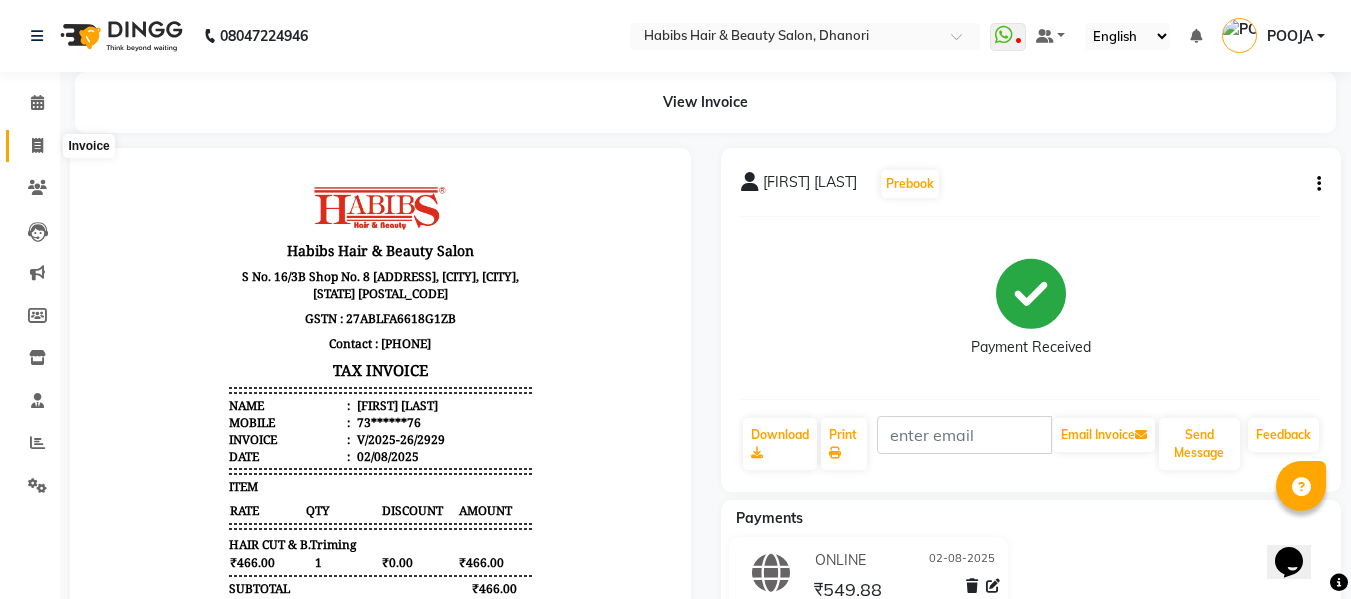 click 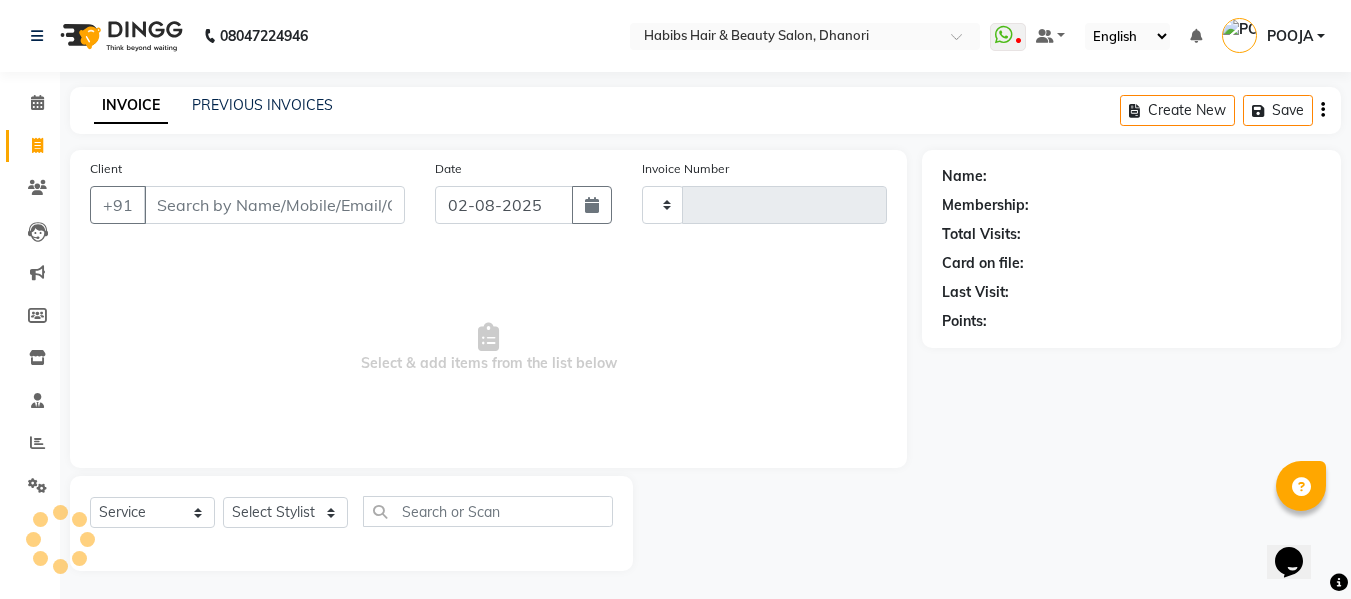 scroll, scrollTop: 2, scrollLeft: 0, axis: vertical 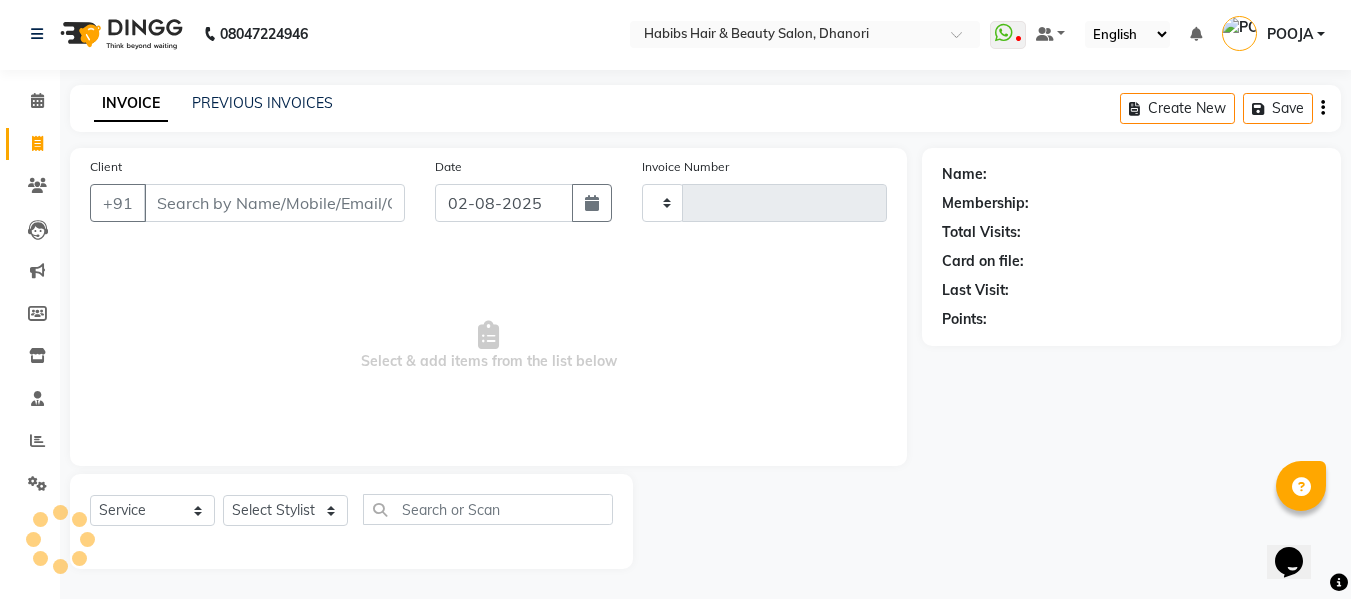 type on "2930" 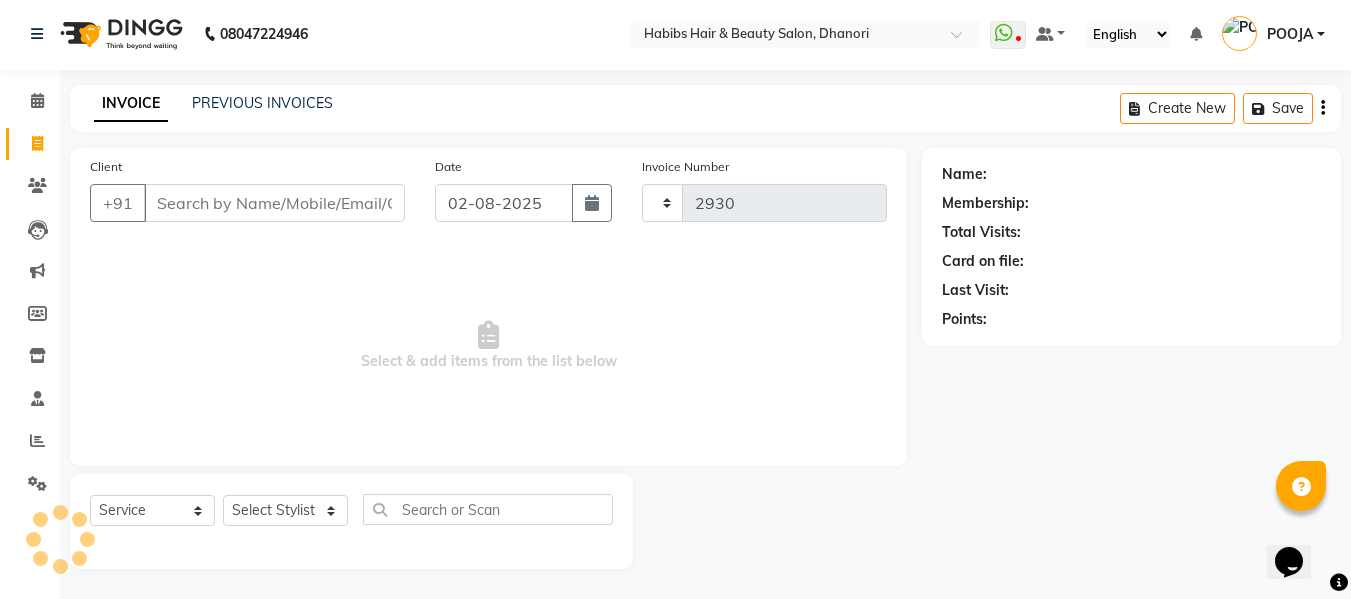 select on "4967" 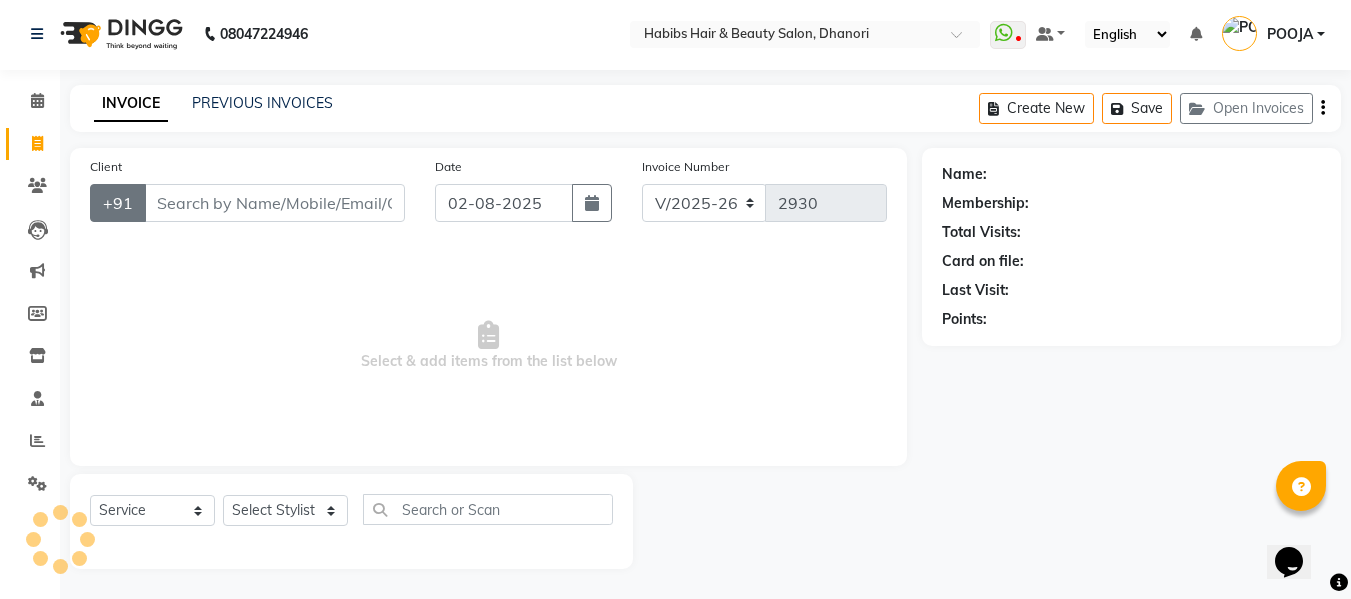 click on "+91" 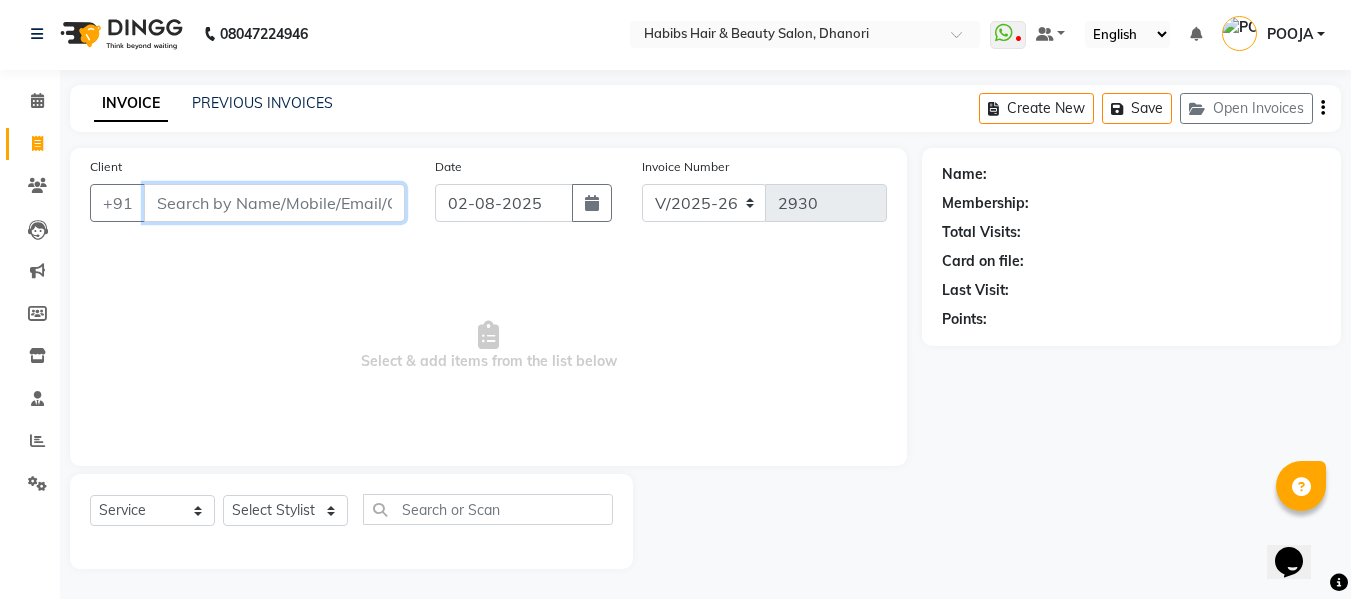 click on "Client" at bounding box center (274, 203) 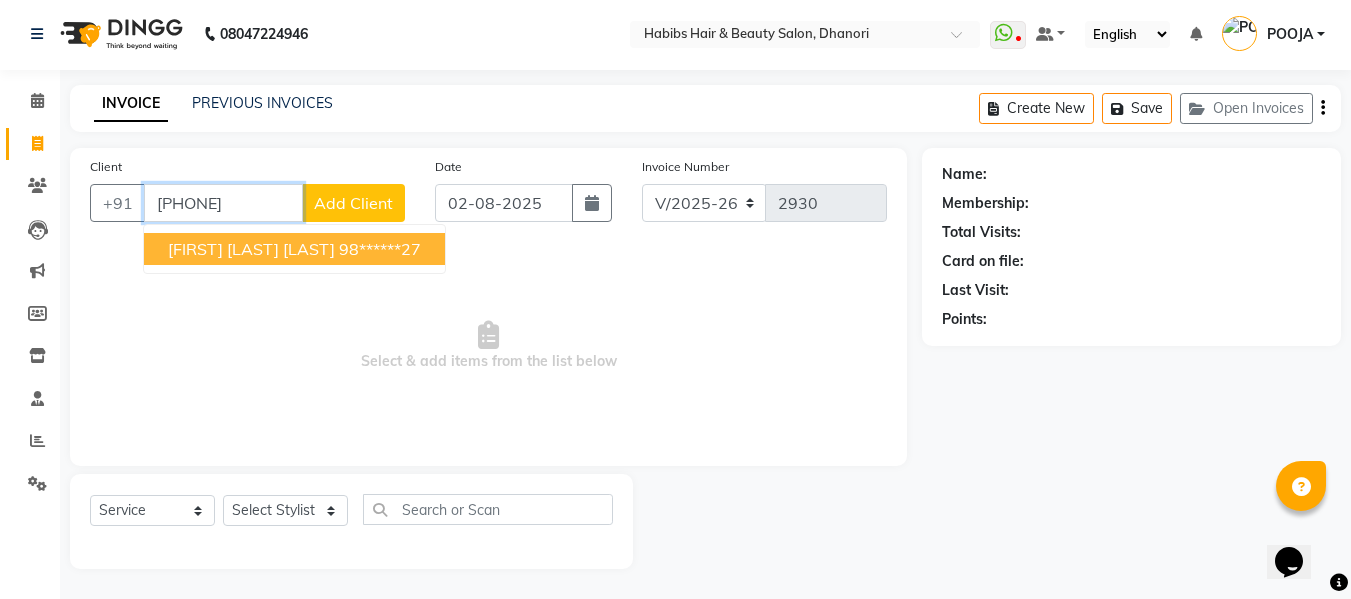 click on "[FIRST] [LAST] [PHONE]" at bounding box center [294, 249] 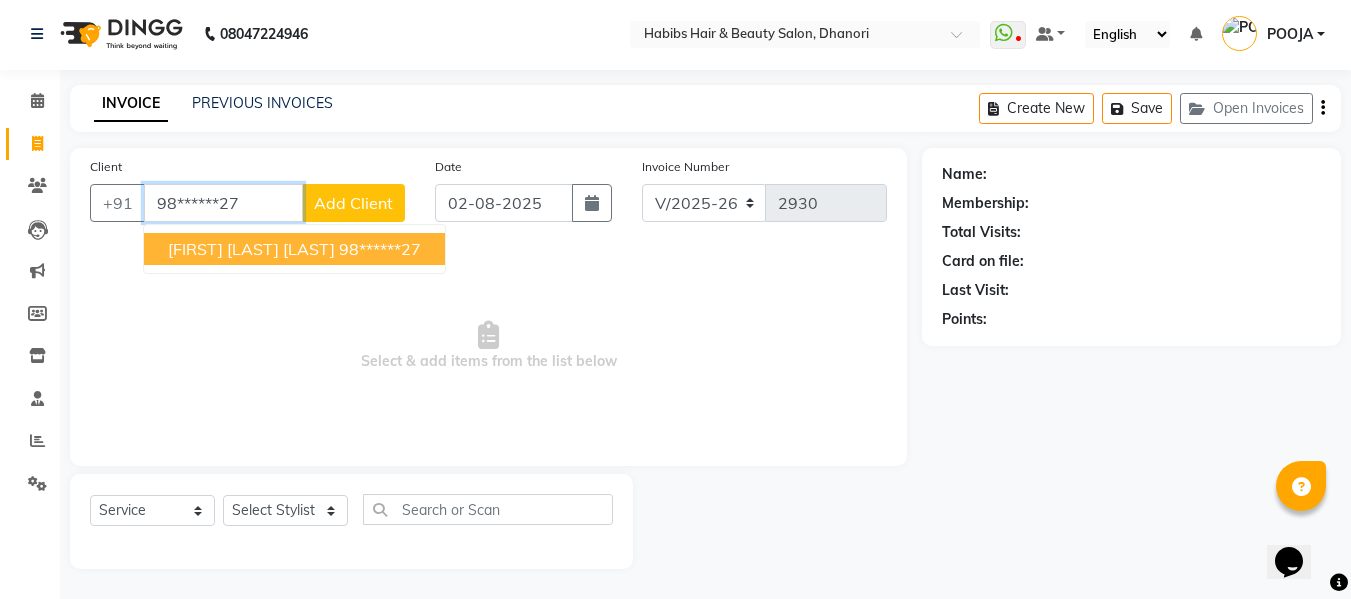 type on "98******27" 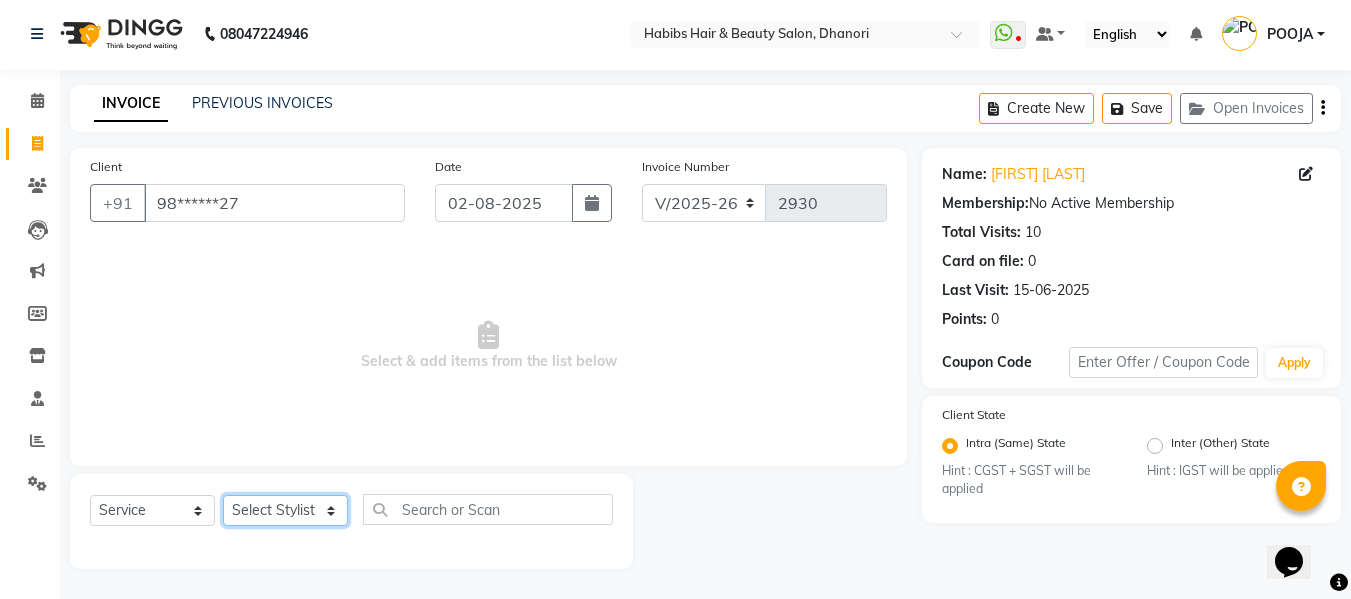 click on "Select Stylist Admin  Alishan  ARMAN DIVYA FAIZAN IRFAN MUZAMMIL POOJA POOJA J RAKESH SAHIL SHAKEEL SONAL" 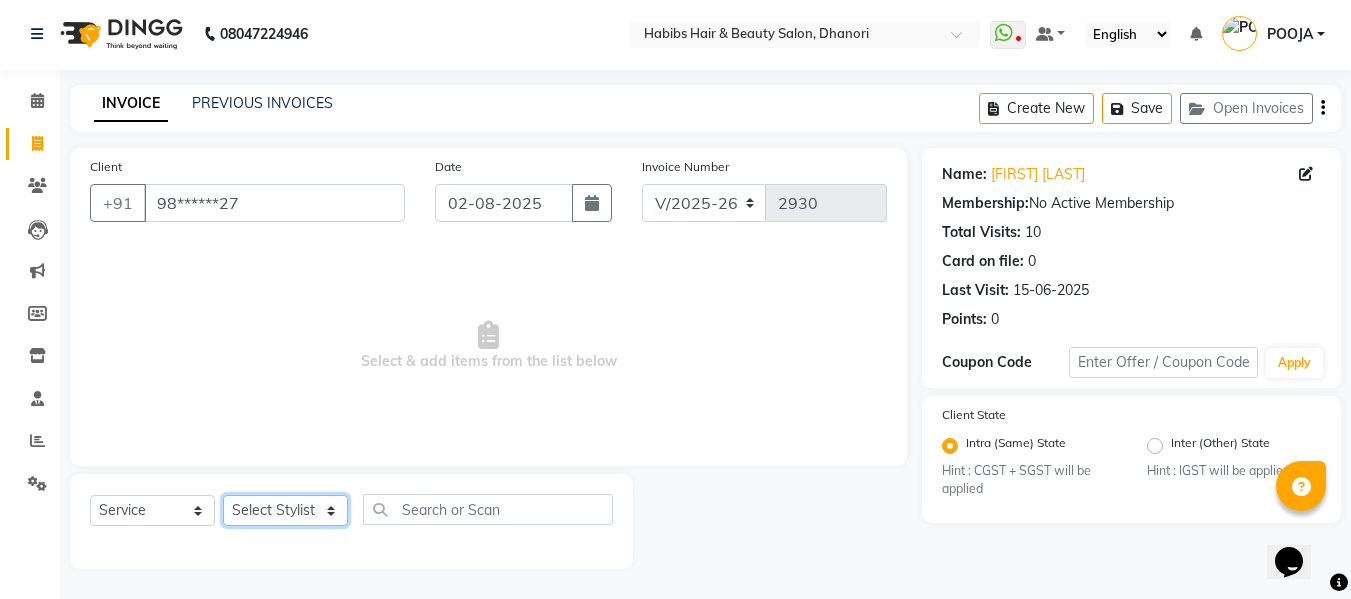 select on "35846" 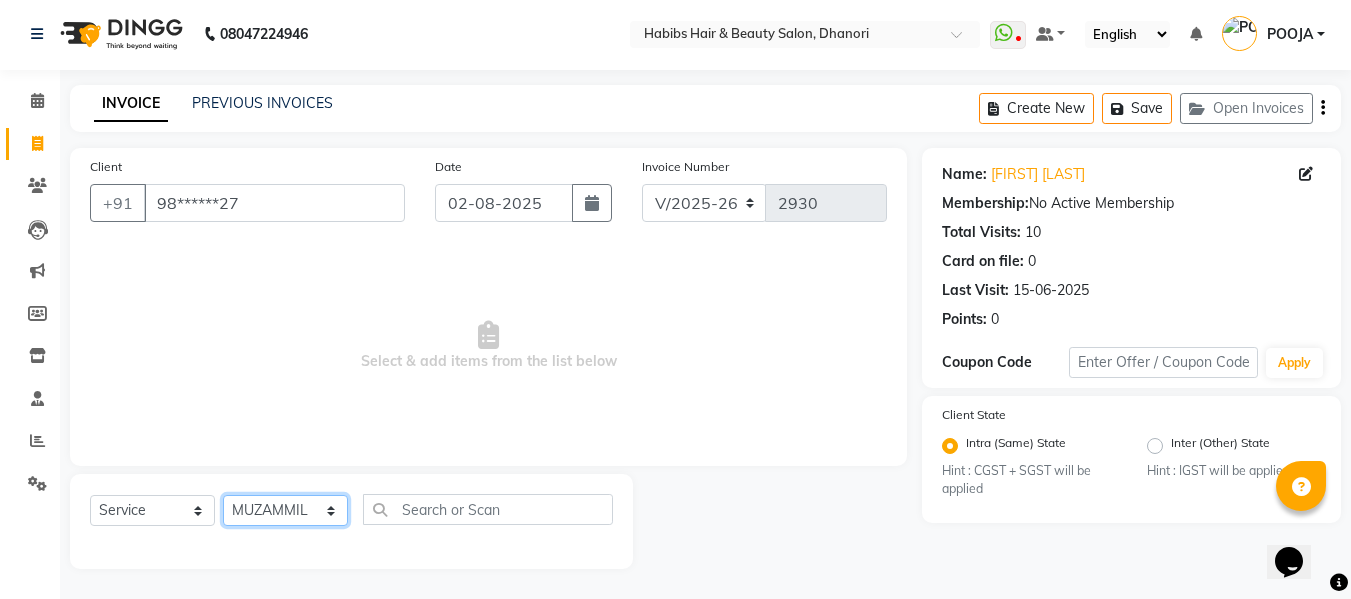 click on "Select Stylist Admin  Alishan  ARMAN DIVYA FAIZAN IRFAN MUZAMMIL POOJA POOJA J RAKESH SAHIL SHAKEEL SONAL" 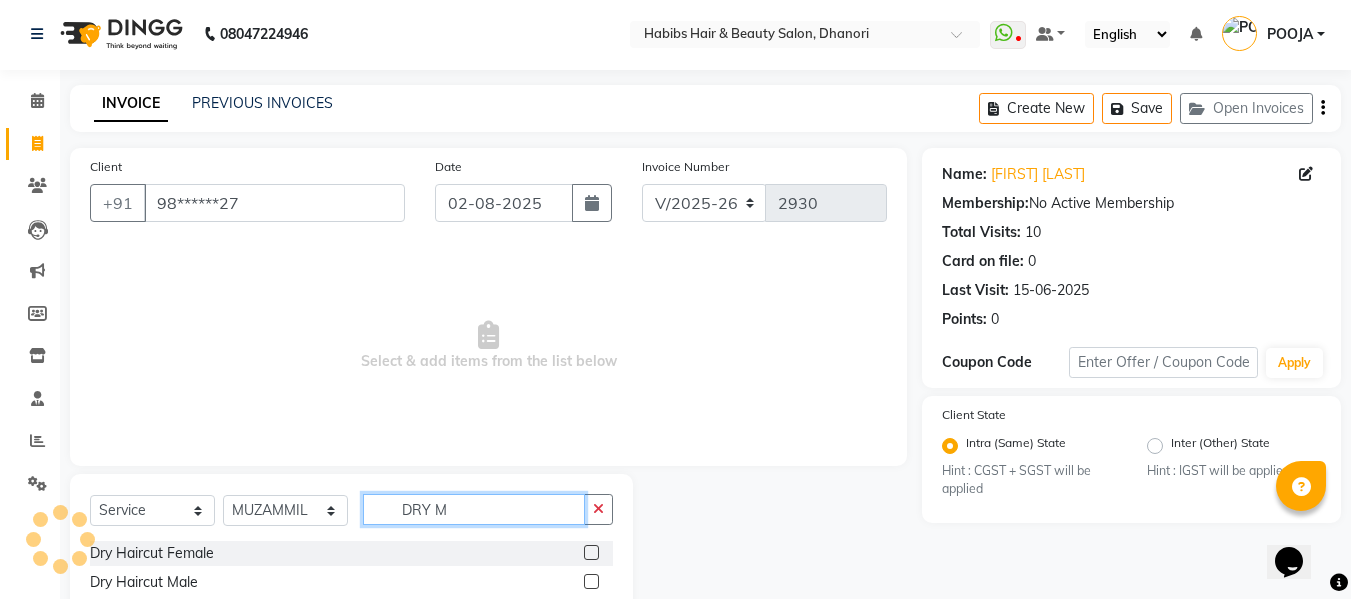 type on "DRY M" 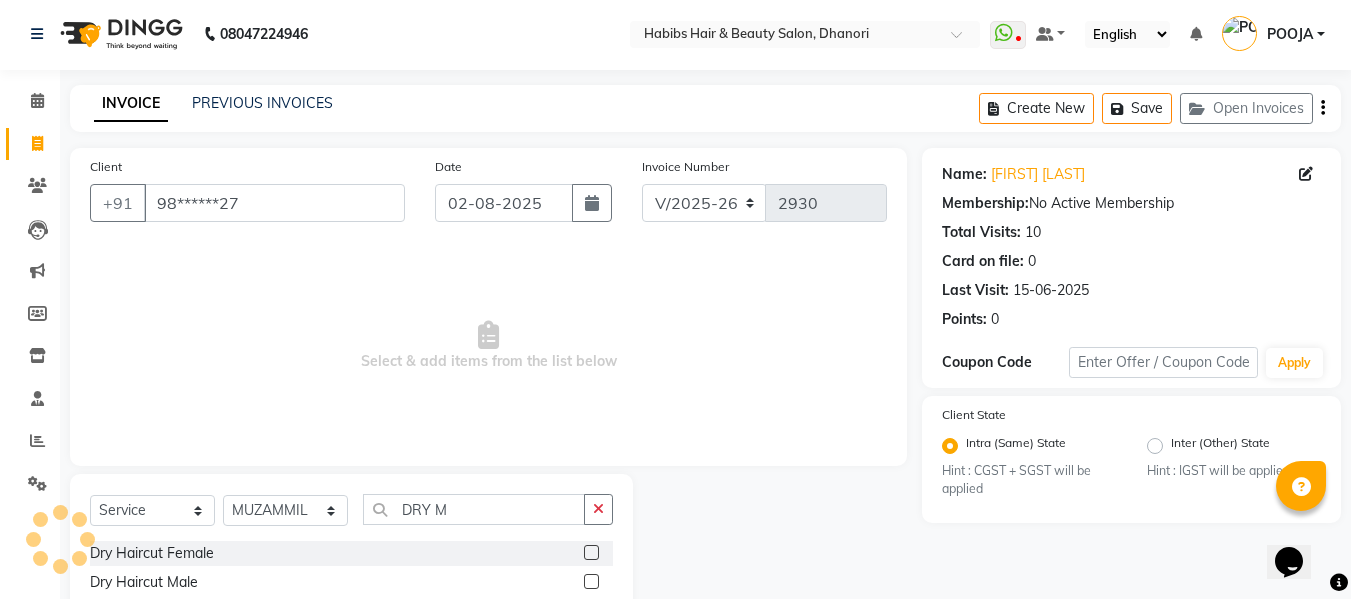 click 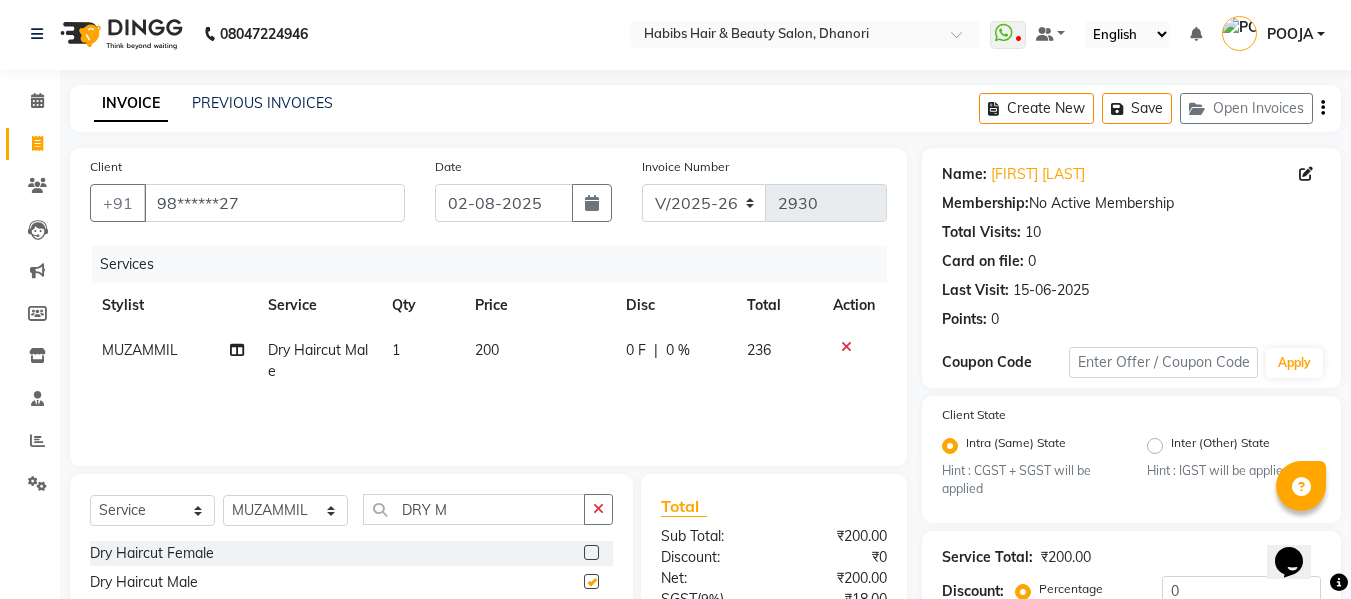 checkbox on "false" 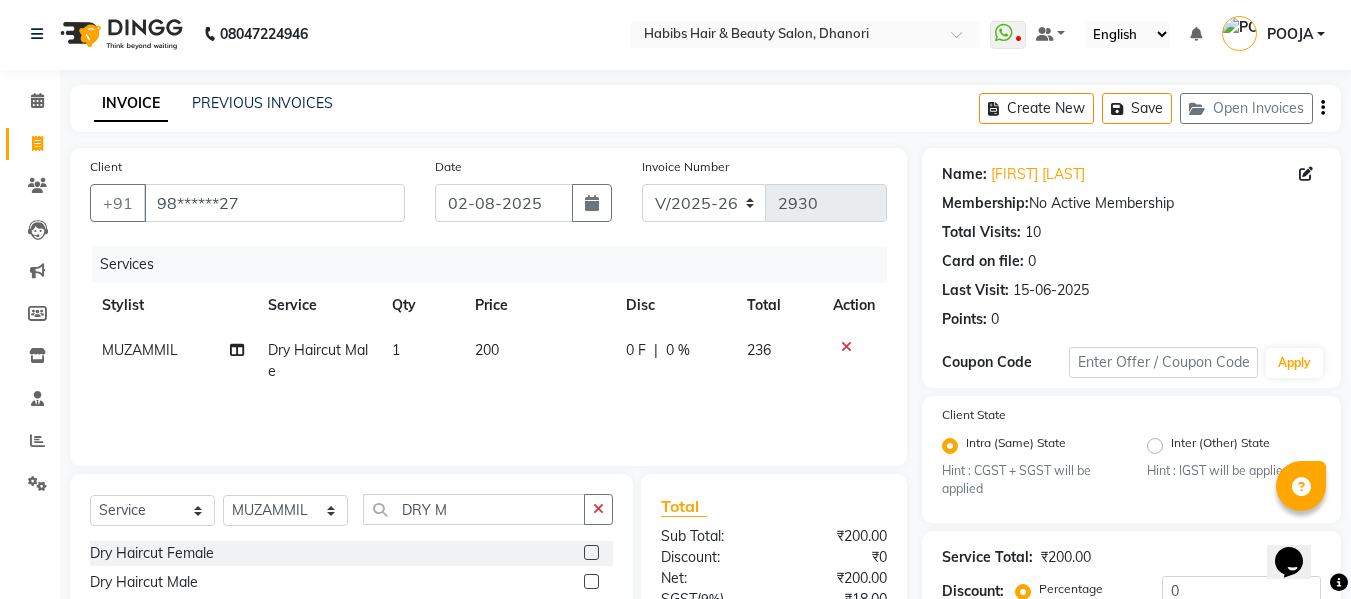 click on "200" 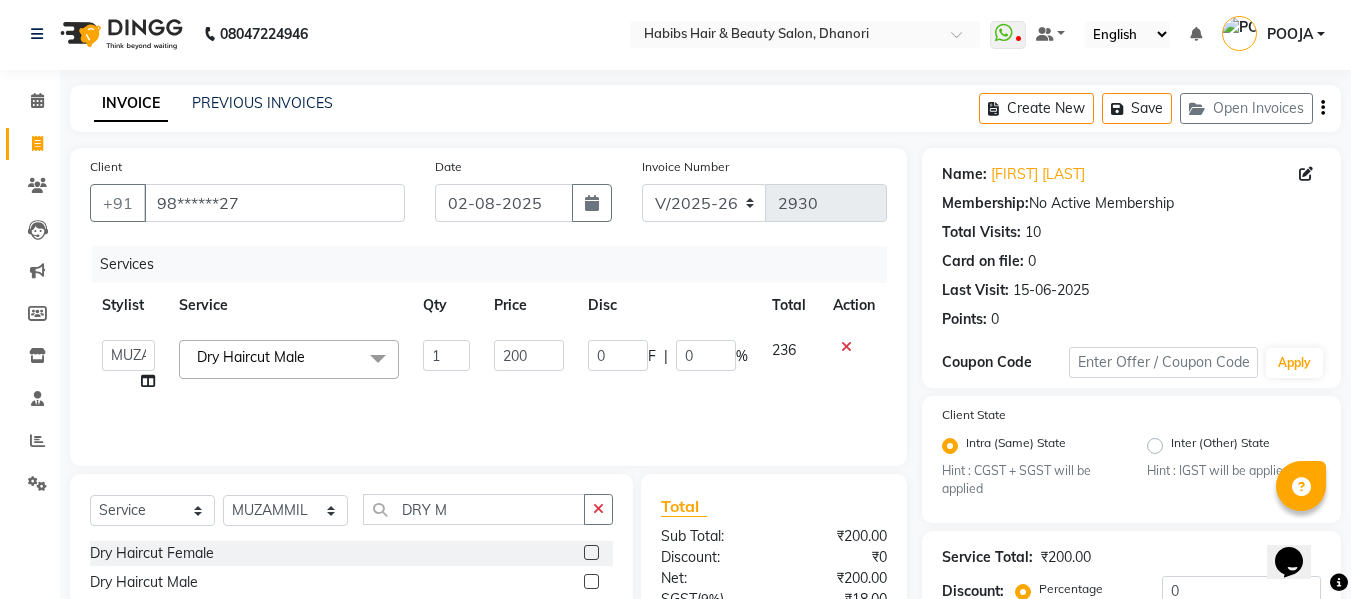 click on "200" 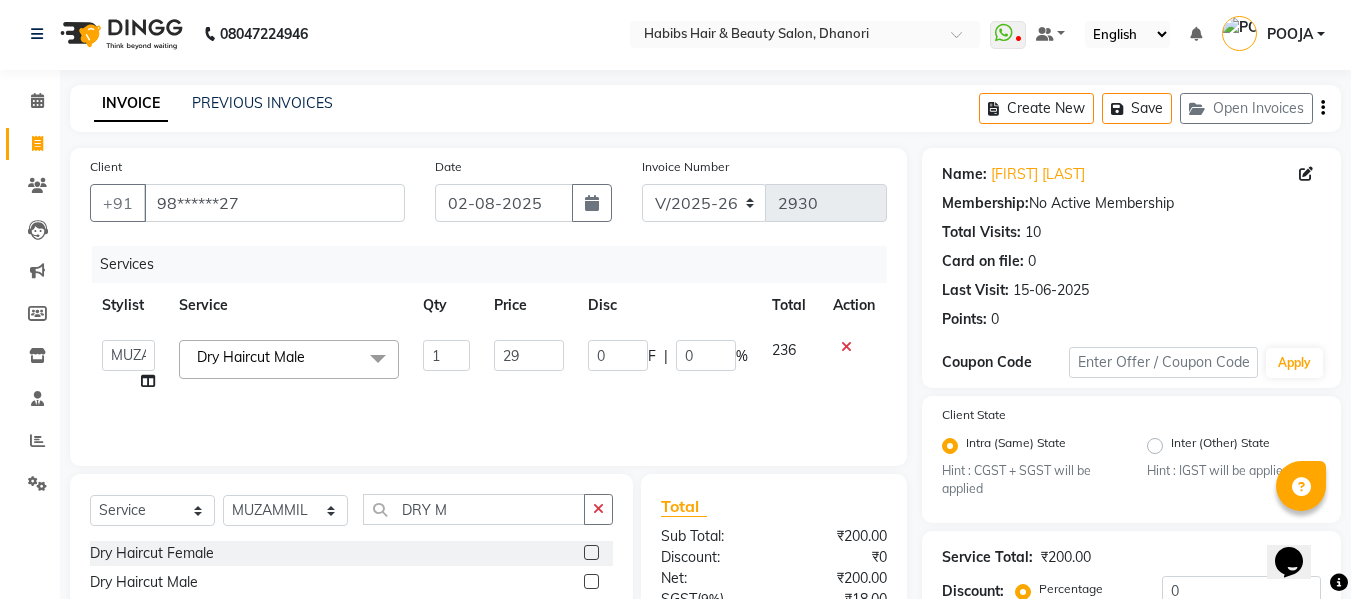 type on "297" 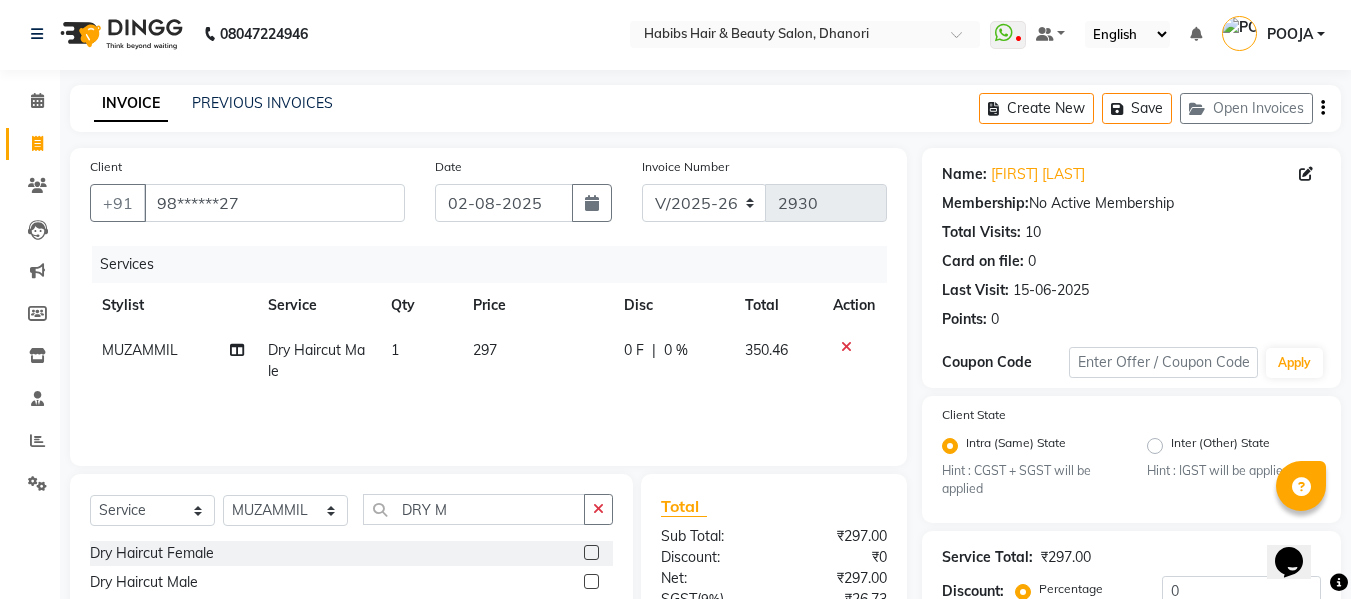 click on "297" 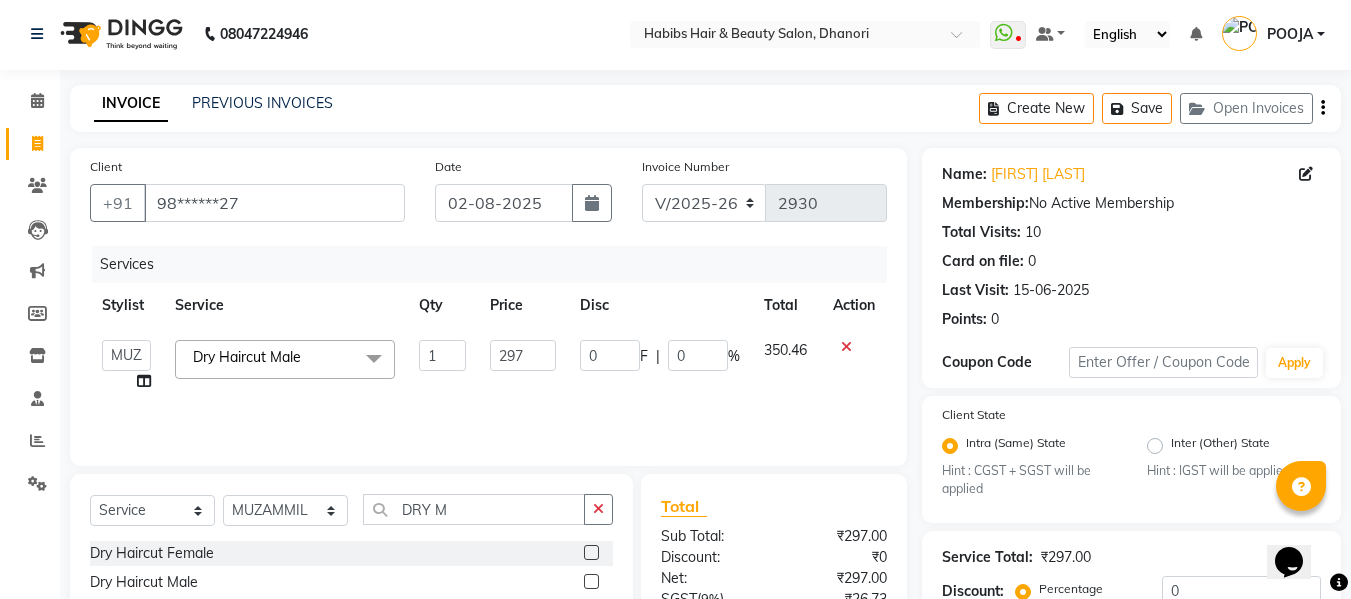scroll, scrollTop: 211, scrollLeft: 0, axis: vertical 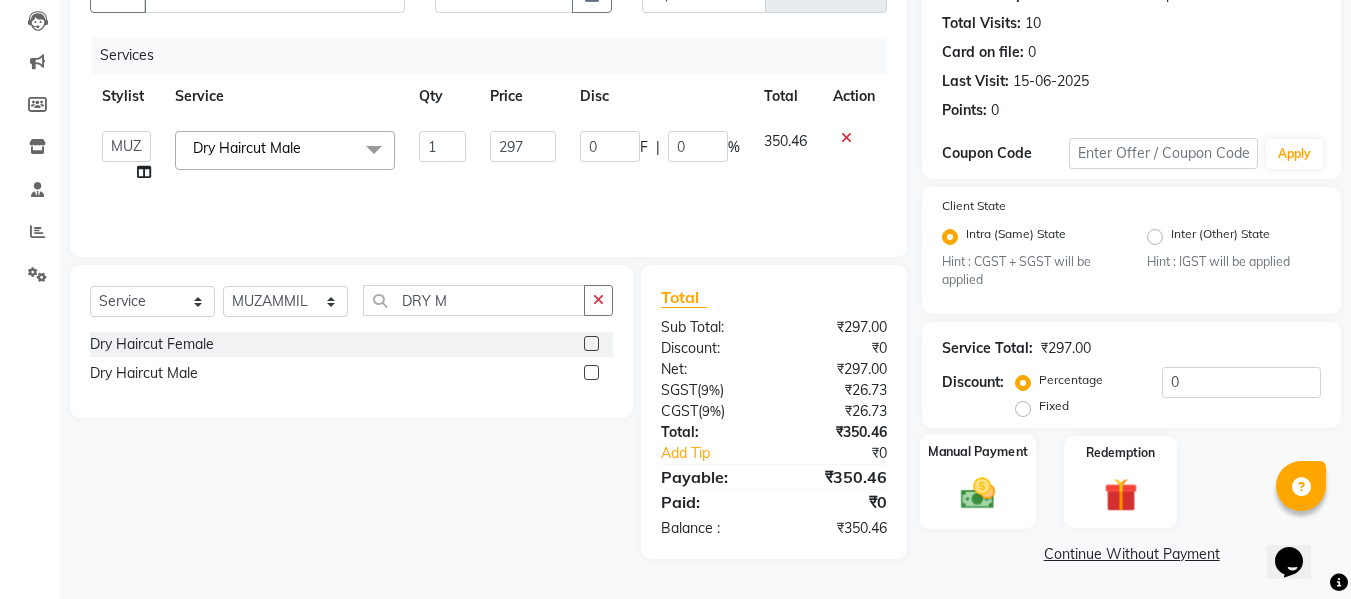 click on "Manual Payment" 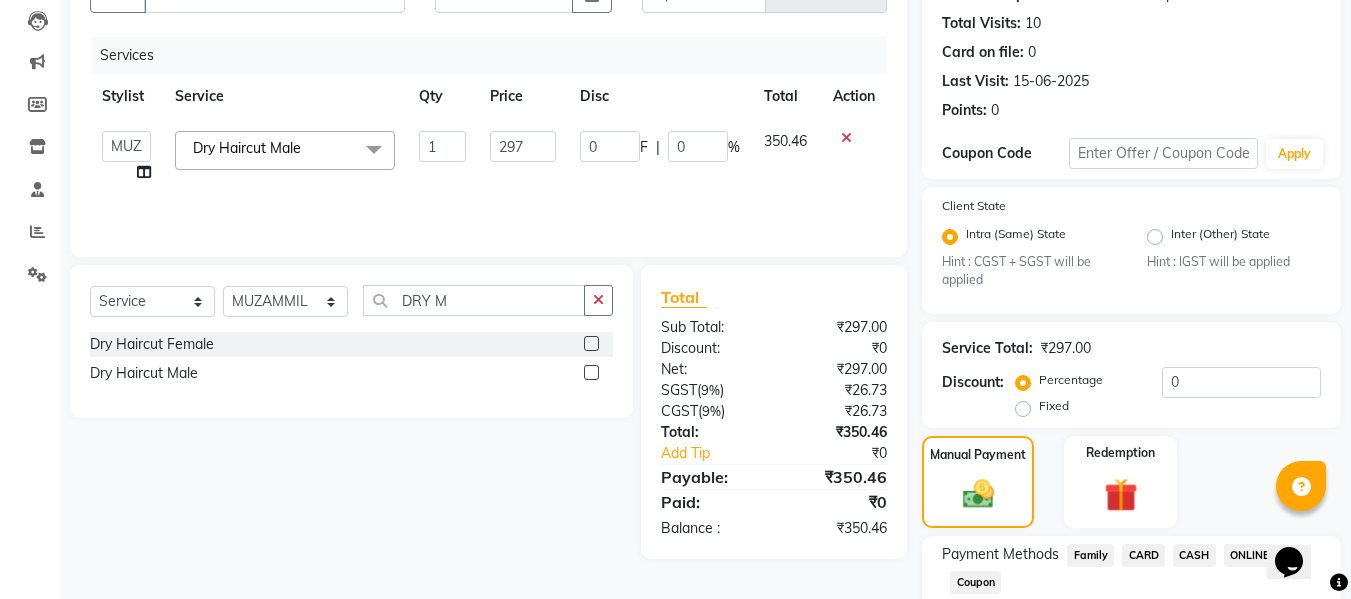 click on "CARD" 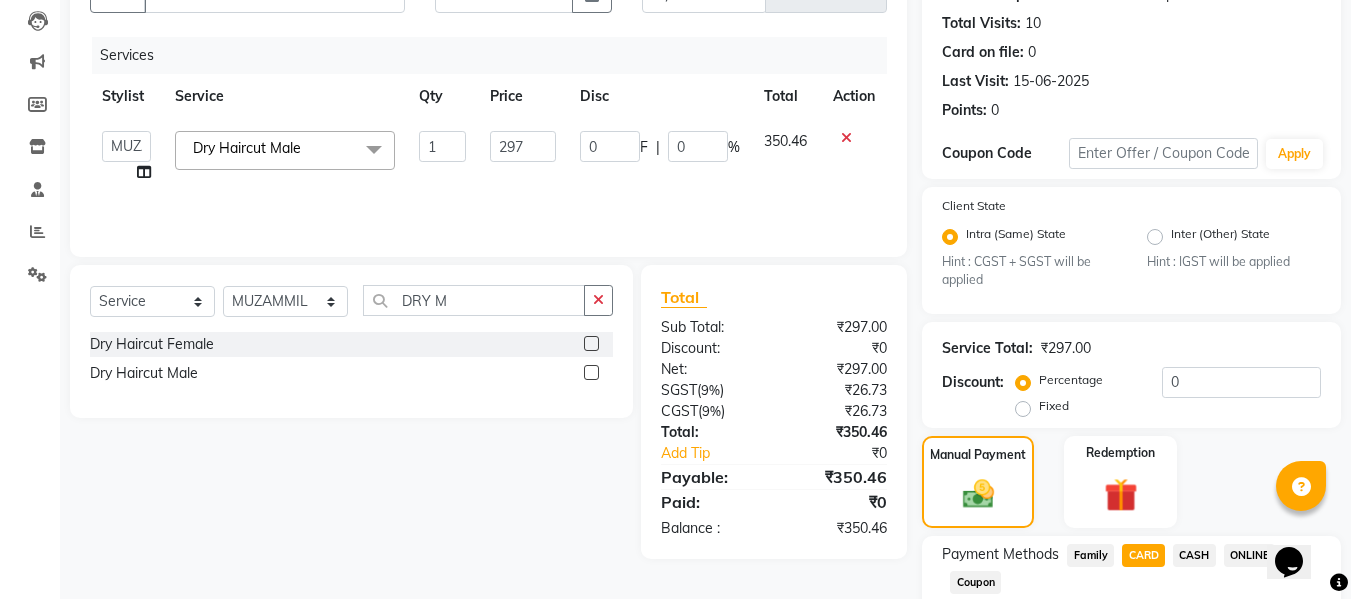 scroll, scrollTop: 395, scrollLeft: 0, axis: vertical 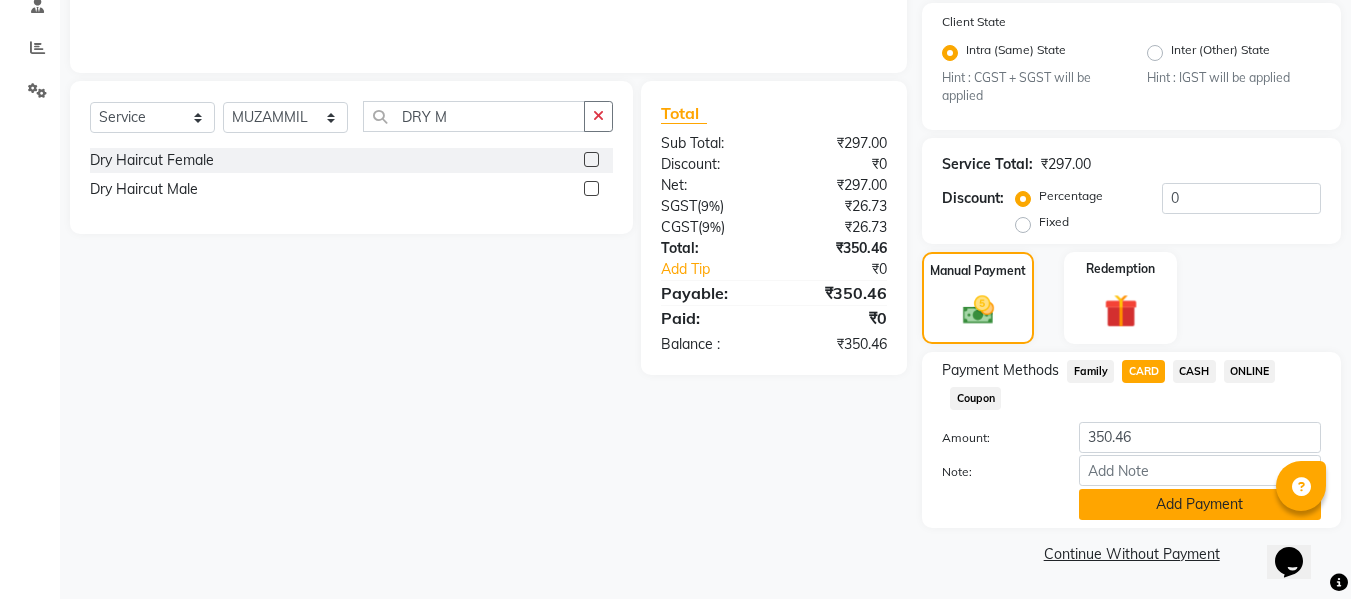 click on "Add Payment" 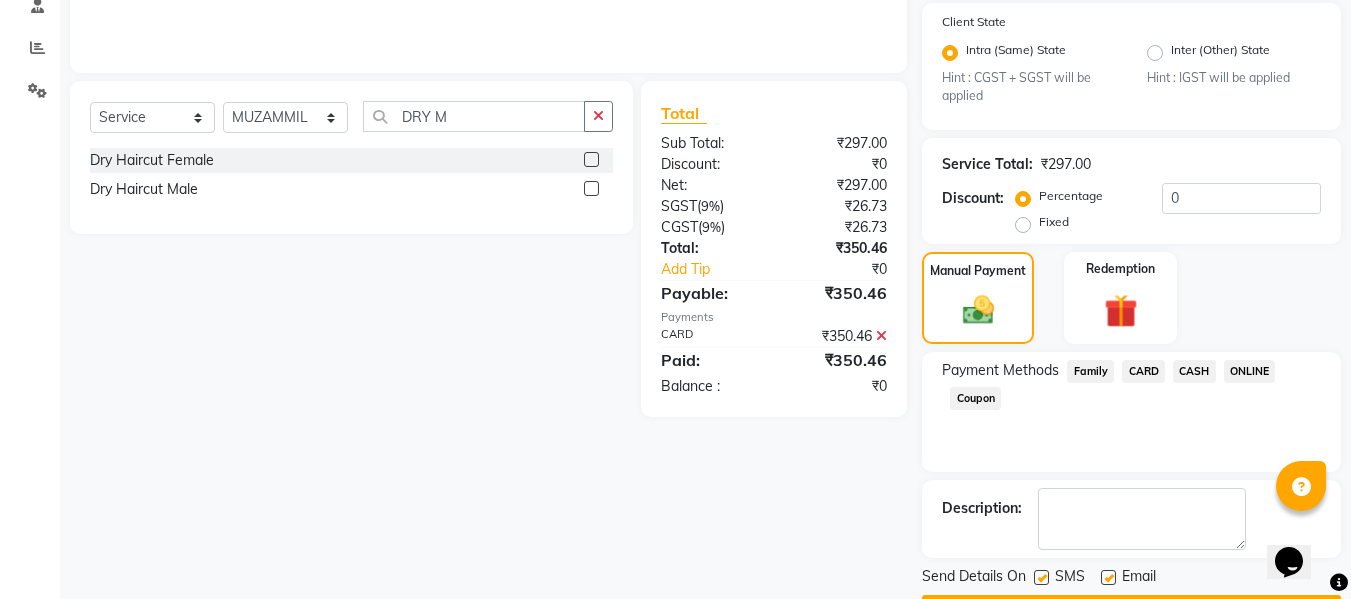 scroll, scrollTop: 452, scrollLeft: 0, axis: vertical 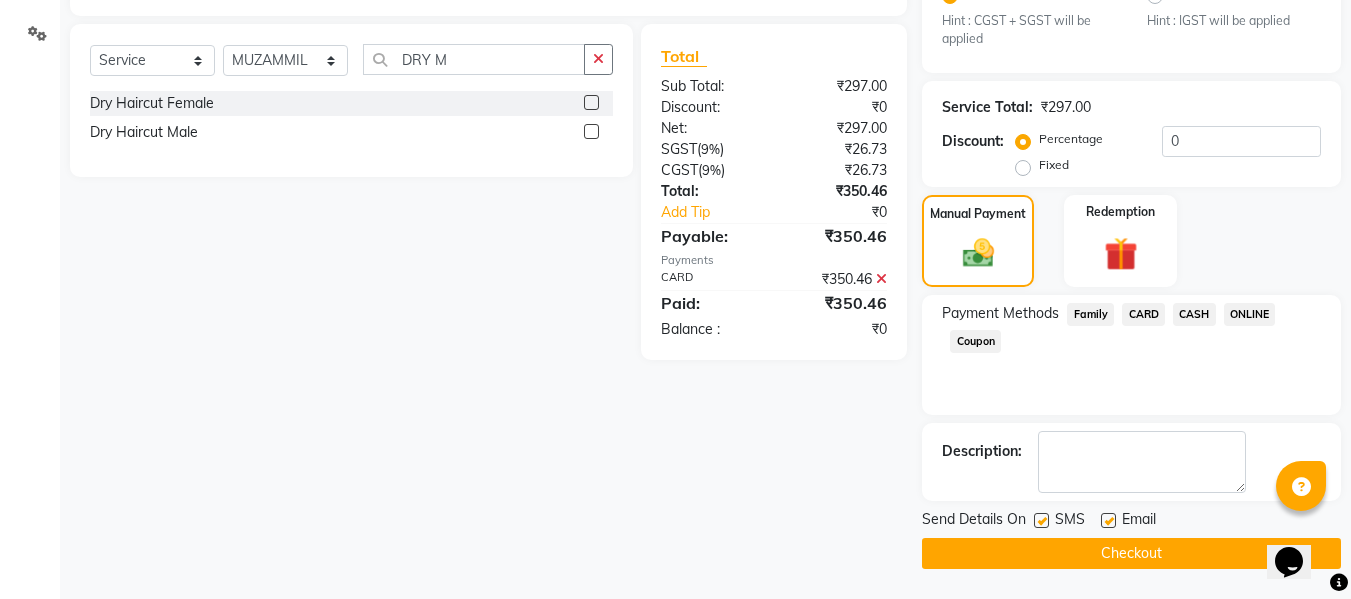click on "Checkout" 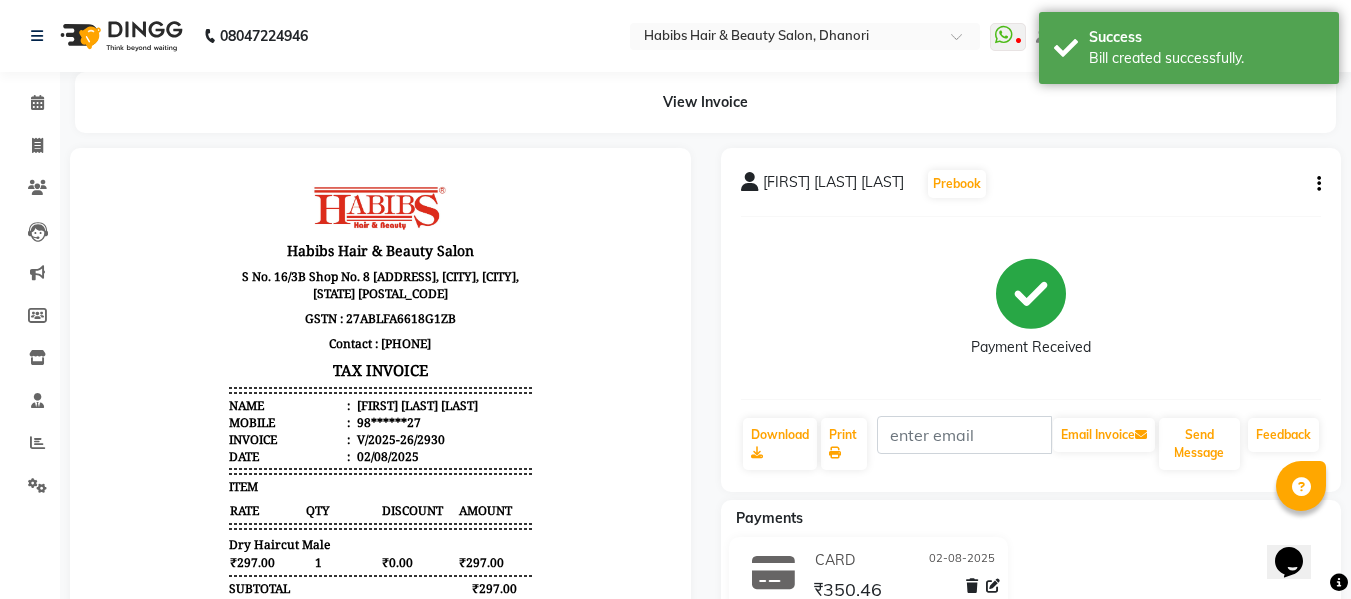 scroll, scrollTop: 0, scrollLeft: 0, axis: both 